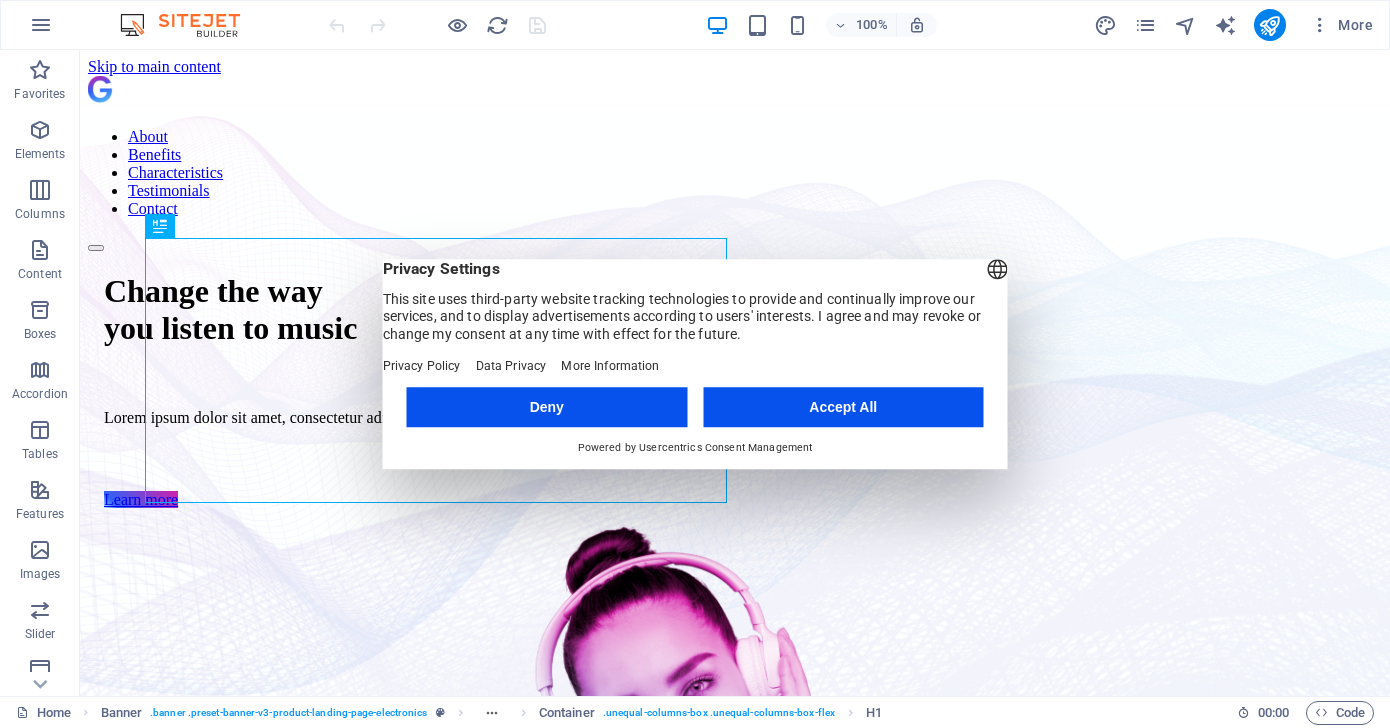 scroll, scrollTop: 0, scrollLeft: 0, axis: both 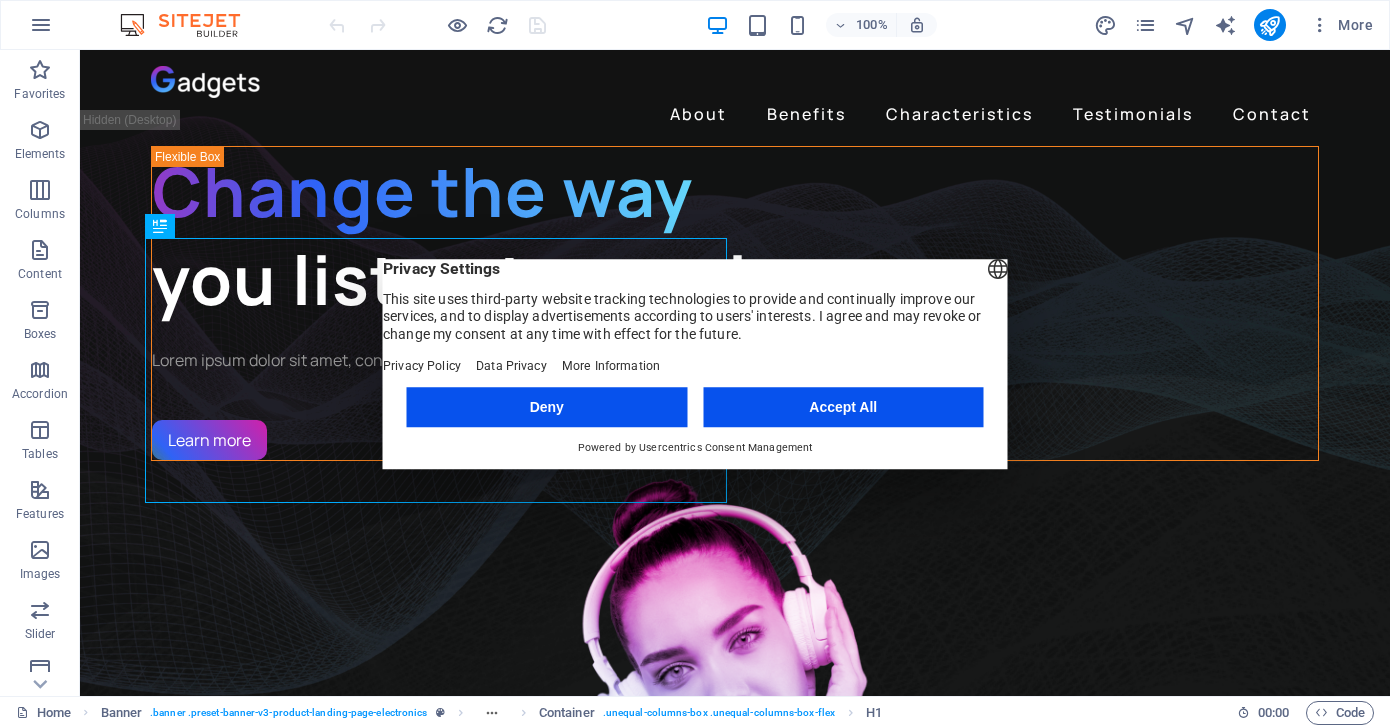 click on "Accept All" at bounding box center (843, 407) 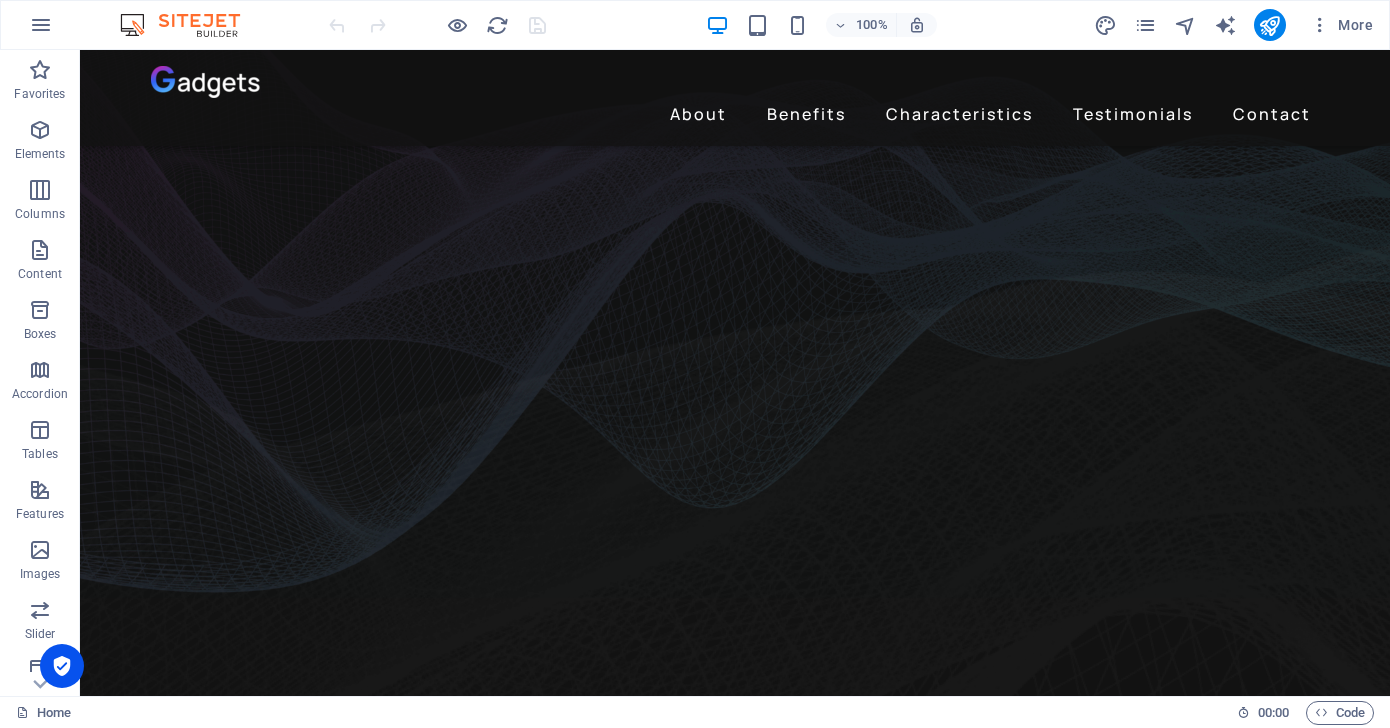 scroll, scrollTop: 0, scrollLeft: 0, axis: both 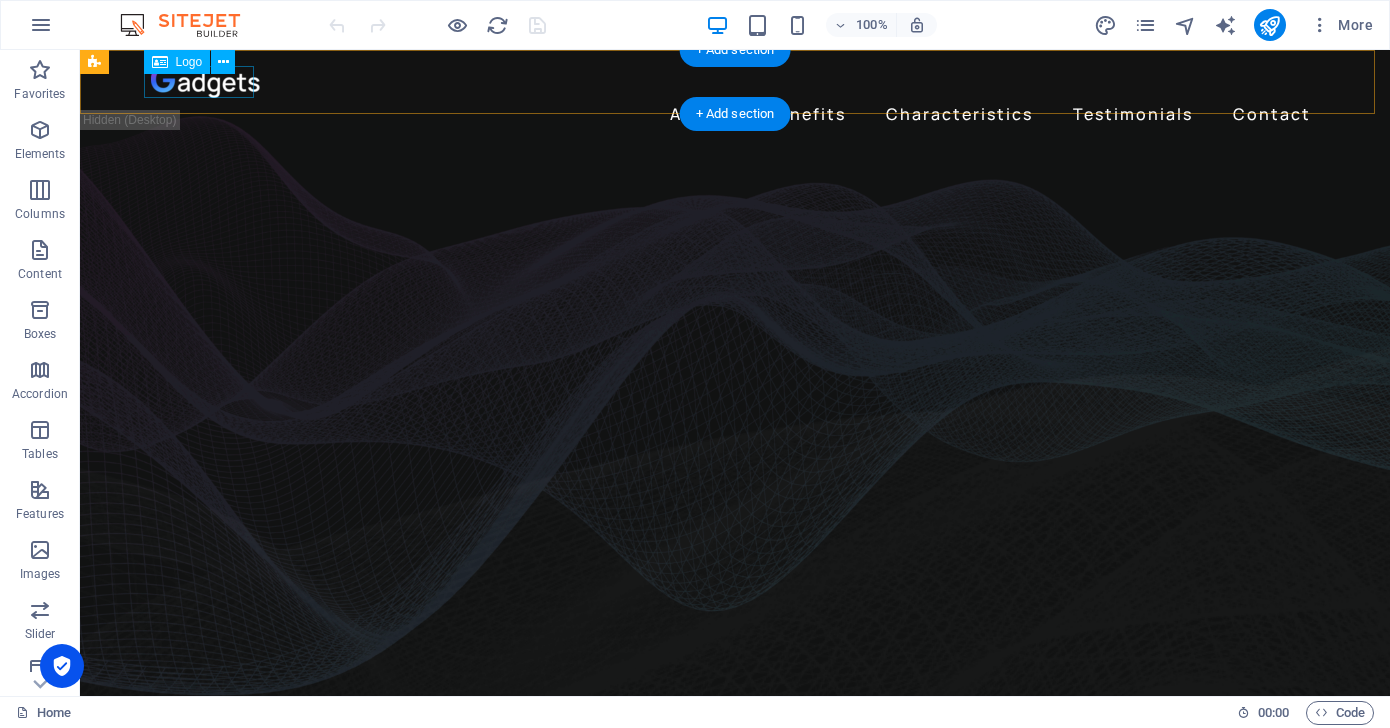 click at bounding box center [735, 82] 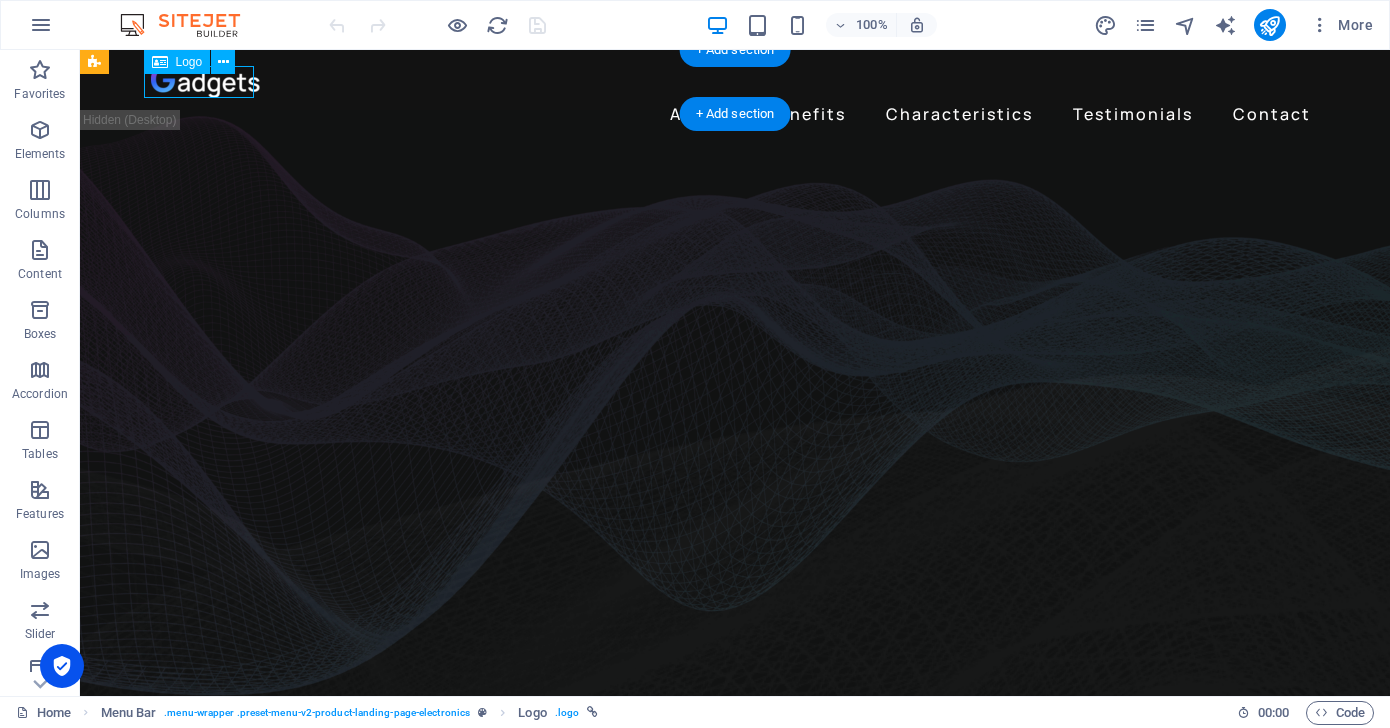 click at bounding box center [735, 82] 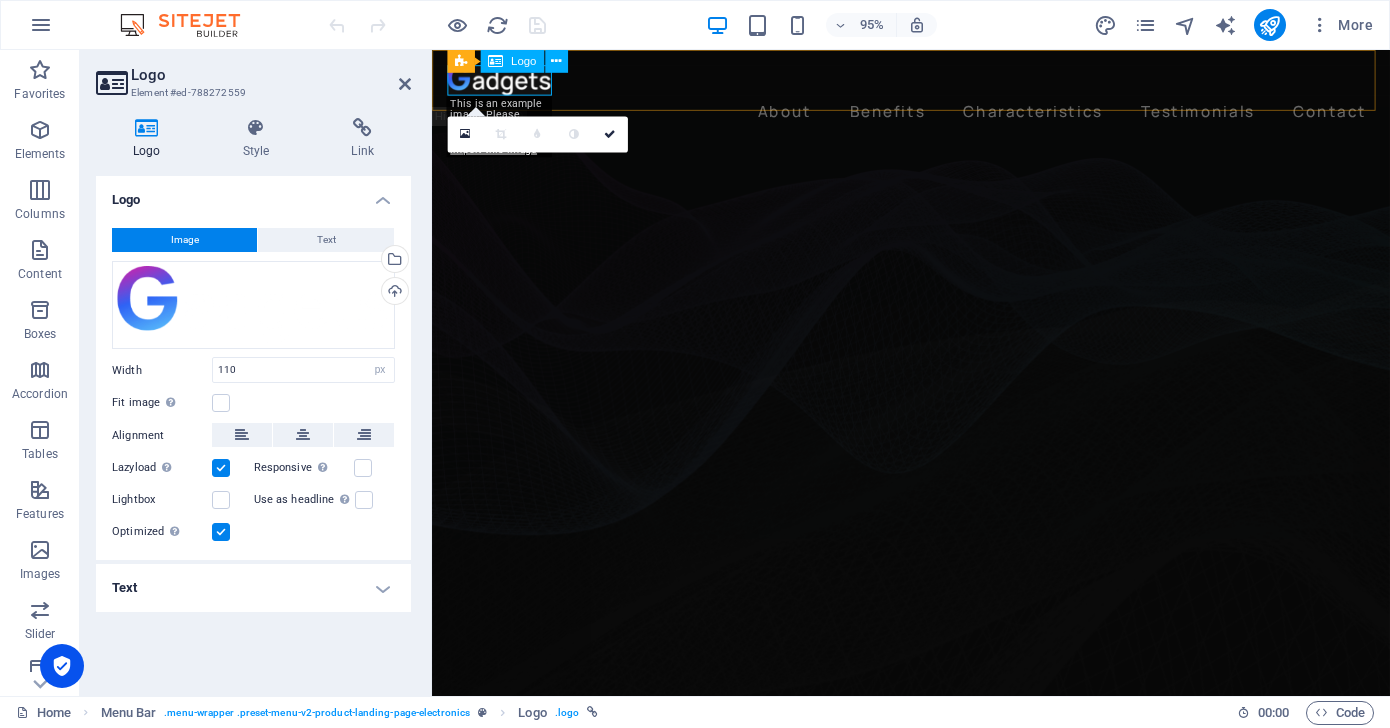 click at bounding box center (936, 82) 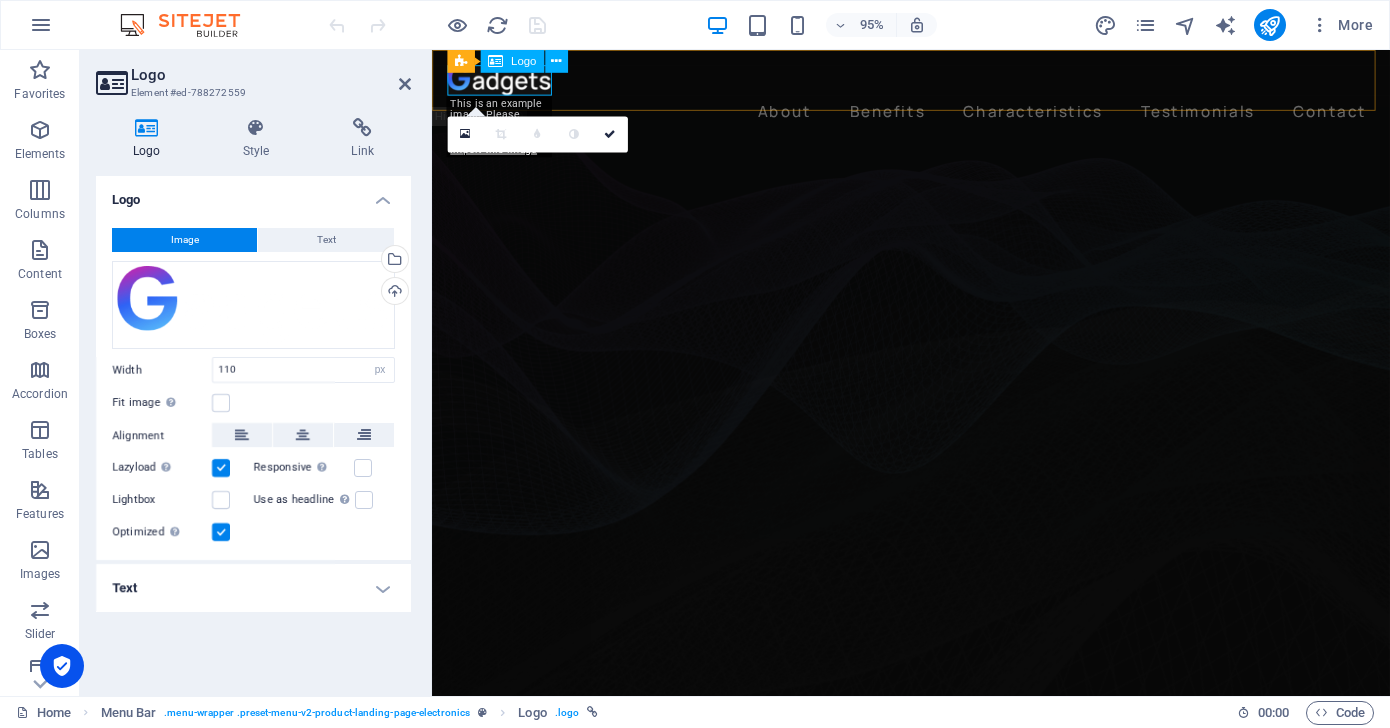 click at bounding box center (936, 82) 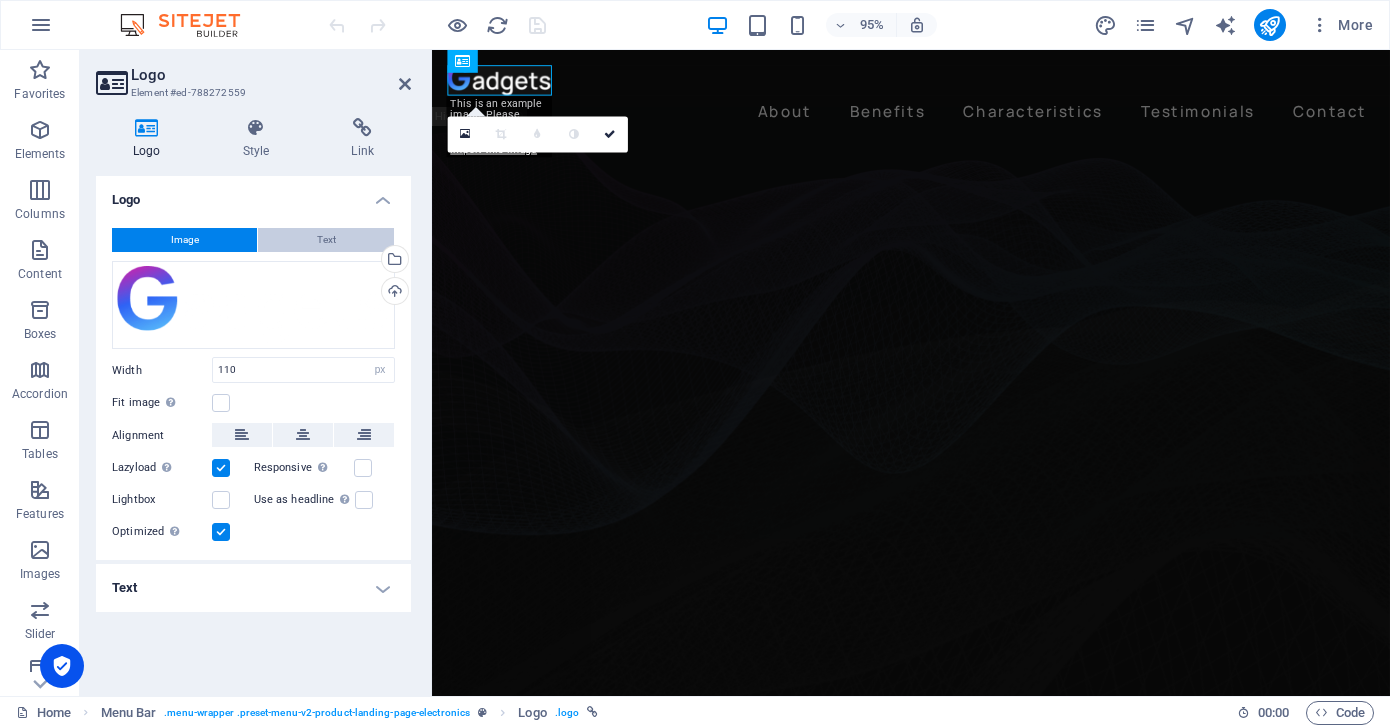 click on "Text" at bounding box center (326, 240) 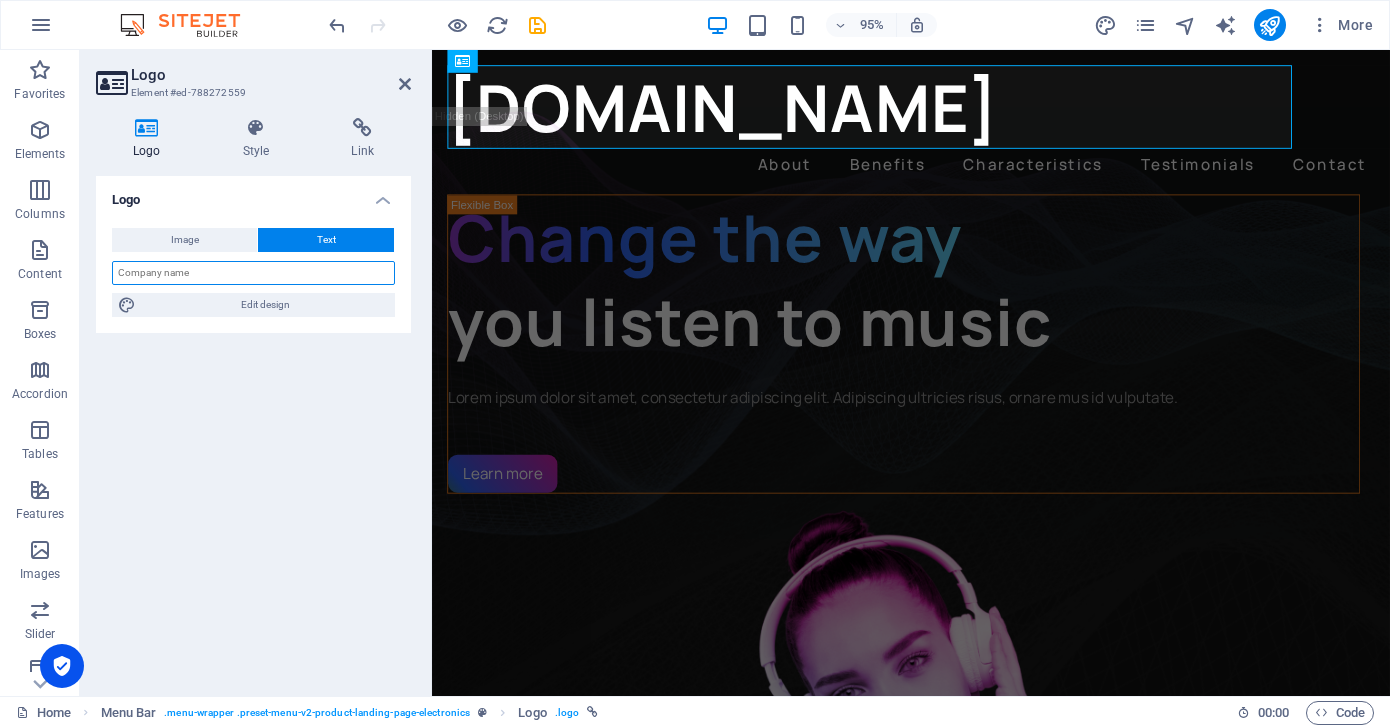 click at bounding box center (253, 273) 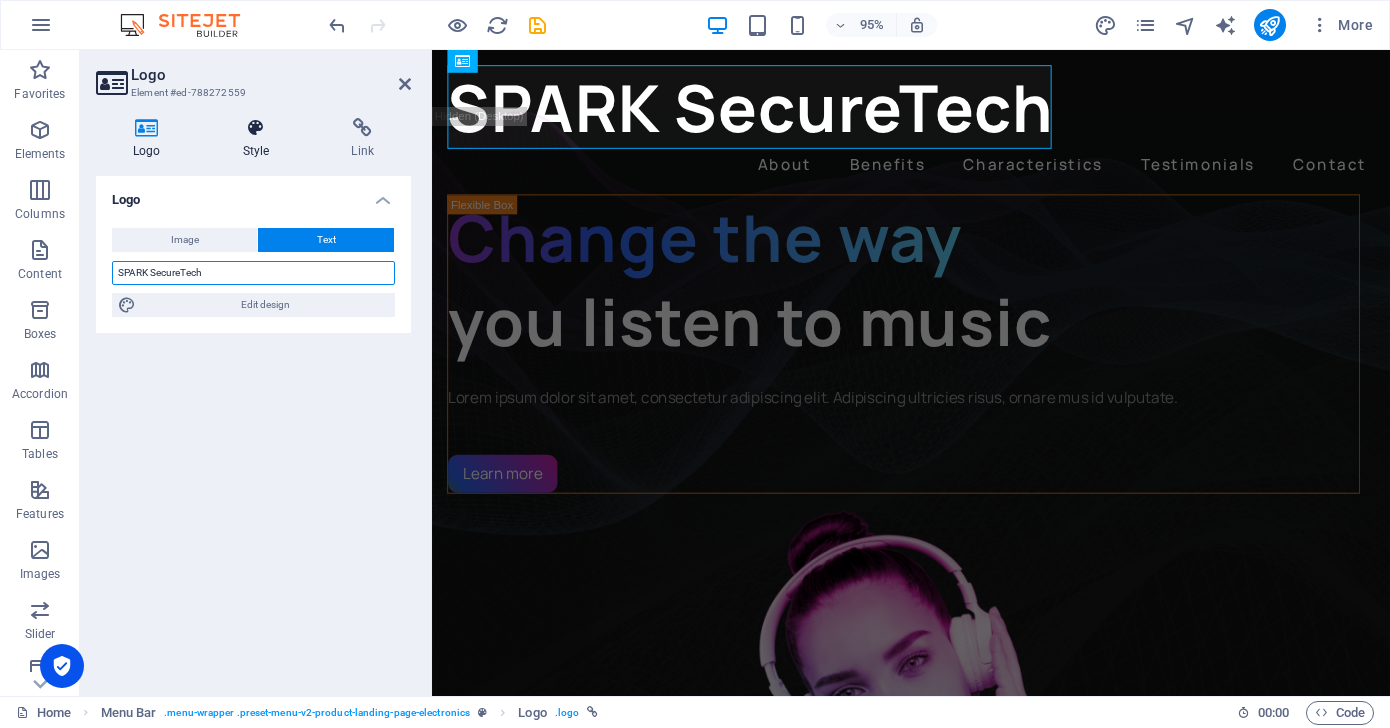 type on "SPARK SecureTech" 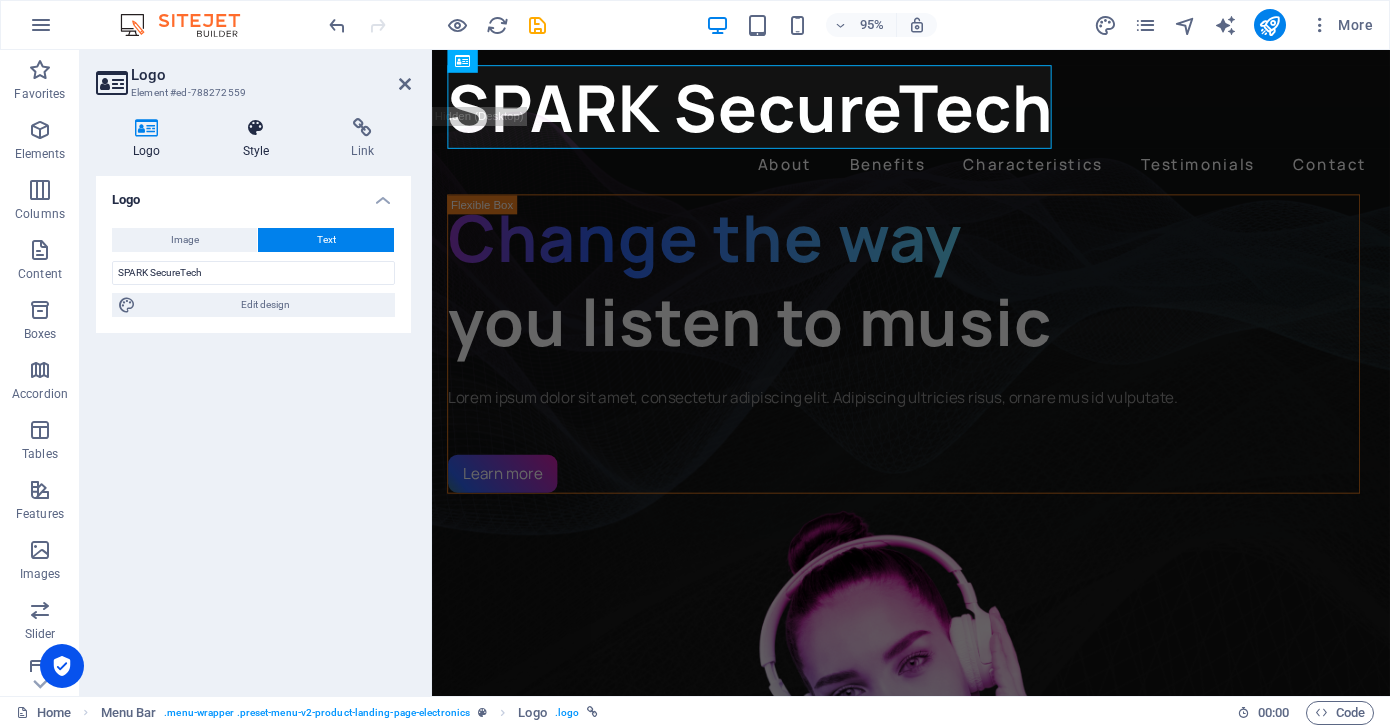 click on "Style" at bounding box center [260, 139] 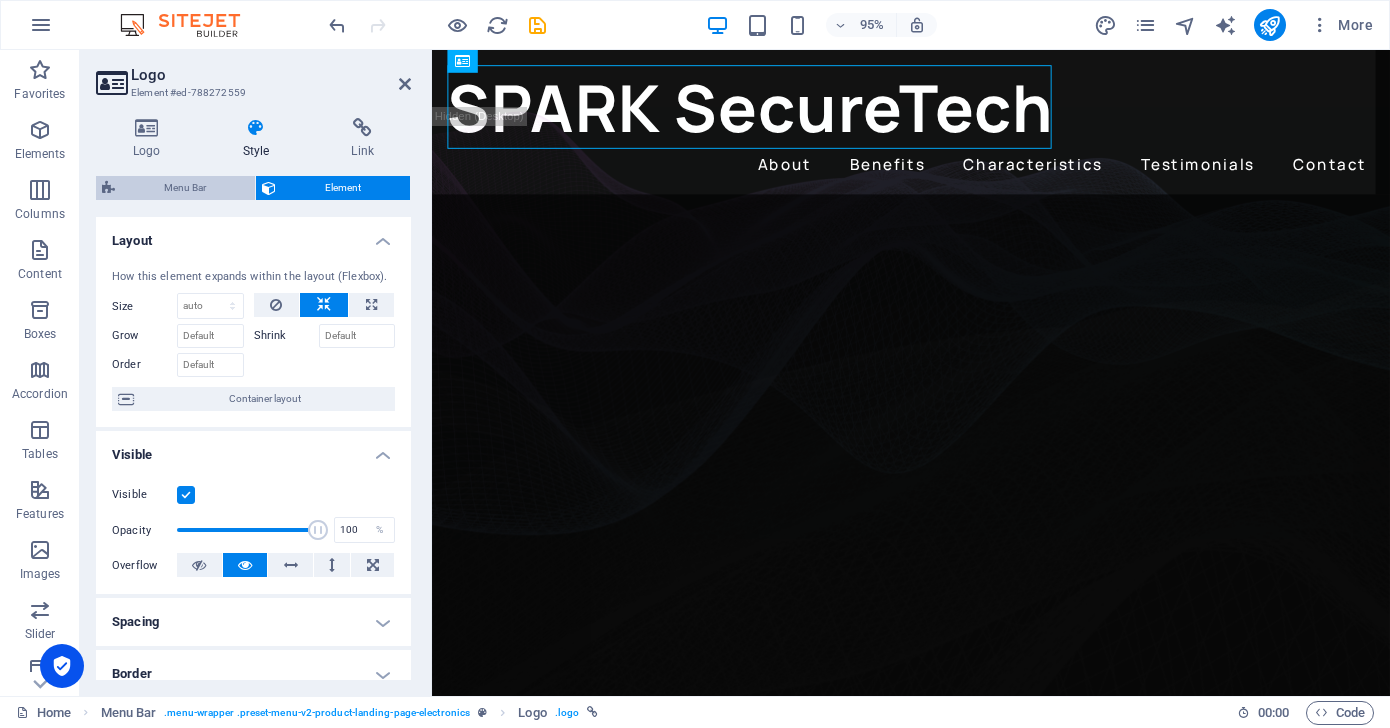 click on "Menu Bar" at bounding box center (185, 188) 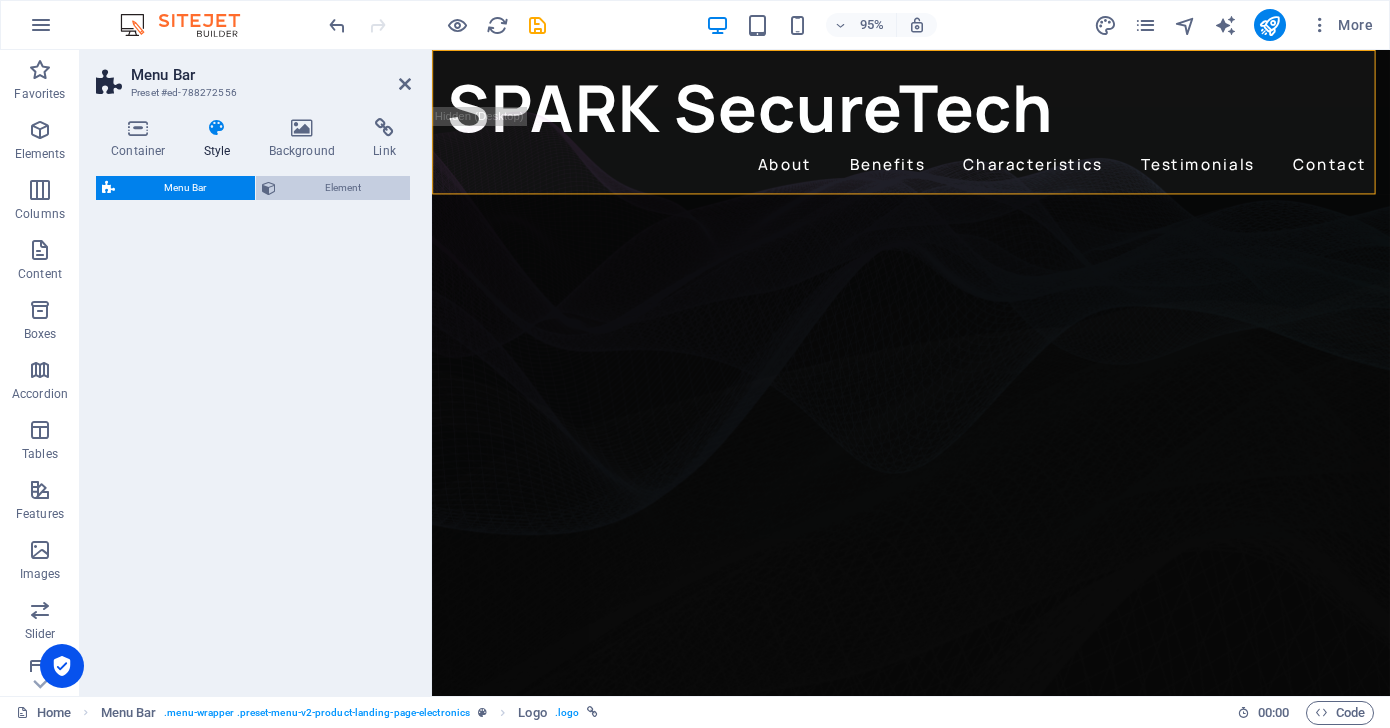 select on "rem" 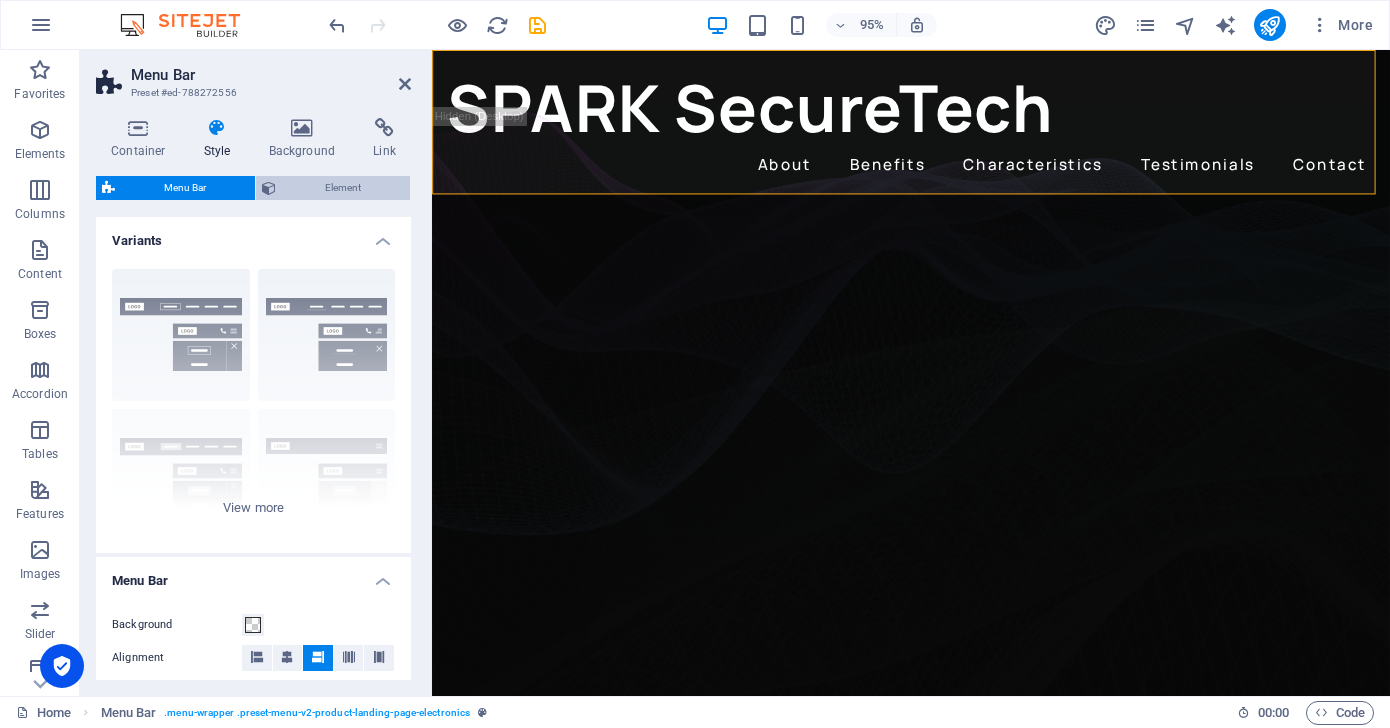 click on "Element" at bounding box center [343, 188] 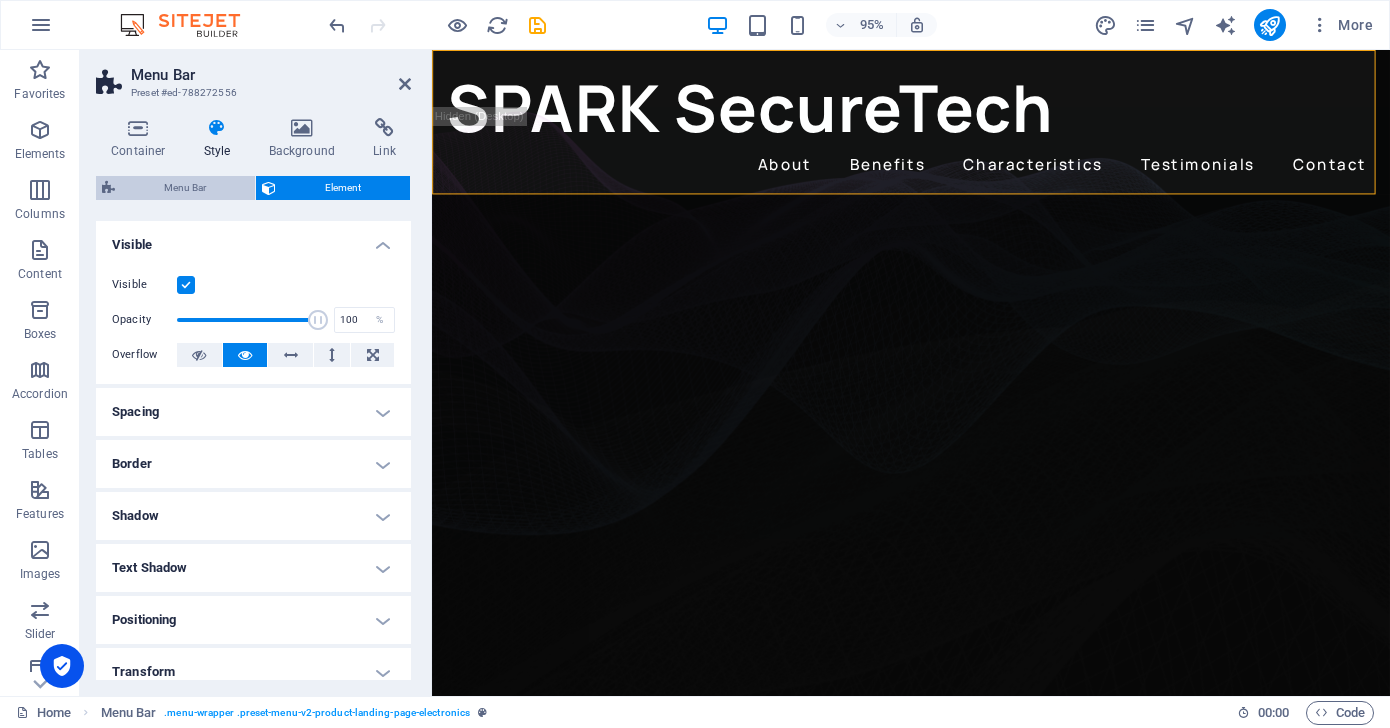 click on "Menu Bar" at bounding box center (185, 188) 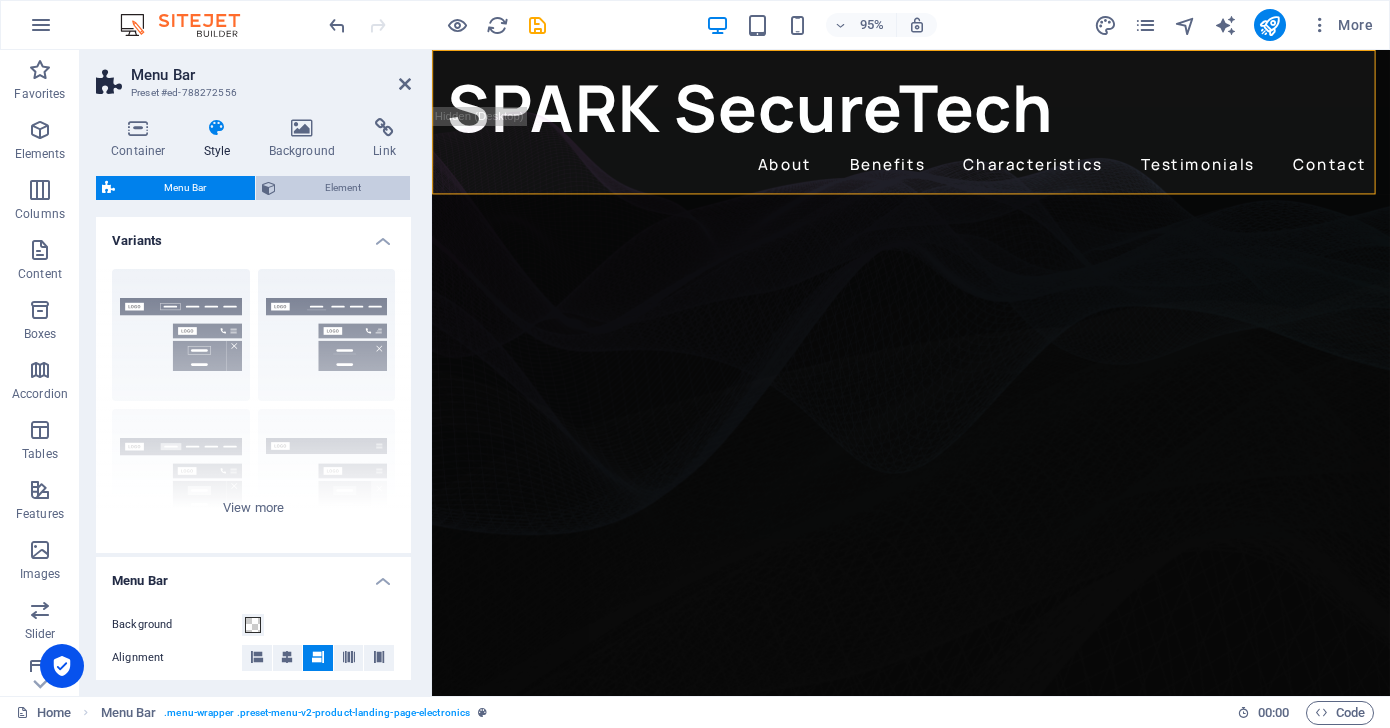 click on "Element" at bounding box center (343, 188) 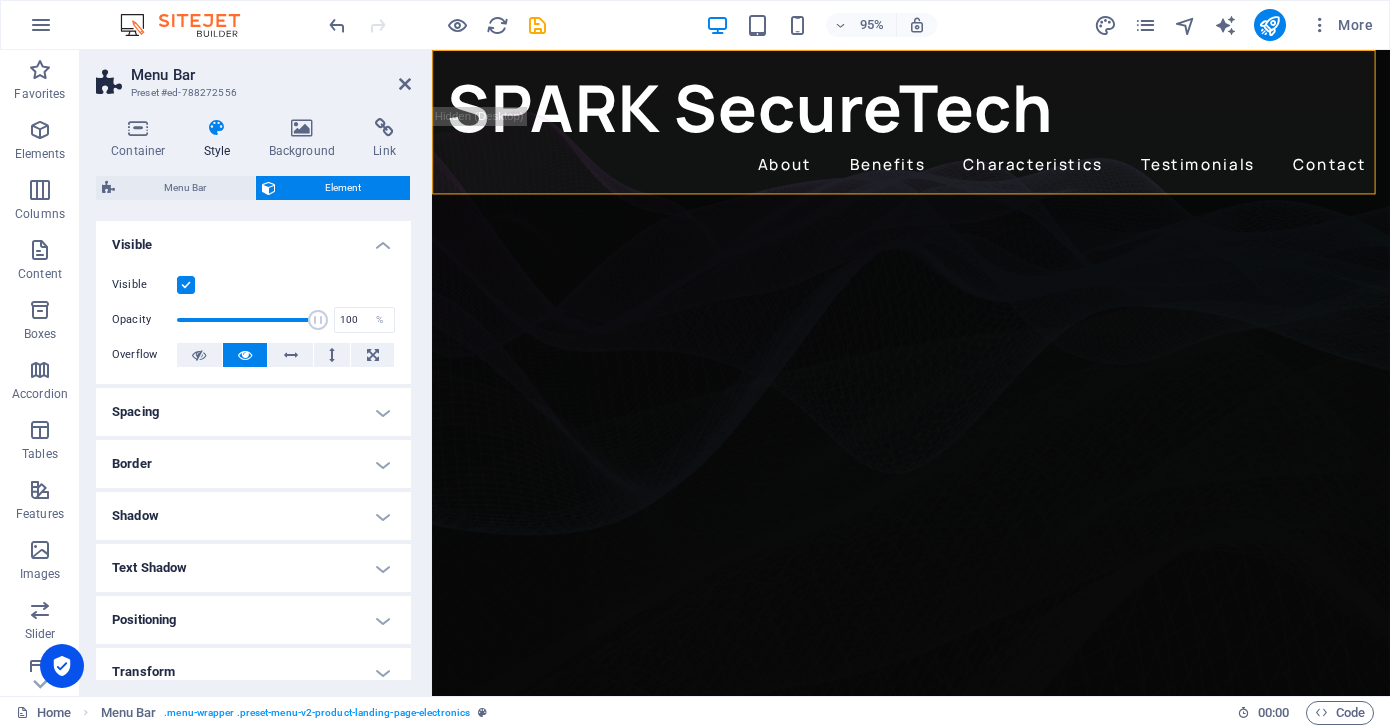 click on "Menu Bar Preset #ed-788272556
Container Style Background Link Size Height Default px rem % vh vw Min. height None px rem % vh vw Width Default px rem % em vh vw Min. width None px rem % vh vw Content width Default Custom width Width Default px rem % em vh vw Min. width None px rem % vh vw Default padding Custom spacing Default content width and padding can be changed under Design. Edit design Layout (Flexbox) Alignment Determines the flex direction. Default Main axis Determine how elements should behave along the main axis inside this container (justify content). Default Side axis Control the vertical direction of the element inside of the container (align items). Default Wrap Default On Off Fill Controls the distances and direction of elements on the y-axis across several lines (align content). Default Accessibility ARIA helps assistive technologies (like screen readers) to understand the role, state, and behavior of web elements Role The ARIA role defines the purpose of an element.  None %" at bounding box center [256, 373] 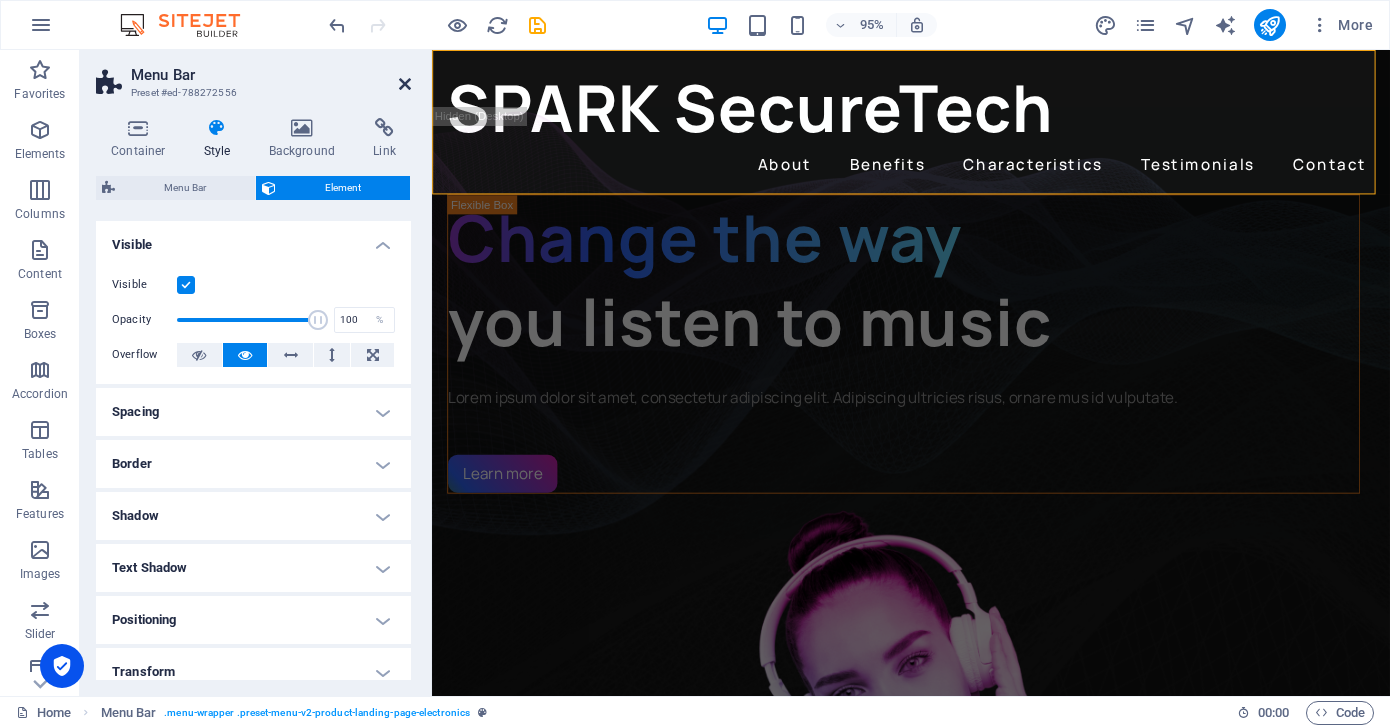 click at bounding box center (405, 84) 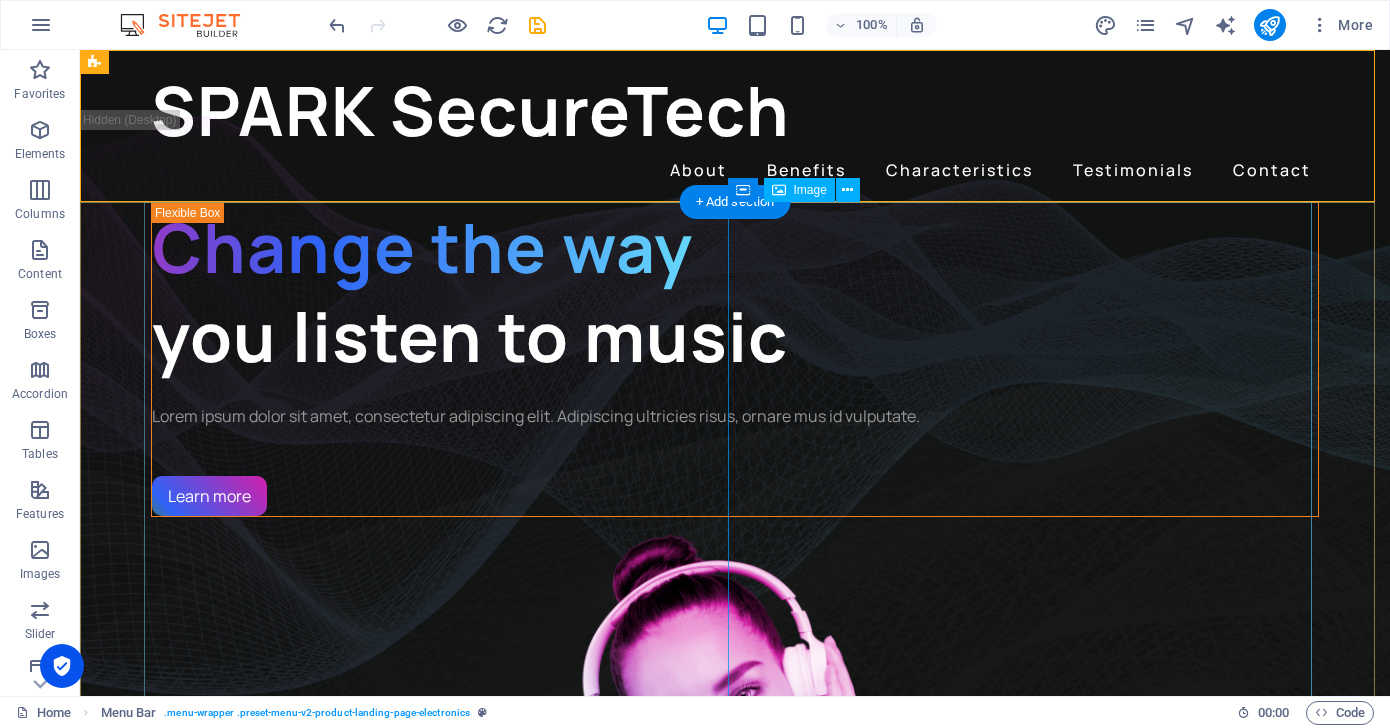 click at bounding box center [735, 853] 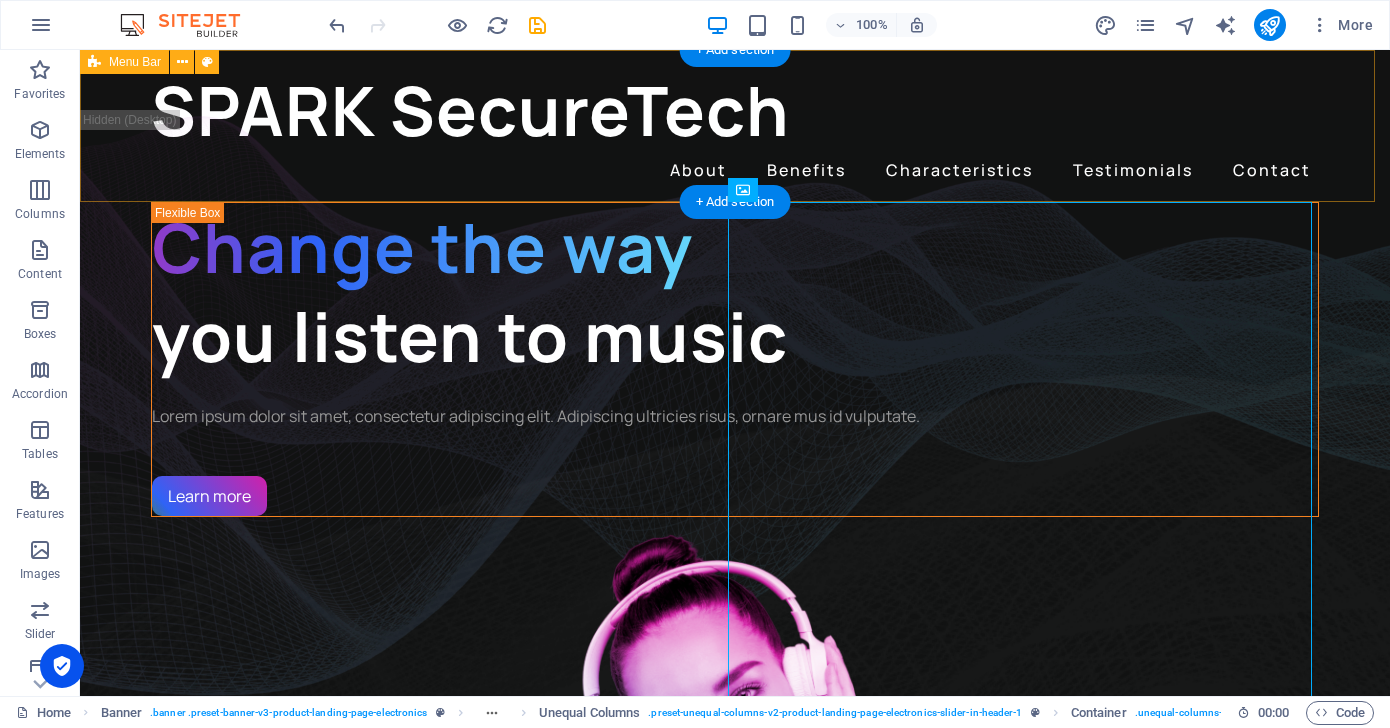 click on "SPARK SecureTech About Benefits Characteristics Testimonials Contact" at bounding box center [735, 126] 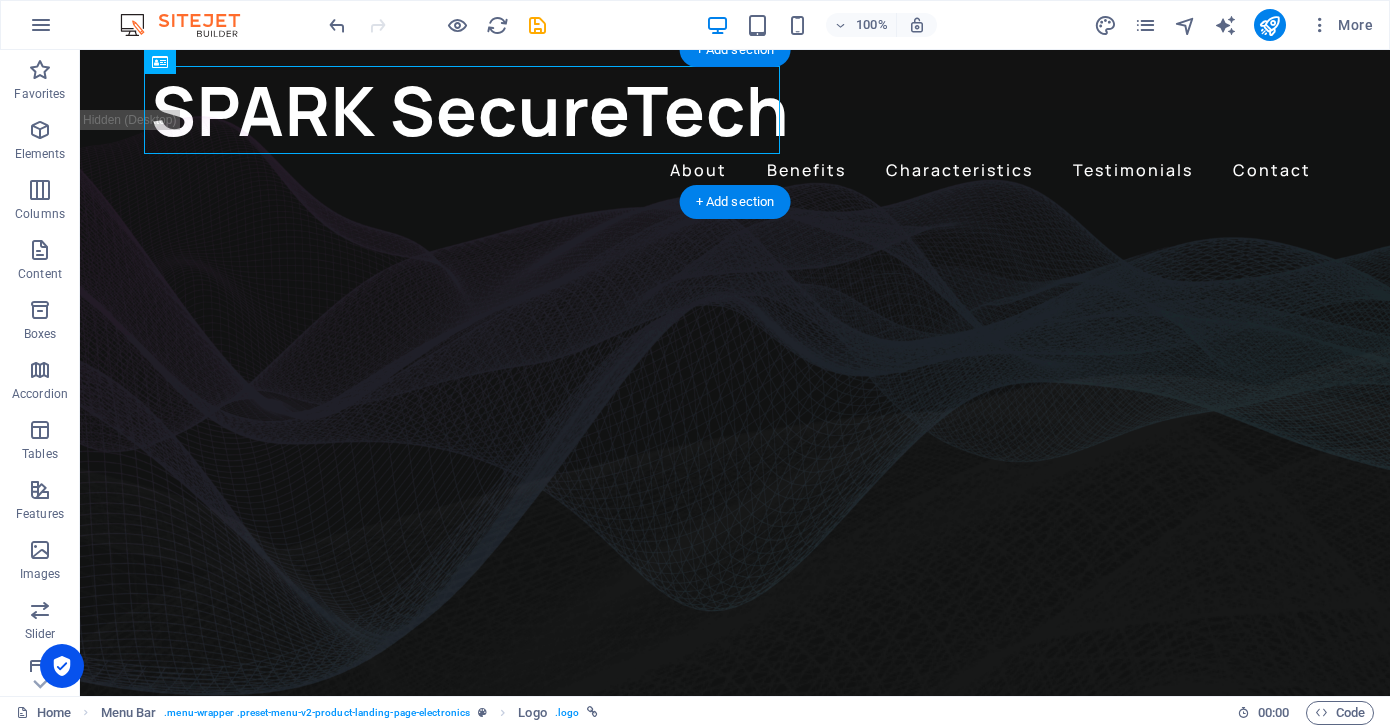 drag, startPoint x: 236, startPoint y: 119, endPoint x: 163, endPoint y: 115, distance: 73.109505 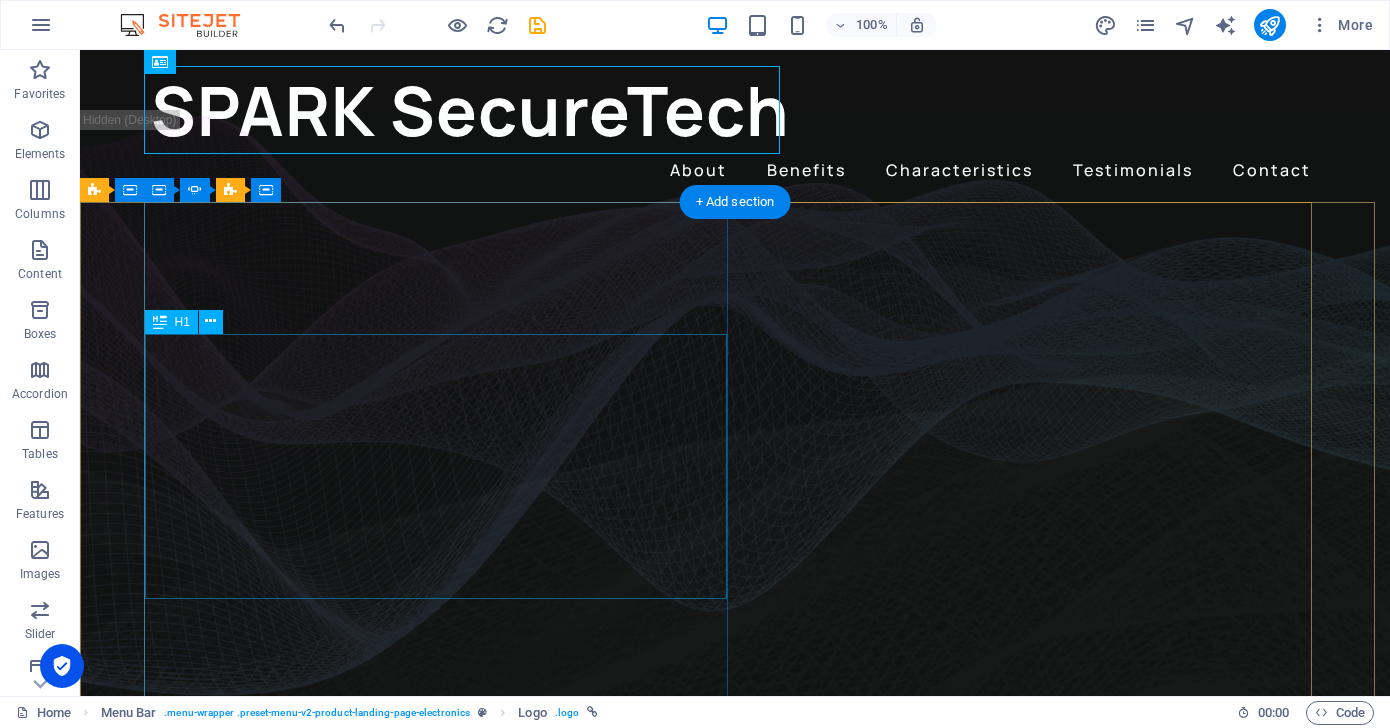 click on "Music is everything  Now  everywhere" at bounding box center [-433, 1279] 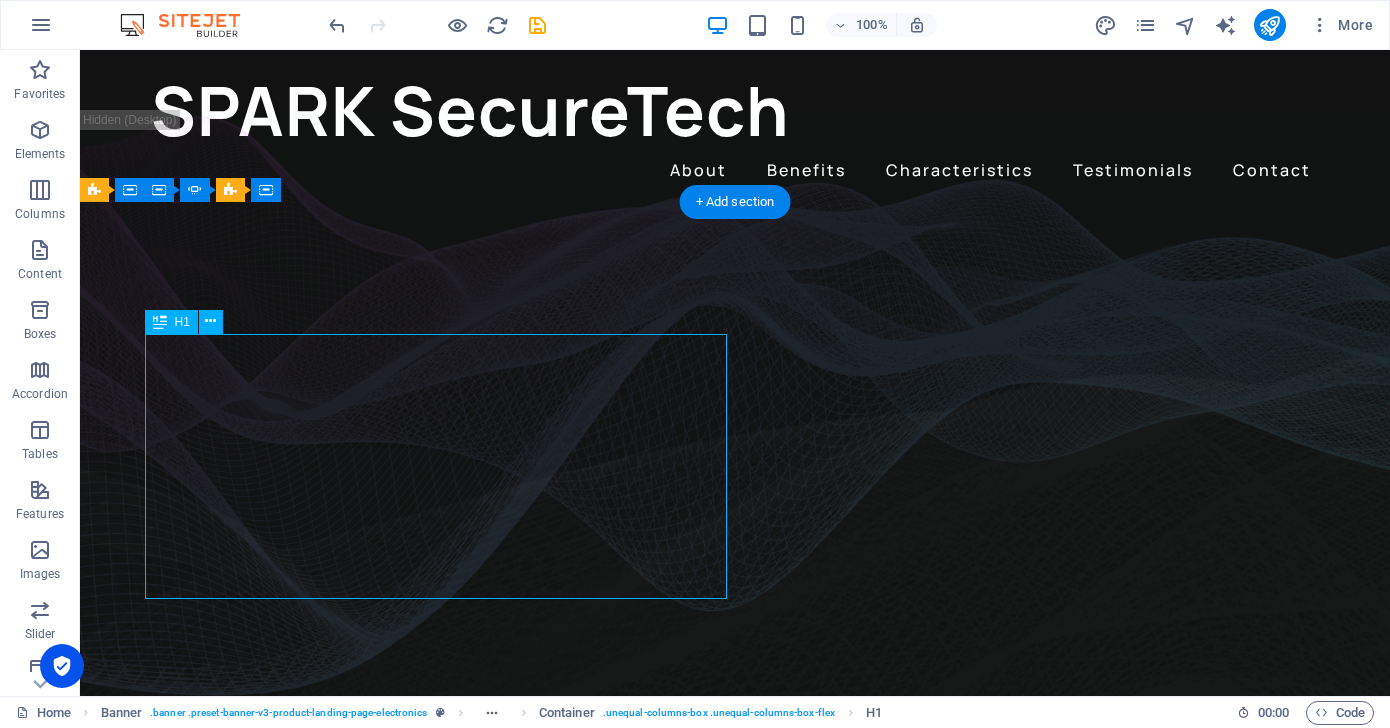 click on "Music is everything  Now  everywhere" at bounding box center [-433, 1279] 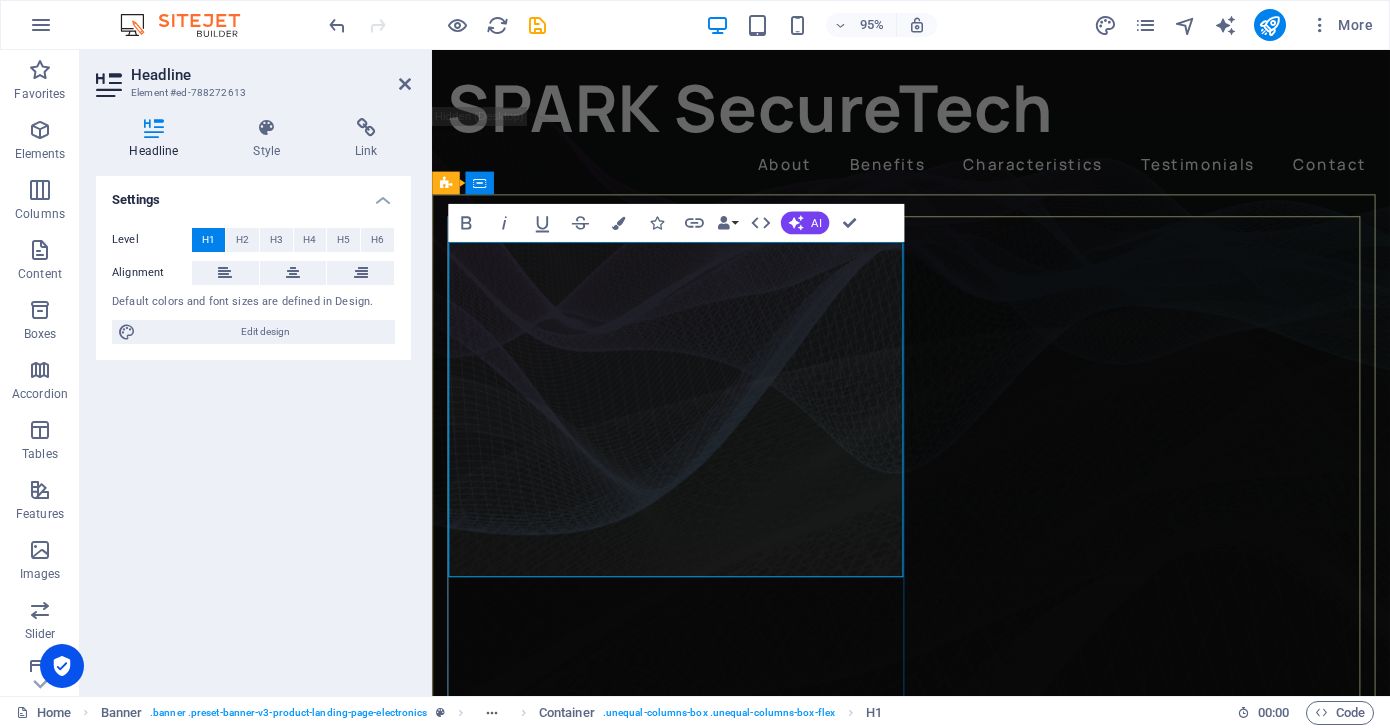 click on "Music is everything" at bounding box center (-182, 1235) 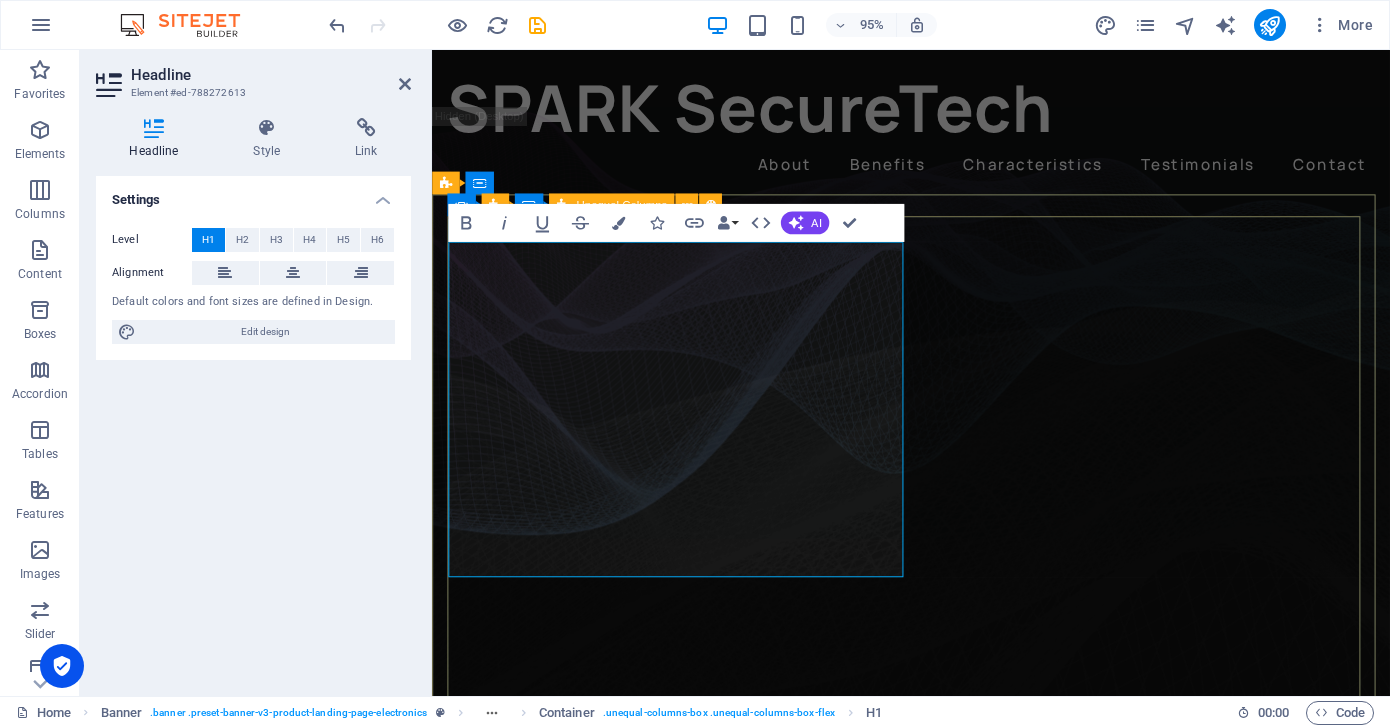 drag, startPoint x: 852, startPoint y: 583, endPoint x: 429, endPoint y: 281, distance: 519.7432 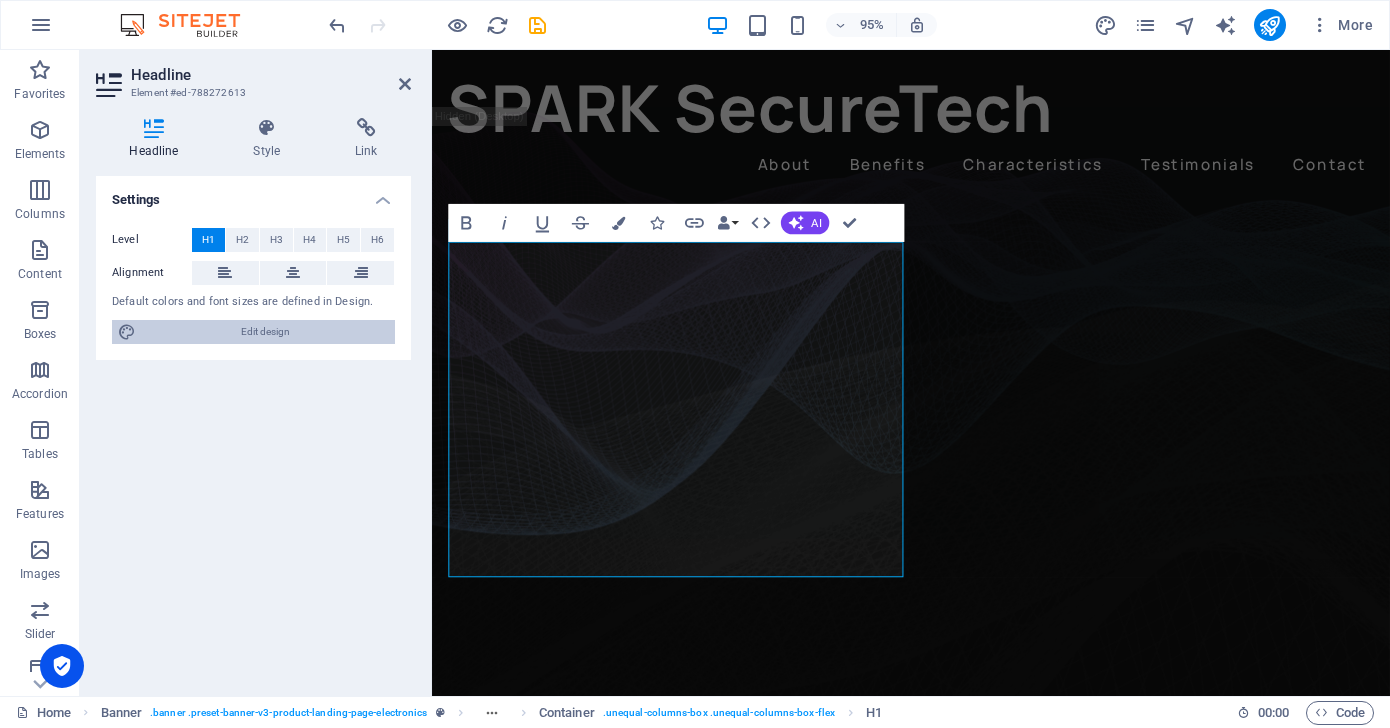 click on "Edit design" at bounding box center [265, 332] 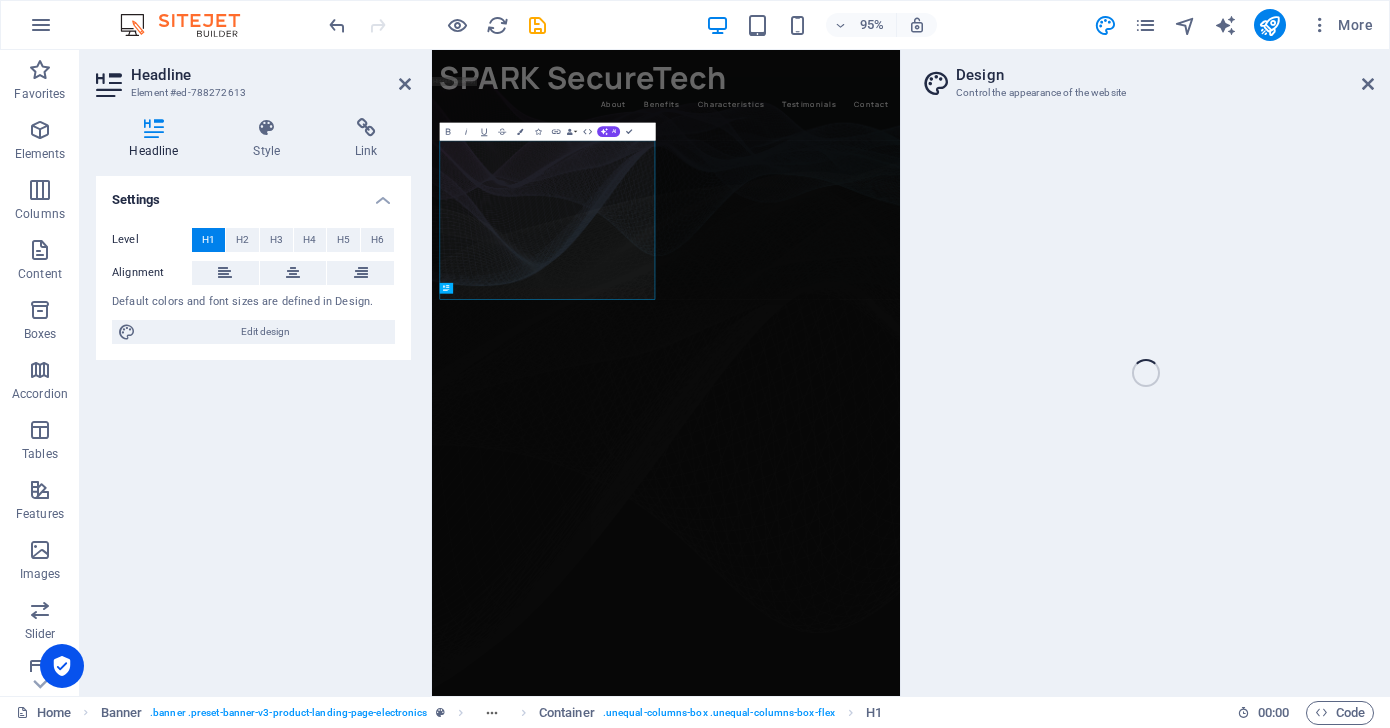 select on "px" 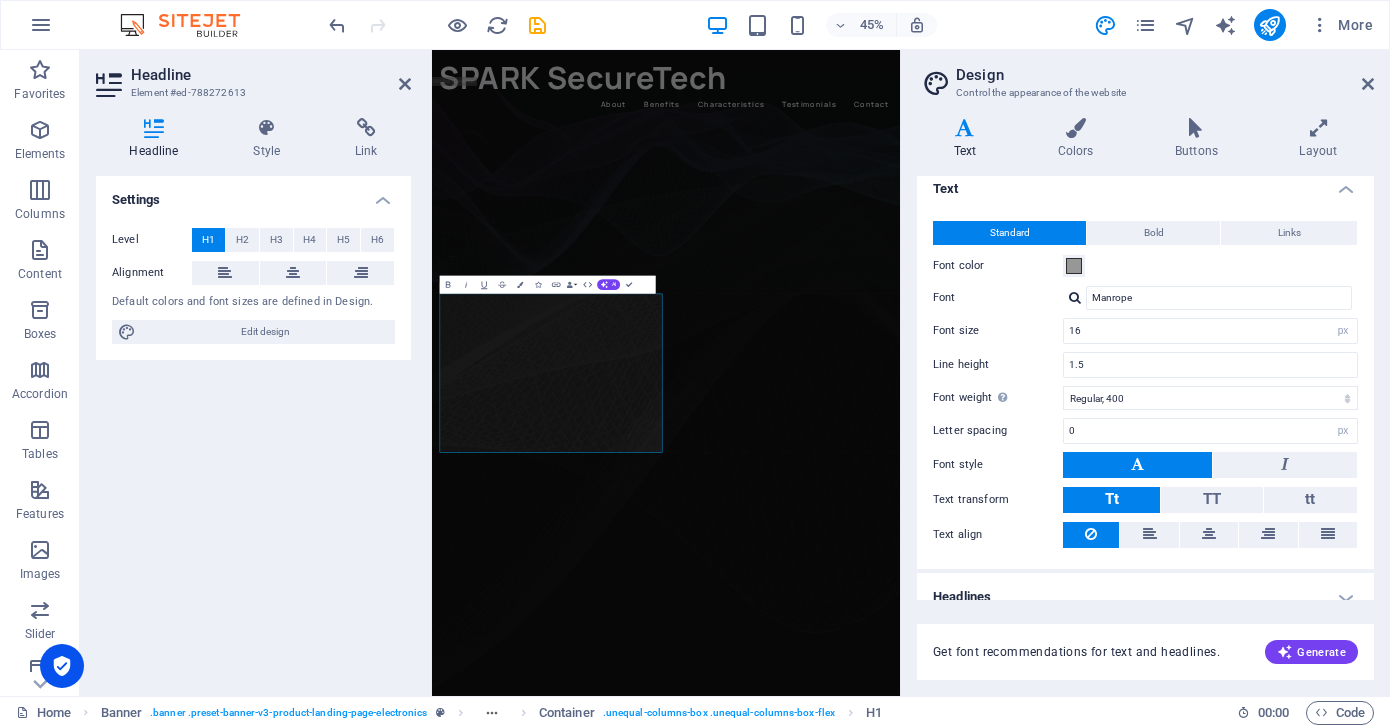 scroll, scrollTop: 30, scrollLeft: 0, axis: vertical 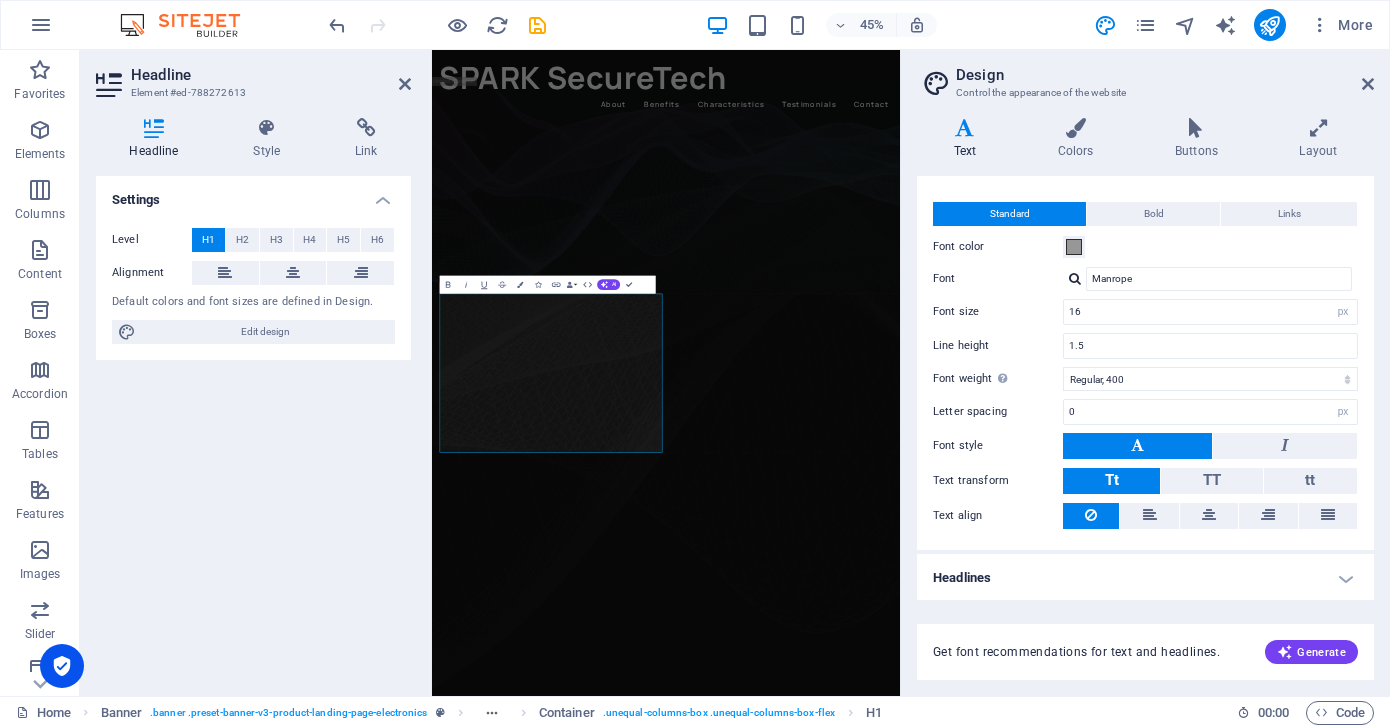 click on "Headlines" at bounding box center (1145, 578) 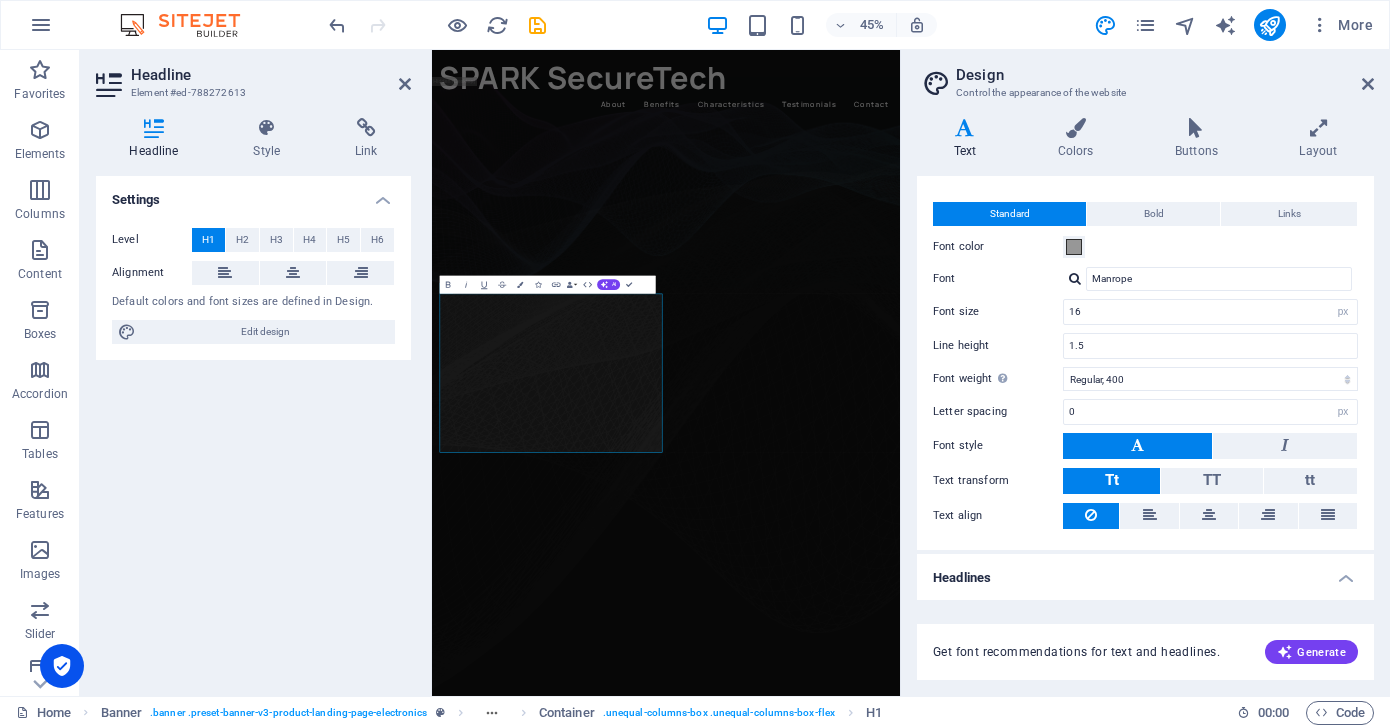 click on "Headlines" at bounding box center [1145, 572] 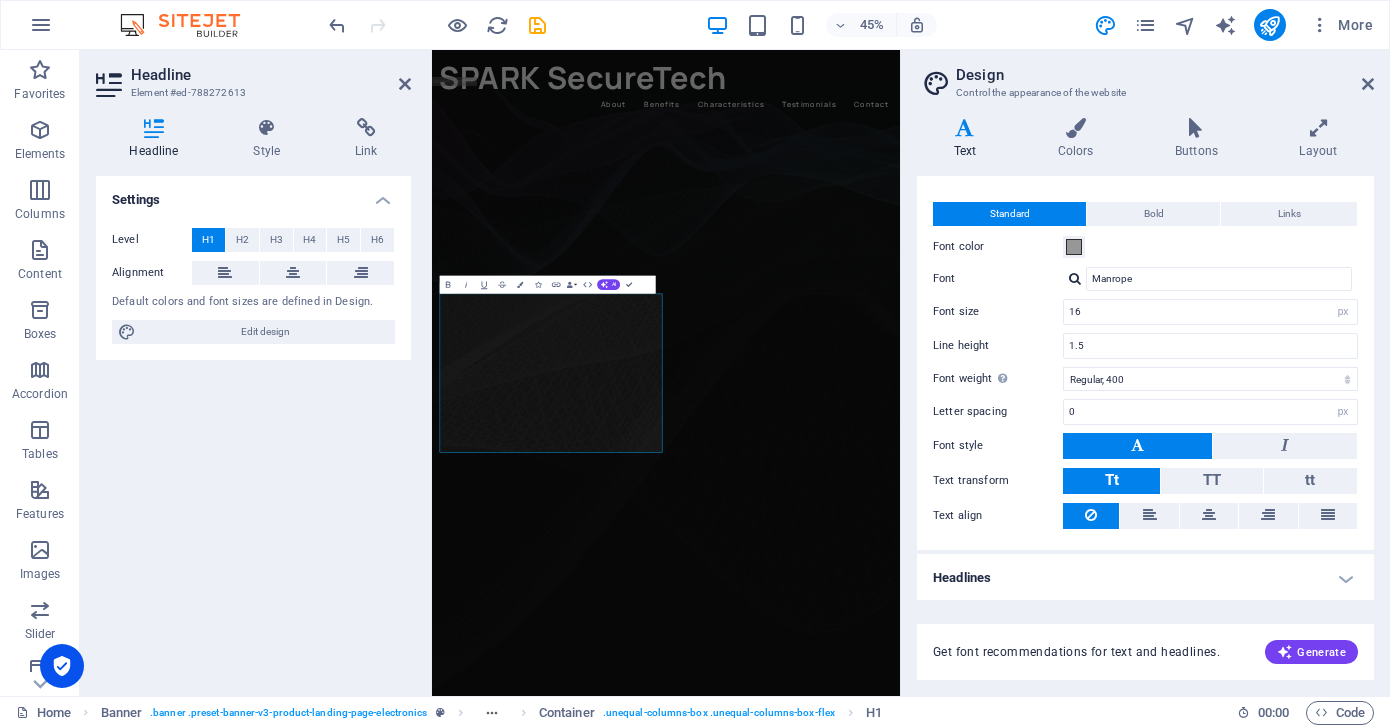 click on "Headlines" at bounding box center (1145, 578) 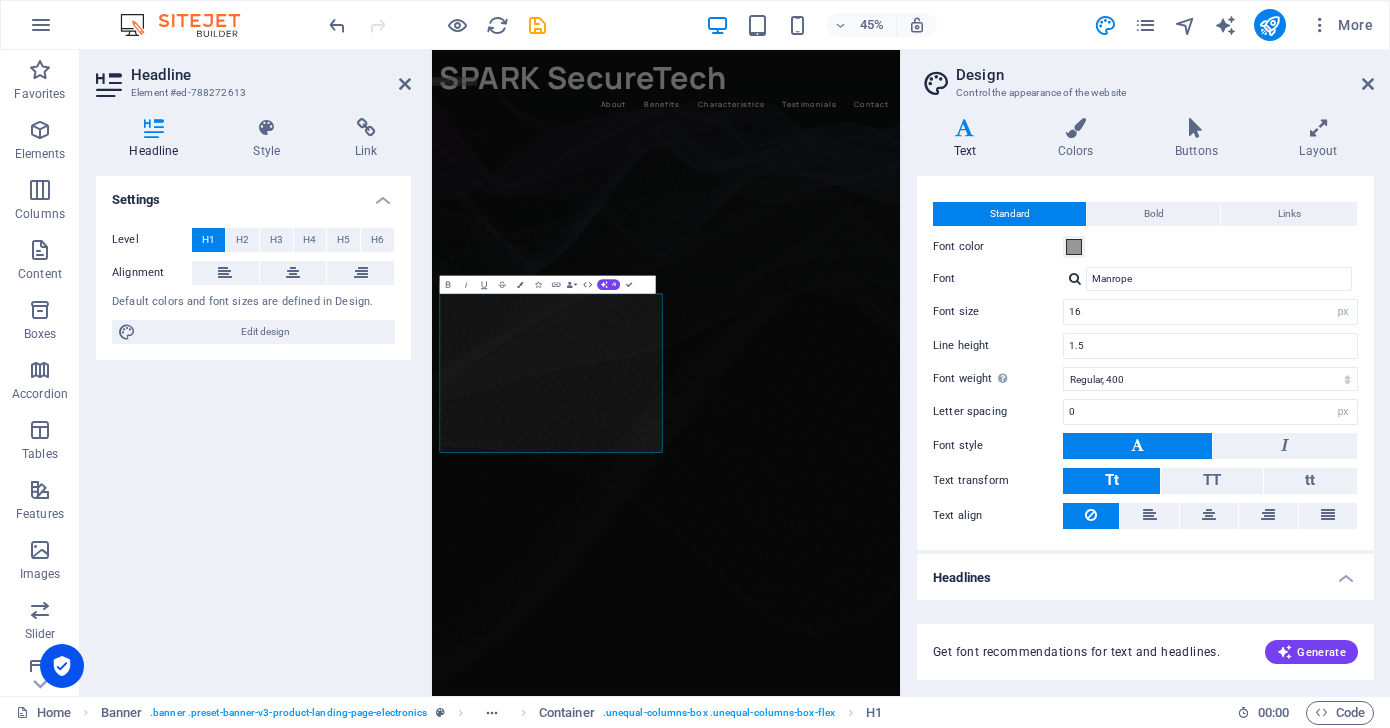 click on "Headlines" at bounding box center [1145, 572] 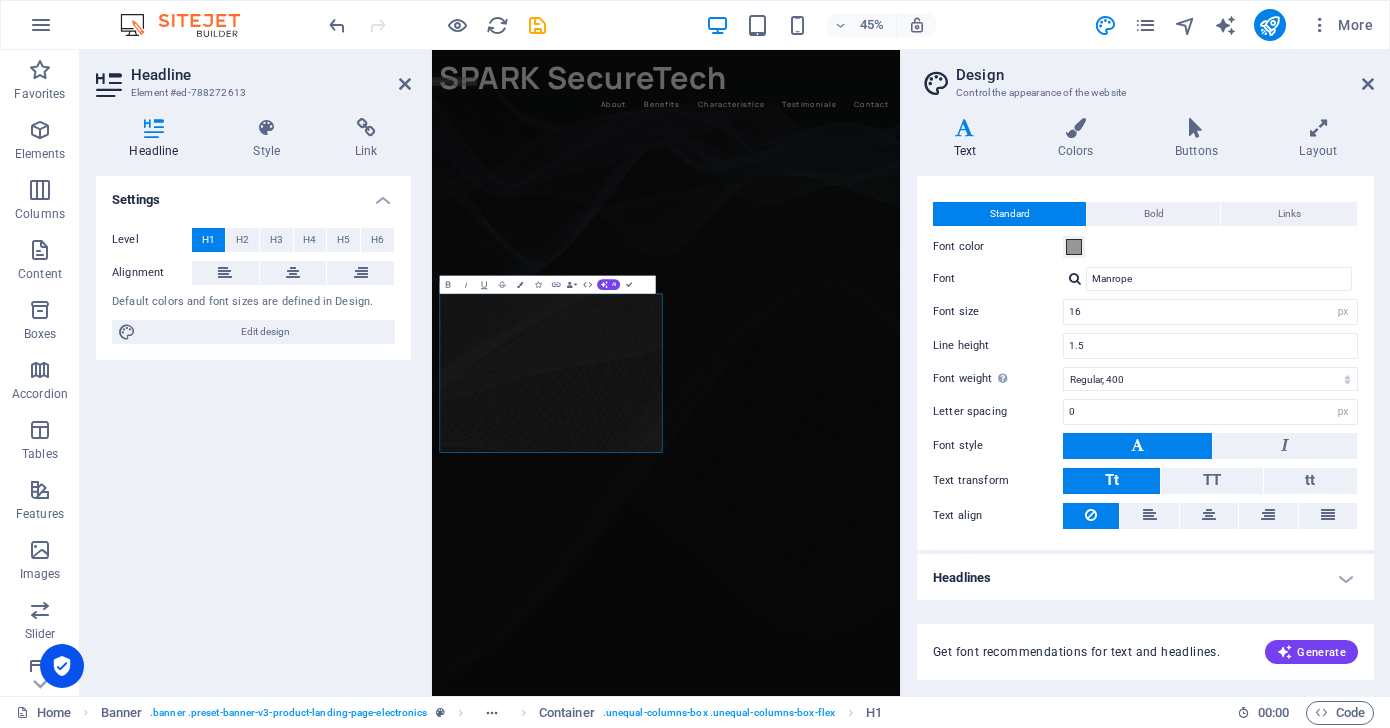 click on "Headlines" at bounding box center (1145, 578) 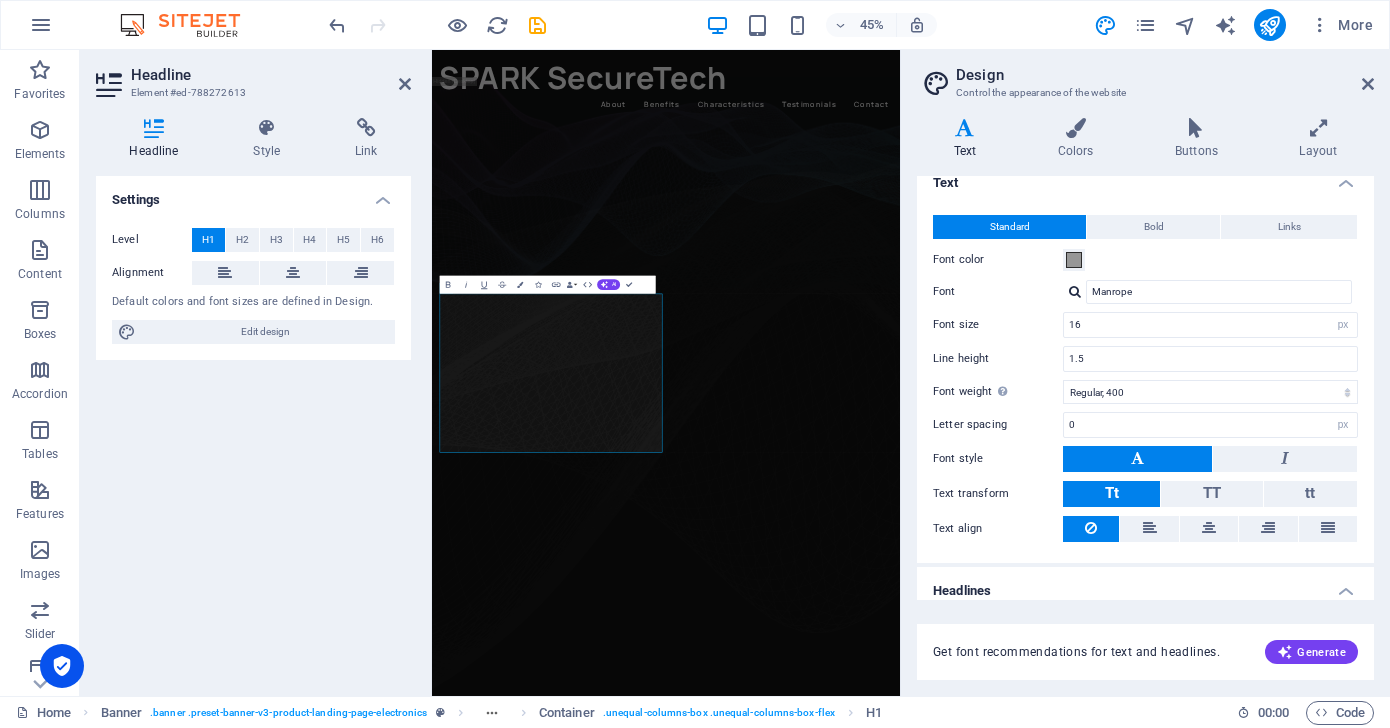 scroll, scrollTop: 0, scrollLeft: 0, axis: both 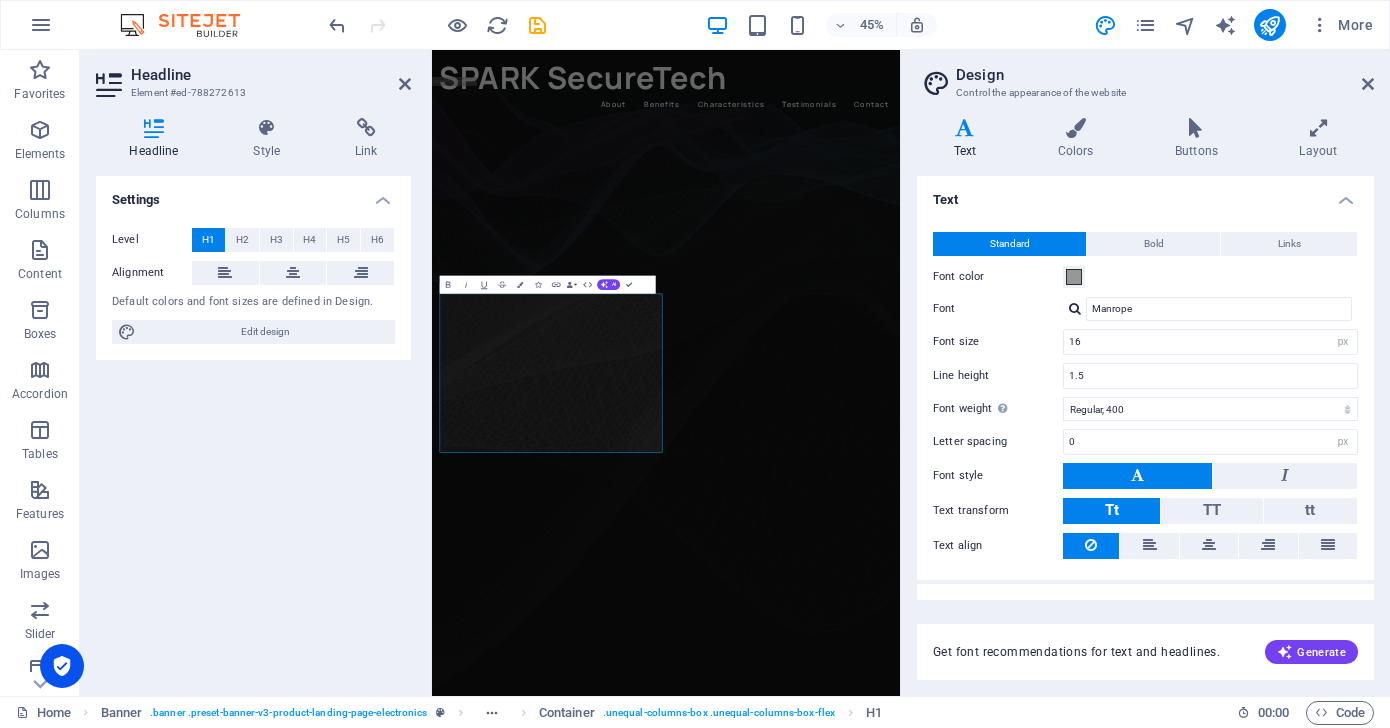 click on "Design Control the appearance of the website Variants  Text  Colors  Buttons  Layout Text Standard Bold Links Font color Font Manrope Font size 16 rem px Line height 1.5 Font weight To display the font weight correctly, it may need to be enabled.  Manage Fonts Thin, 100 Extra-light, 200 Light, 300 Regular, 400 Medium, 500 Semi-bold, 600 Bold, 700 Extra-bold, 800 Black, 900 Letter spacing 0 rem px Font style Text transform Tt TT tt Text align Font weight To display the font weight correctly, it may need to be enabled.  Manage Fonts Thin, 100 Extra-light, 200 Light, 300 Regular, 400 Medium, 500 Semi-bold, 600 Bold, 700 Extra-bold, 800 Black, 900 Default Hover / Active Font color Font color Decoration Decoration Transition duration 0.3 s Transition function Ease Ease In Ease Out Ease In/Ease Out Linear Headlines All H1 / Textlogo H2 H3 H4 H5 H6 Font color Font Manrope Line height 1.5 Font weight To display the font weight correctly, it may need to be enabled.  Manage Fonts Thin, 100 Extra-light, 200 Light, 300 0" at bounding box center [1145, 373] 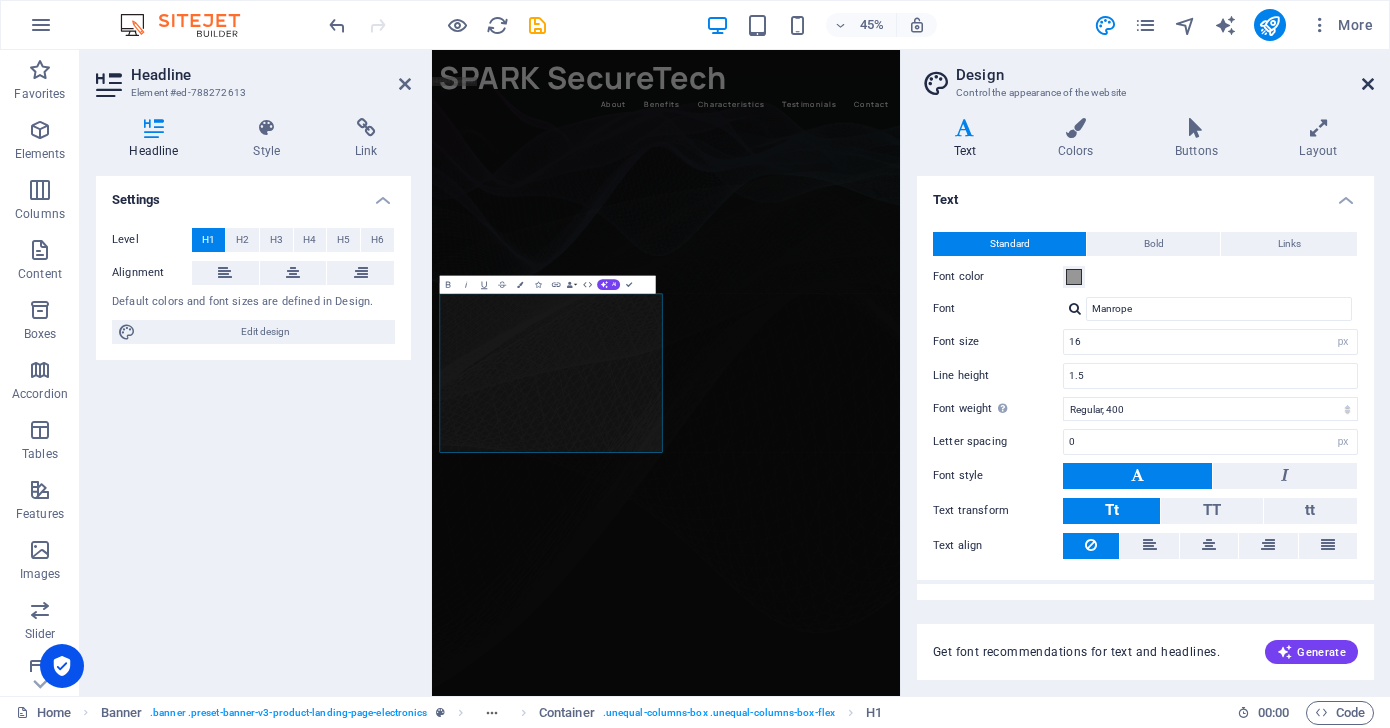 click at bounding box center (1368, 84) 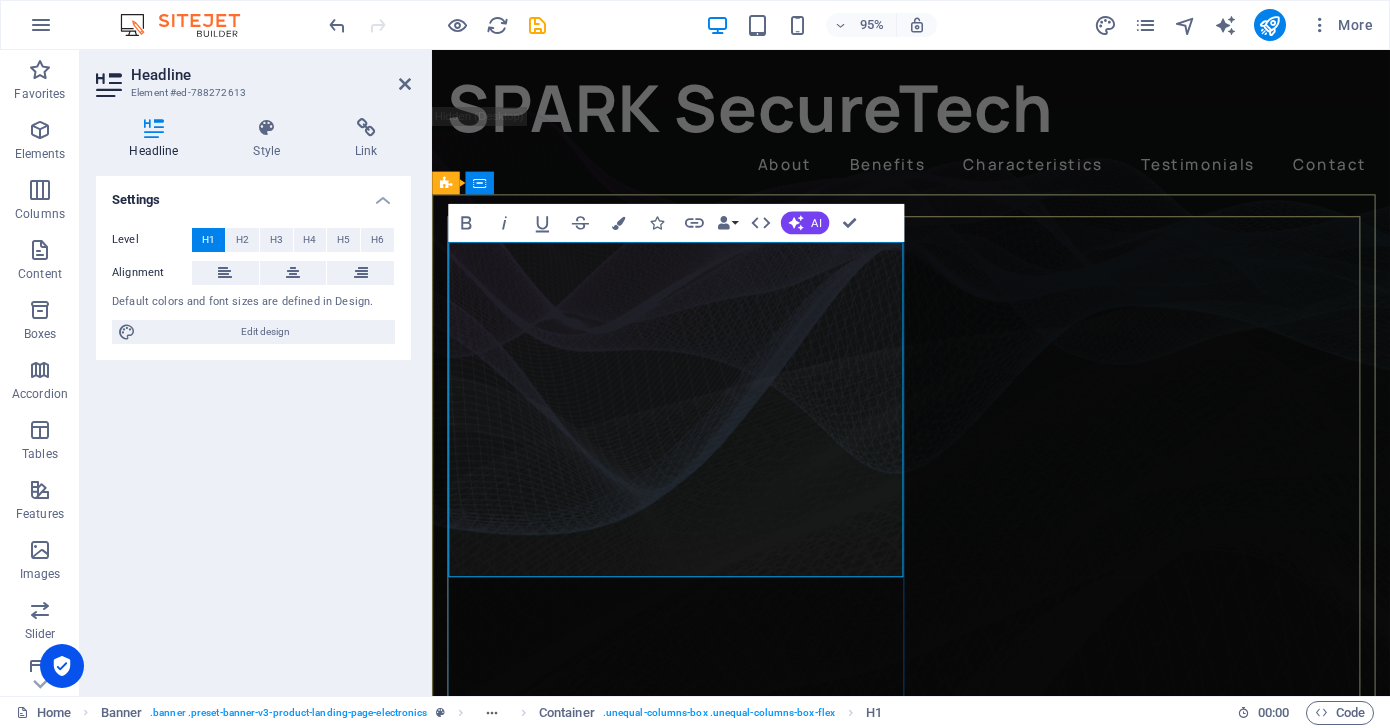 click on "Music is everything  Now  everywhere" at bounding box center [-33, 1279] 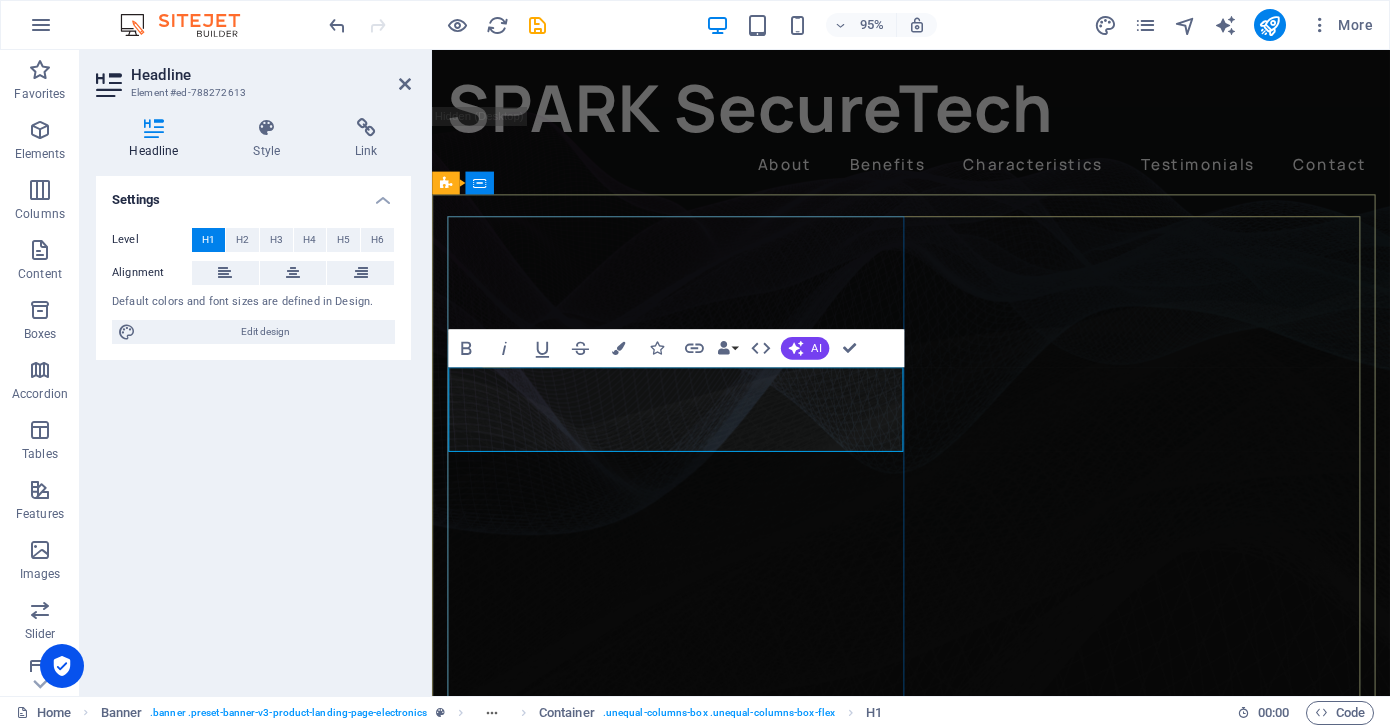 type 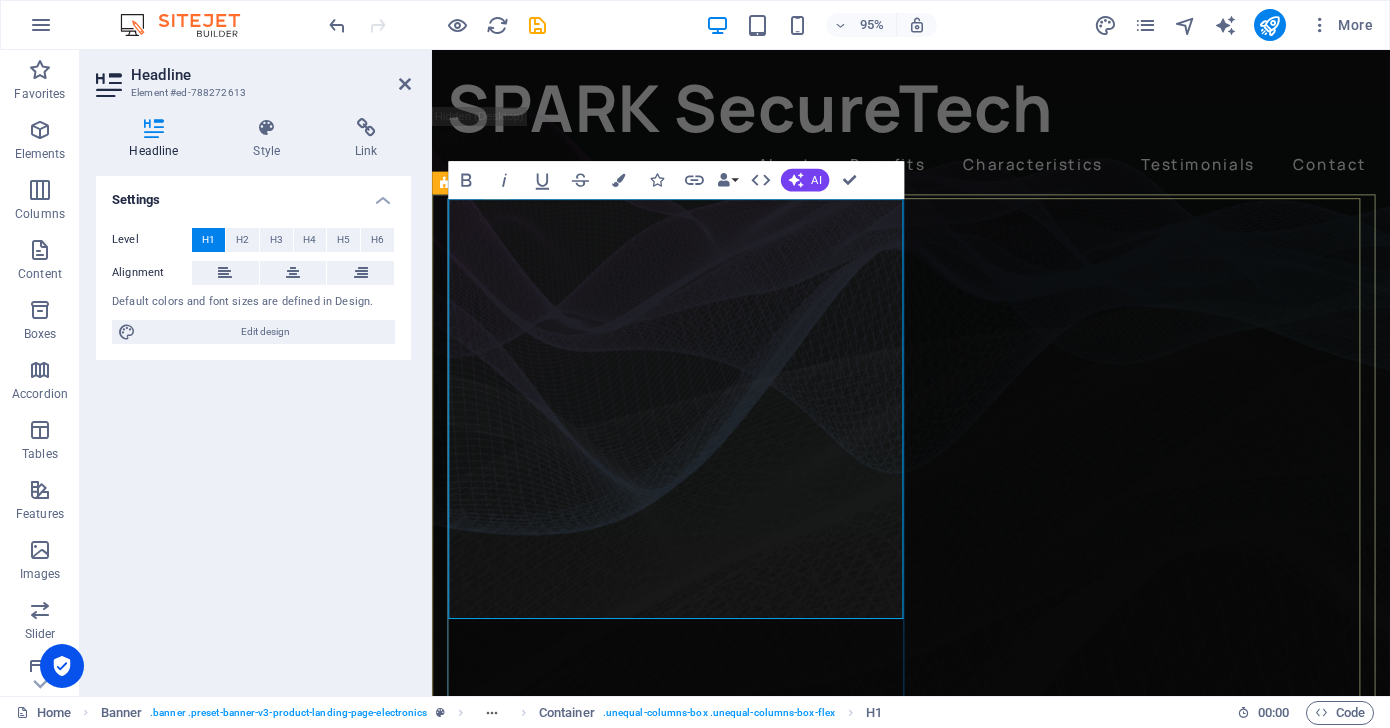 scroll, scrollTop: 7, scrollLeft: 0, axis: vertical 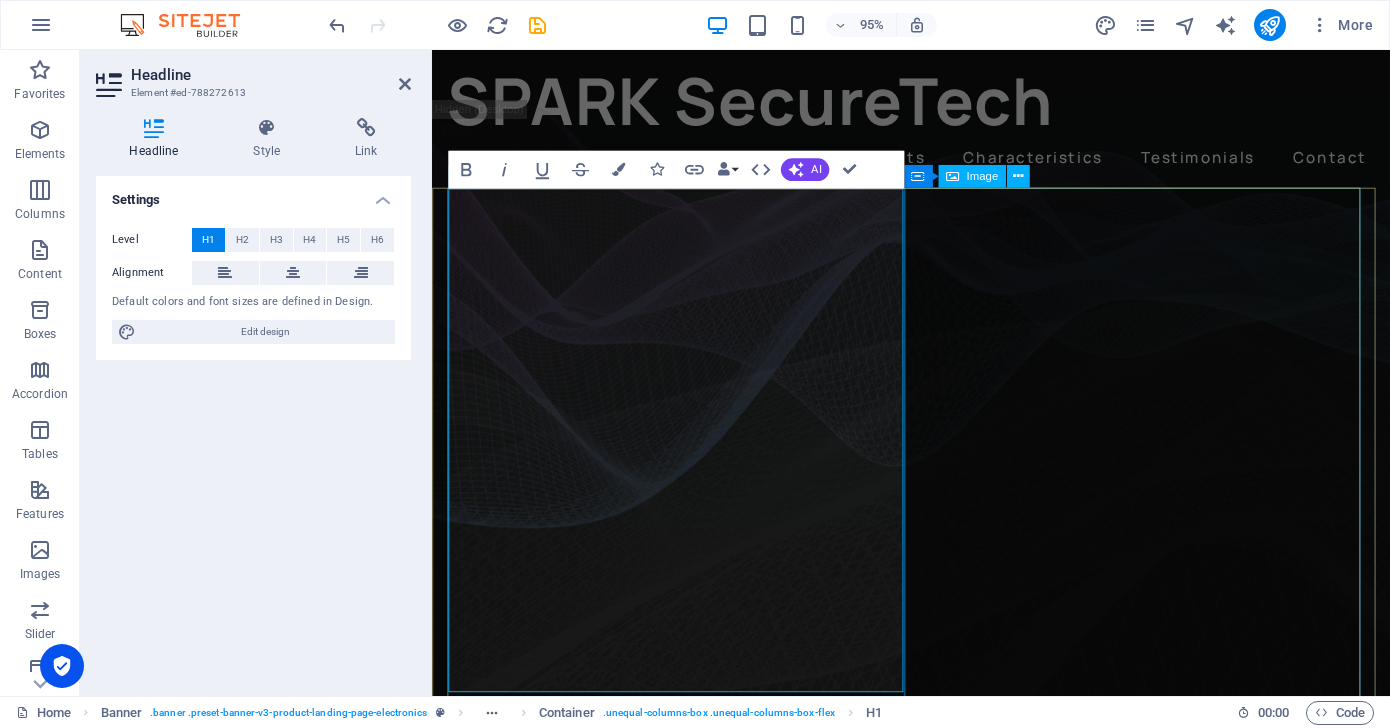 click at bounding box center [-33, 2152] 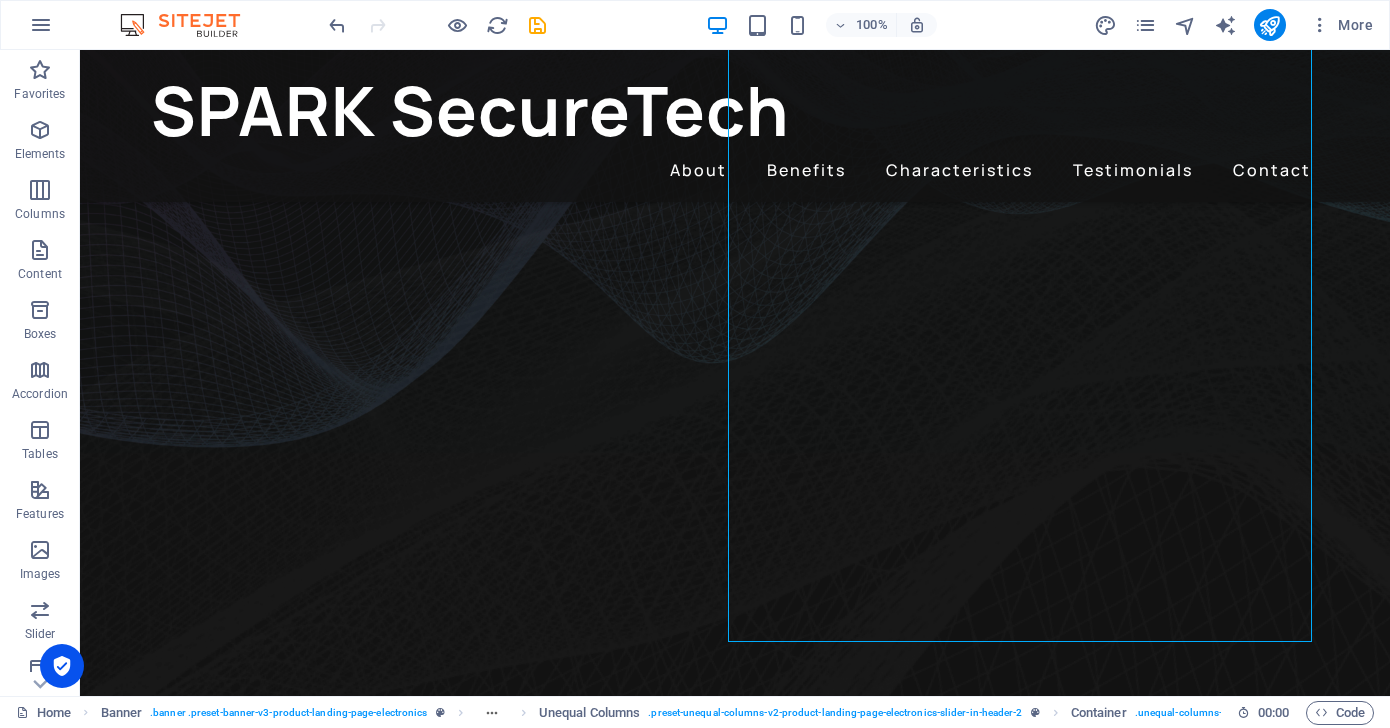 scroll, scrollTop: 267, scrollLeft: 0, axis: vertical 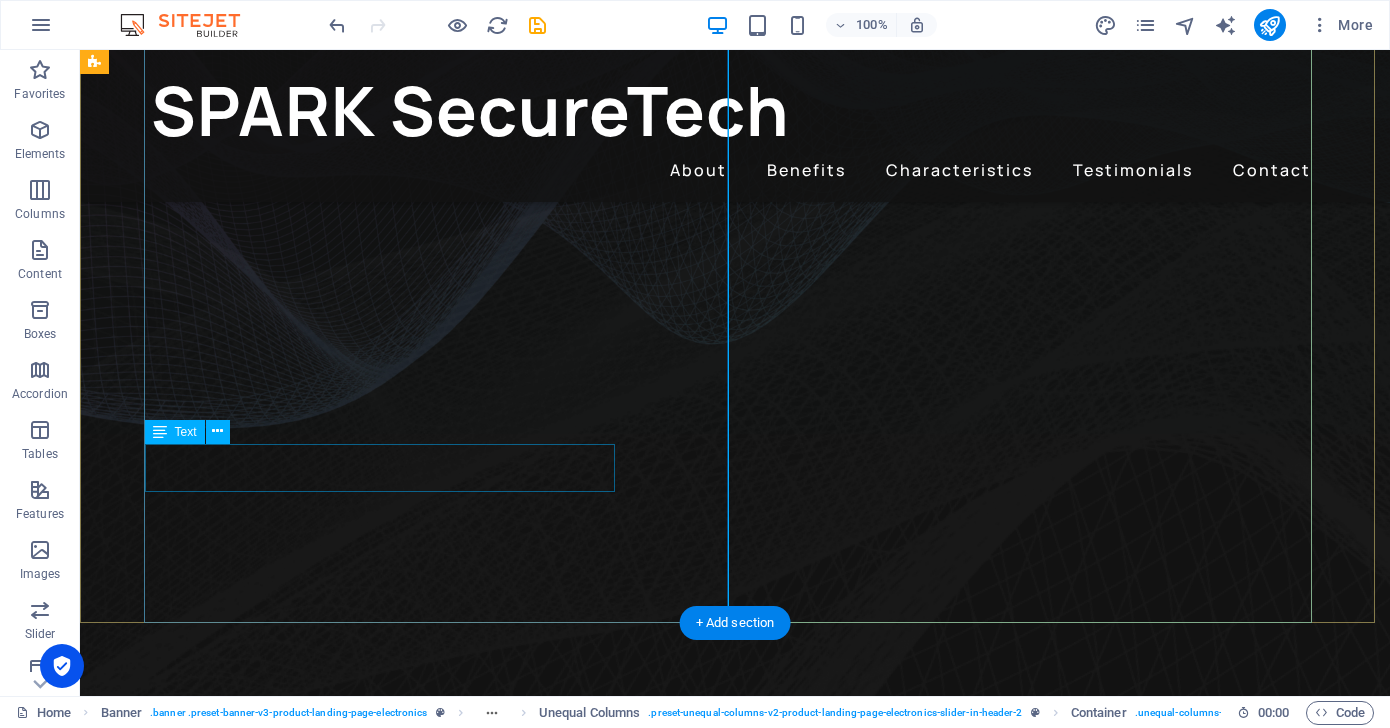 click on "Lorem ipsum dolor sit amet, consectetur adipiscing elit. Adipiscing ultricies risus, ornare mus id vulputate." at bounding box center [-433, 1225] 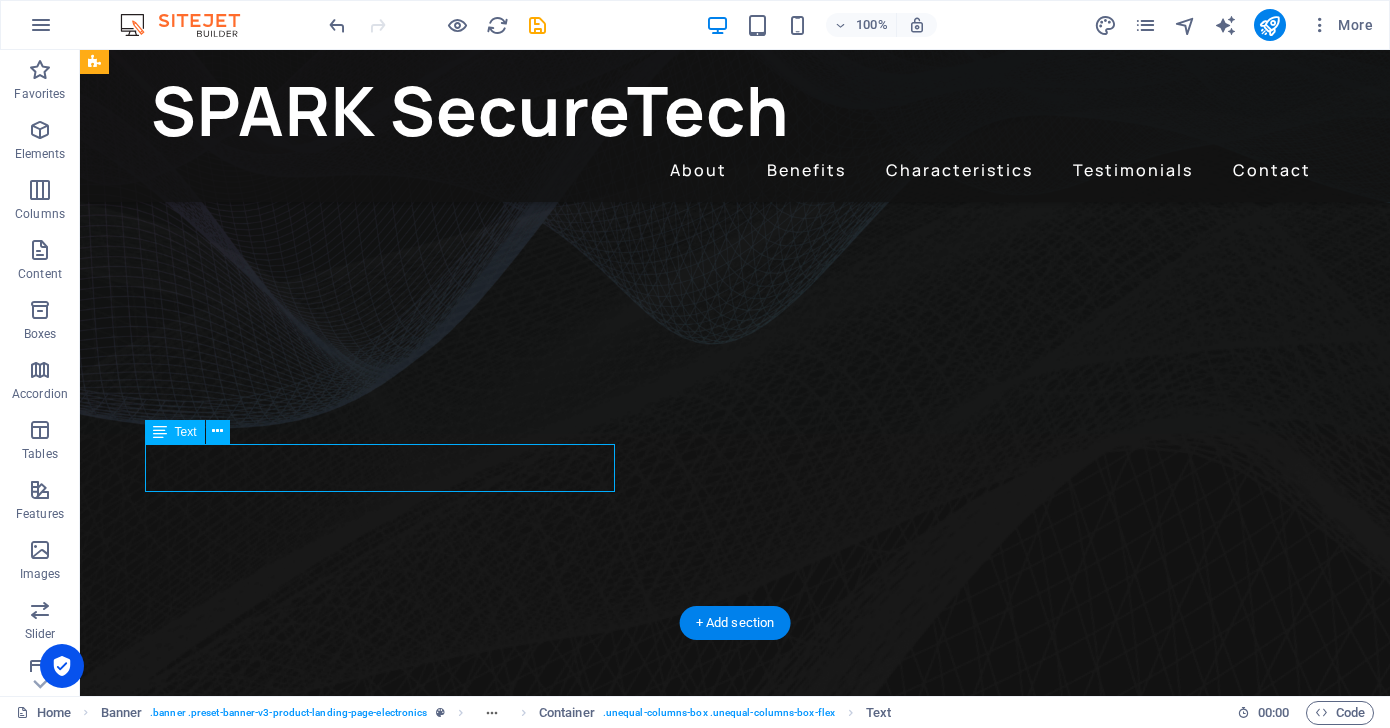 click on "Lorem ipsum dolor sit amet, consectetur adipiscing elit. Adipiscing ultricies risus, ornare mus id vulputate." at bounding box center [-433, 1225] 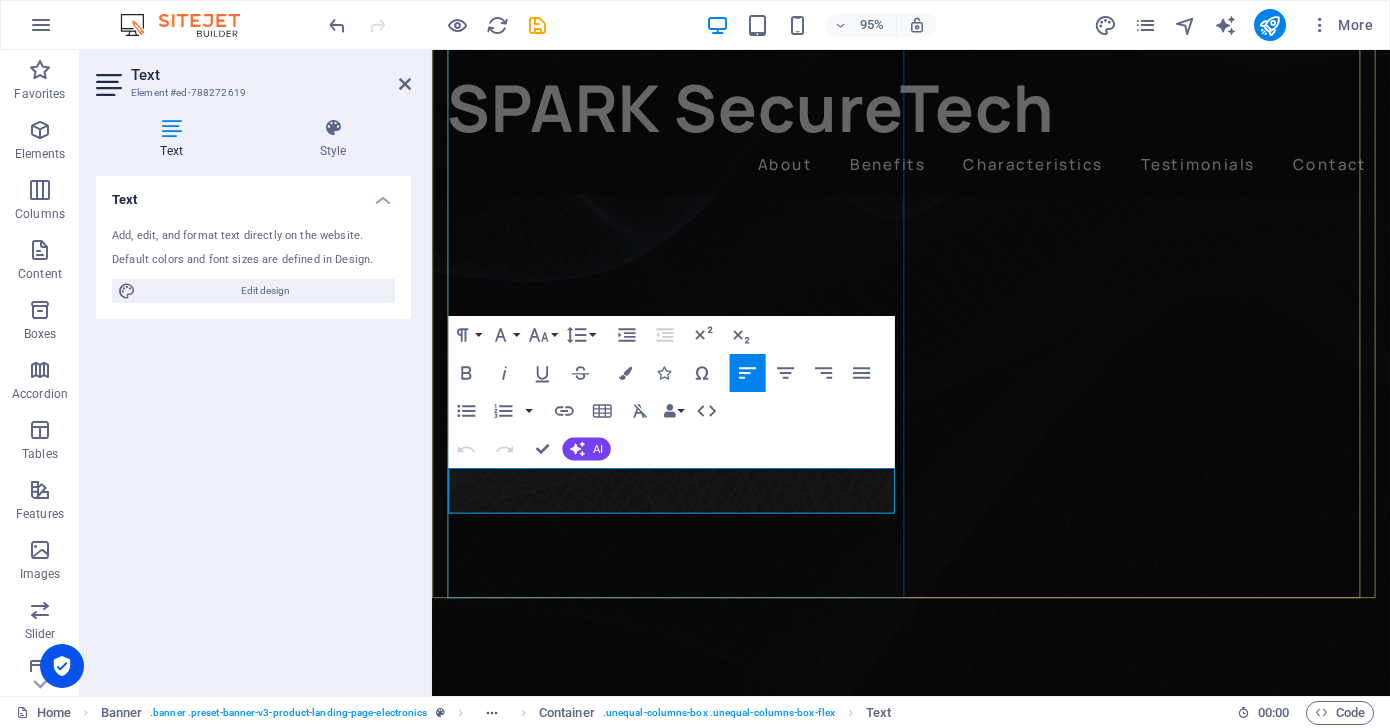 click on "Lorem ipsum dolor sit amet, consectetur adipiscing elit. Adipiscing ultricies risus, ornare mus id vulputate." at bounding box center (-33, 1225) 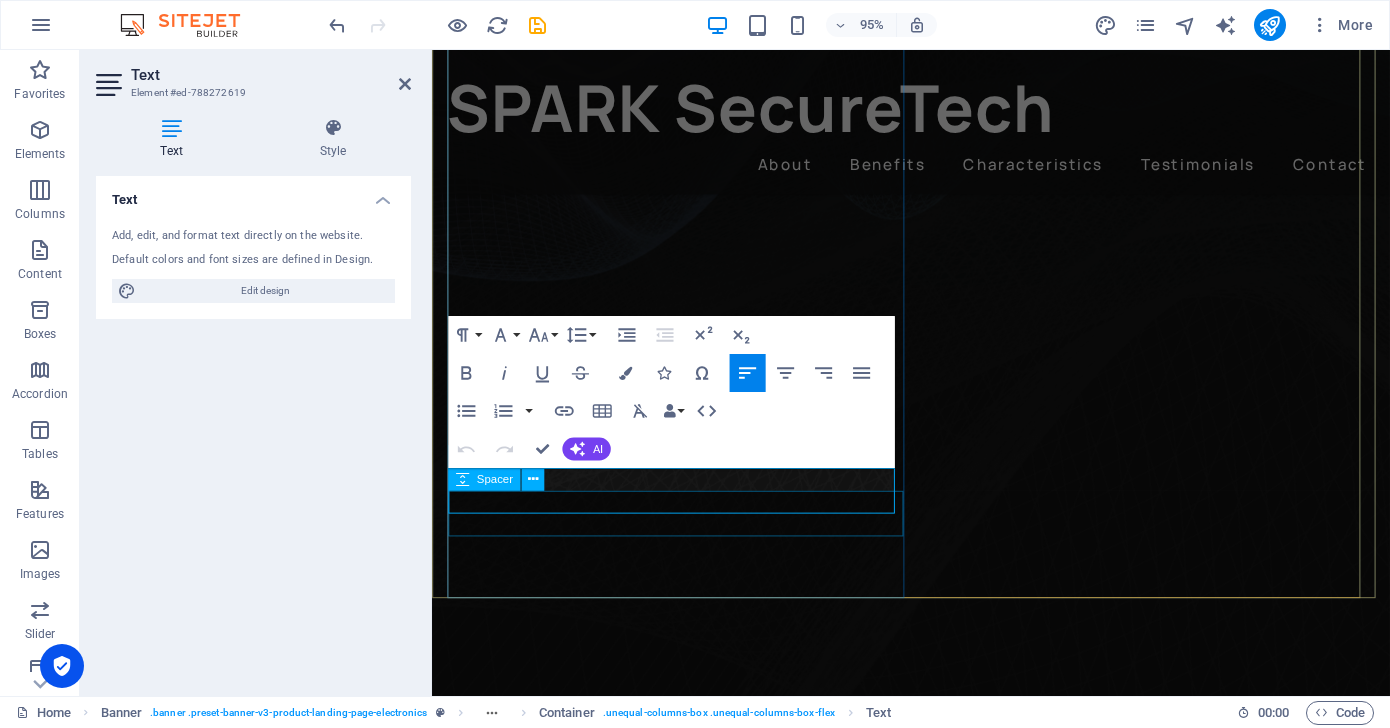 type 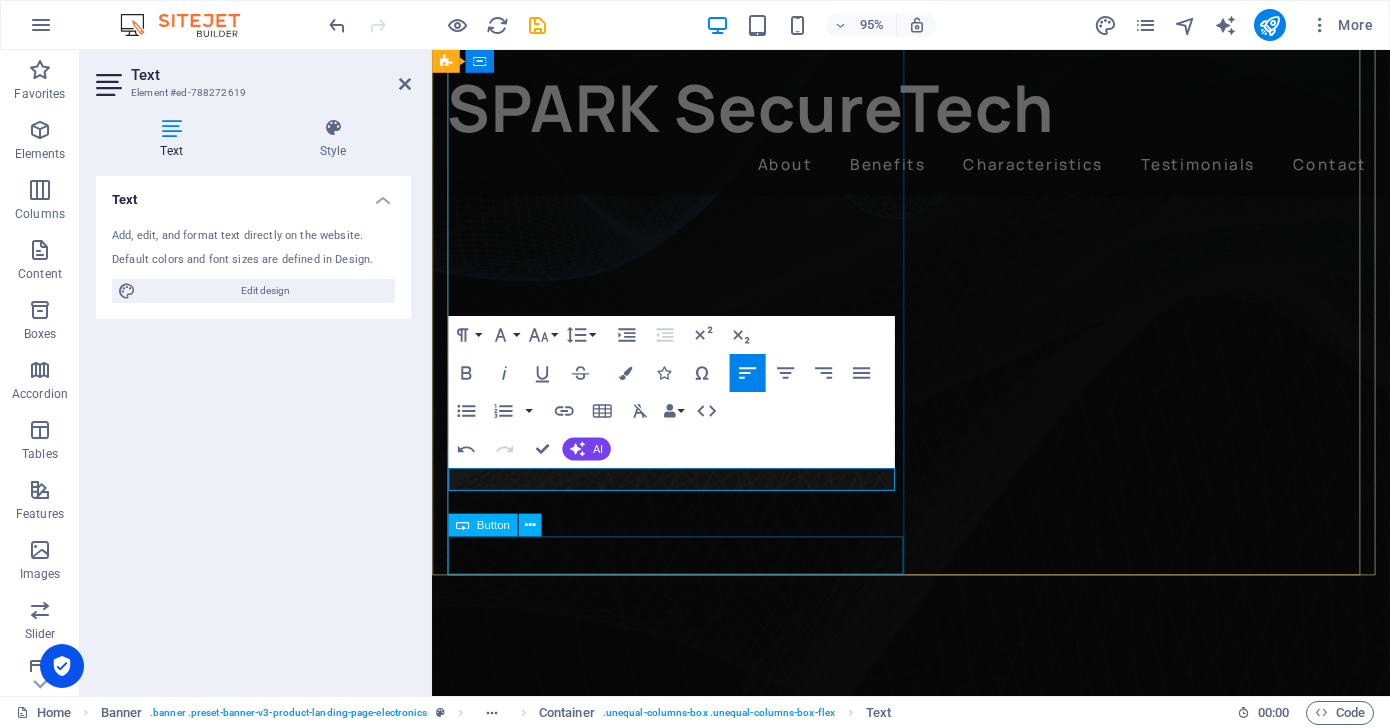 click on "Learn more" at bounding box center (-33, 1305) 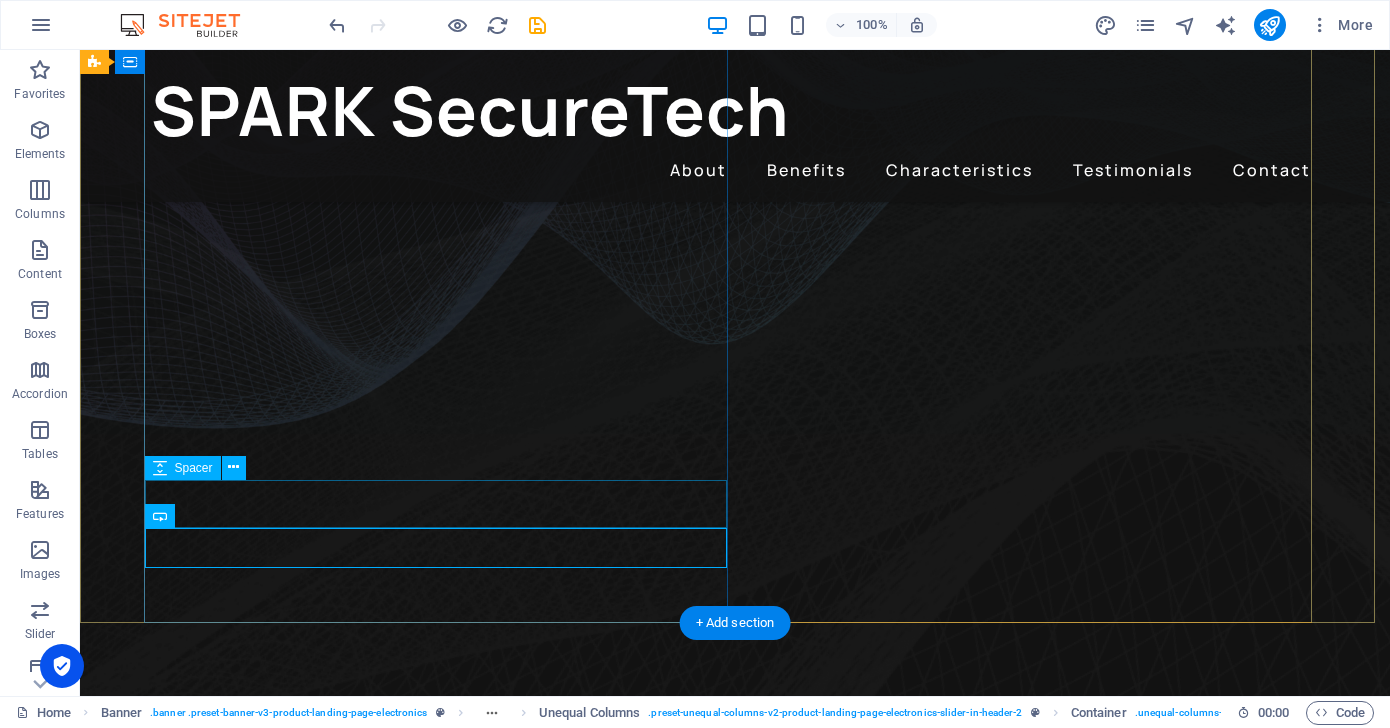 click at bounding box center (-433, 1261) 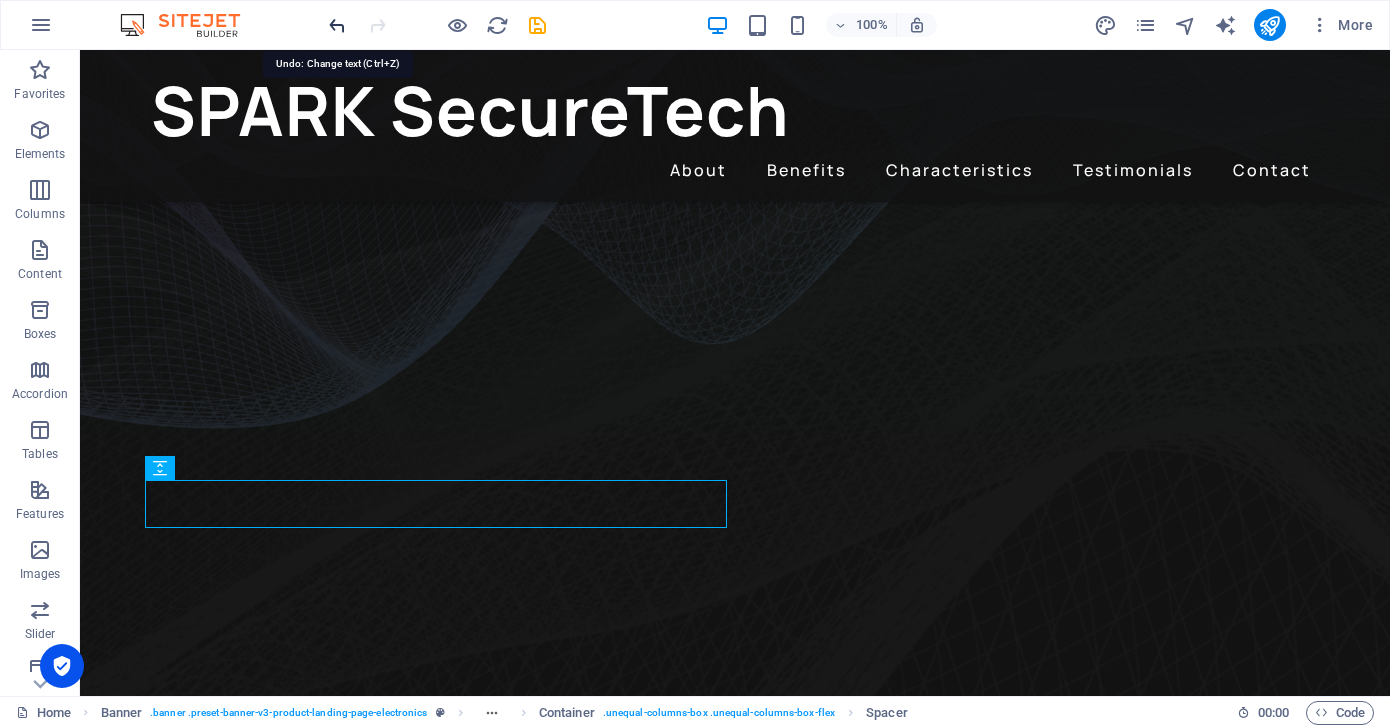 click at bounding box center [337, 25] 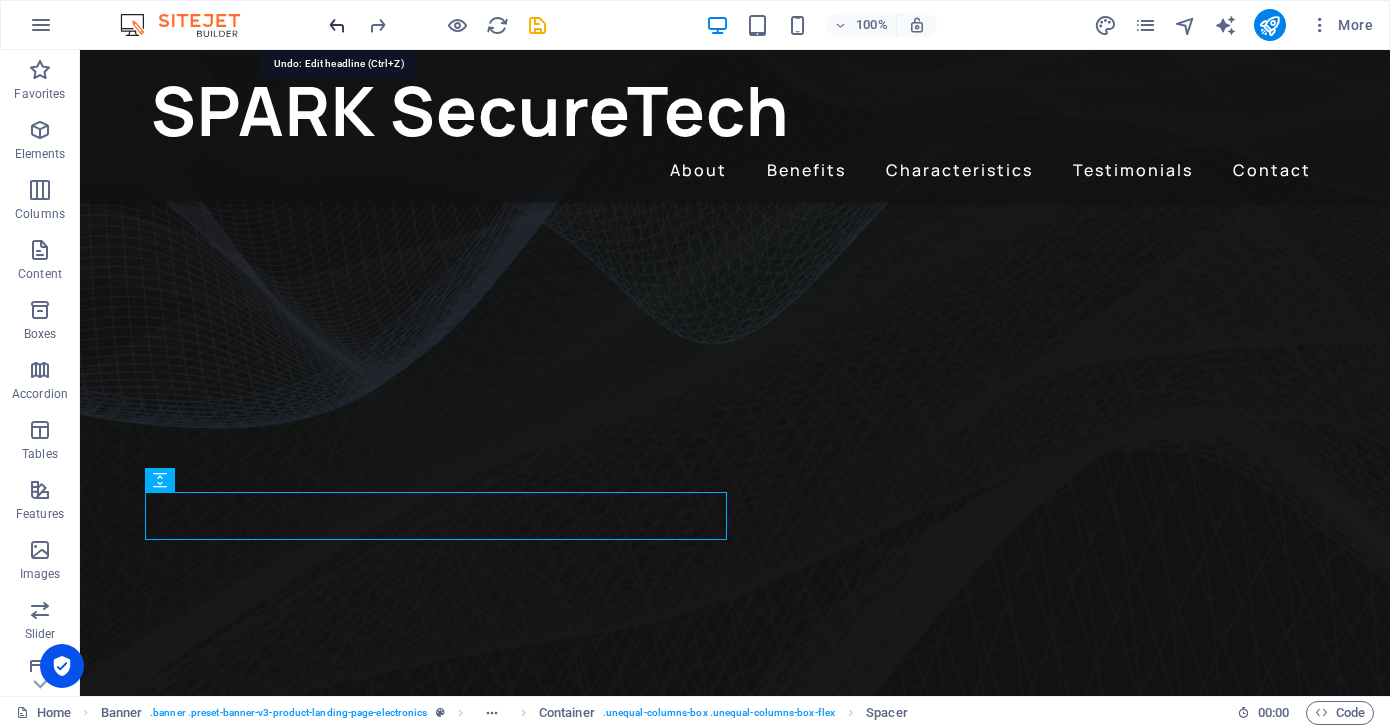 click at bounding box center (337, 25) 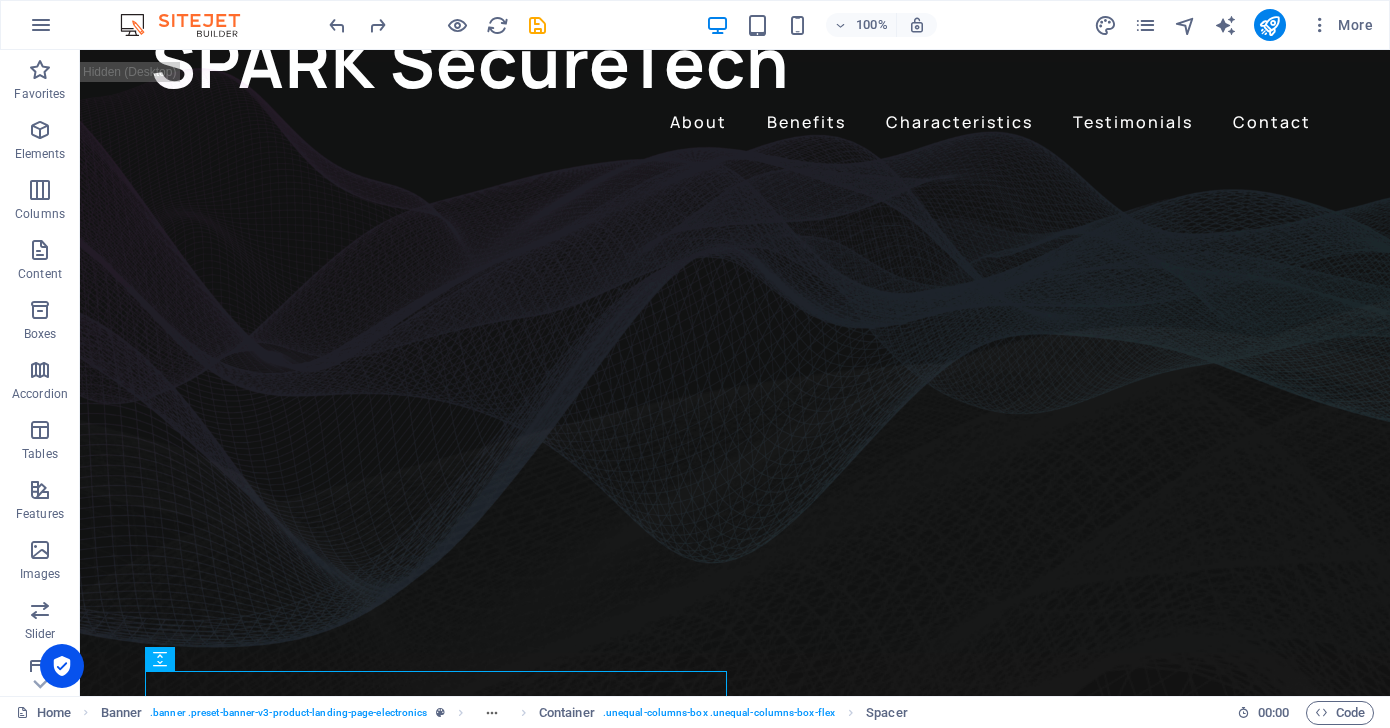scroll, scrollTop: 0, scrollLeft: 0, axis: both 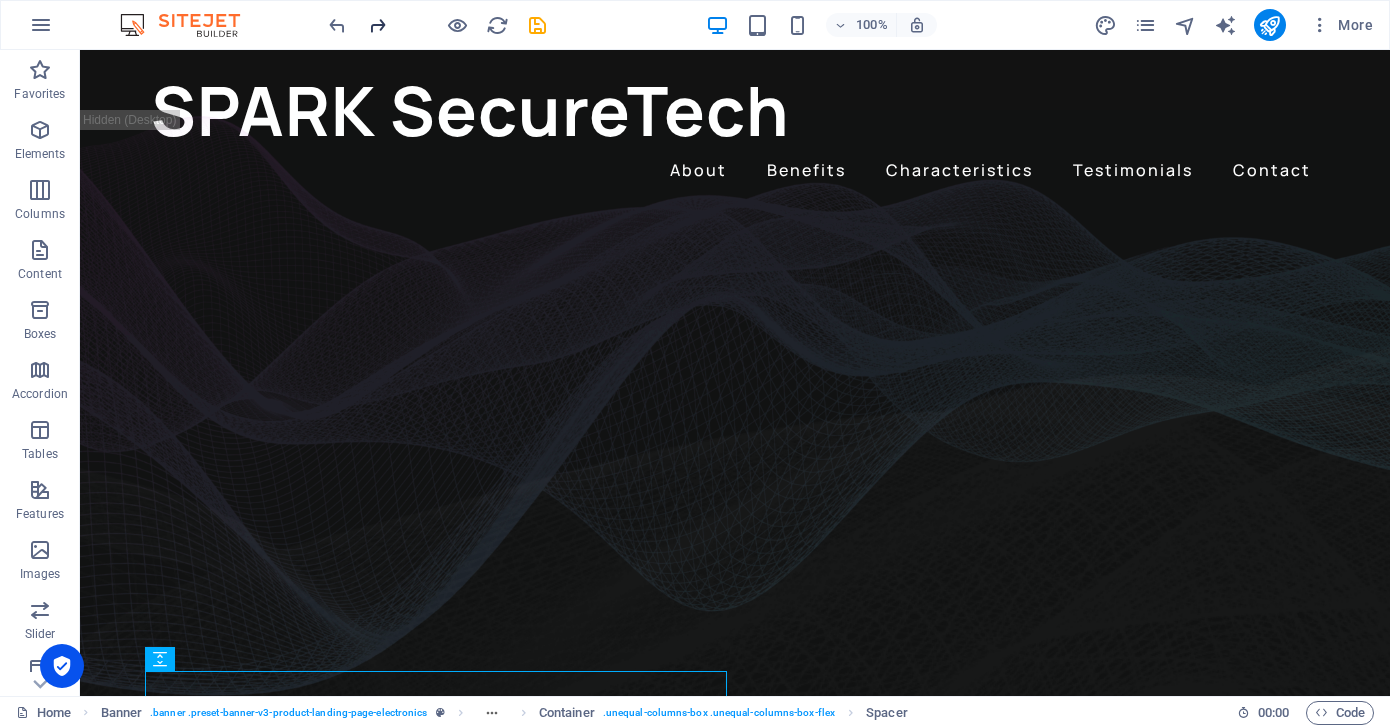 click at bounding box center (377, 25) 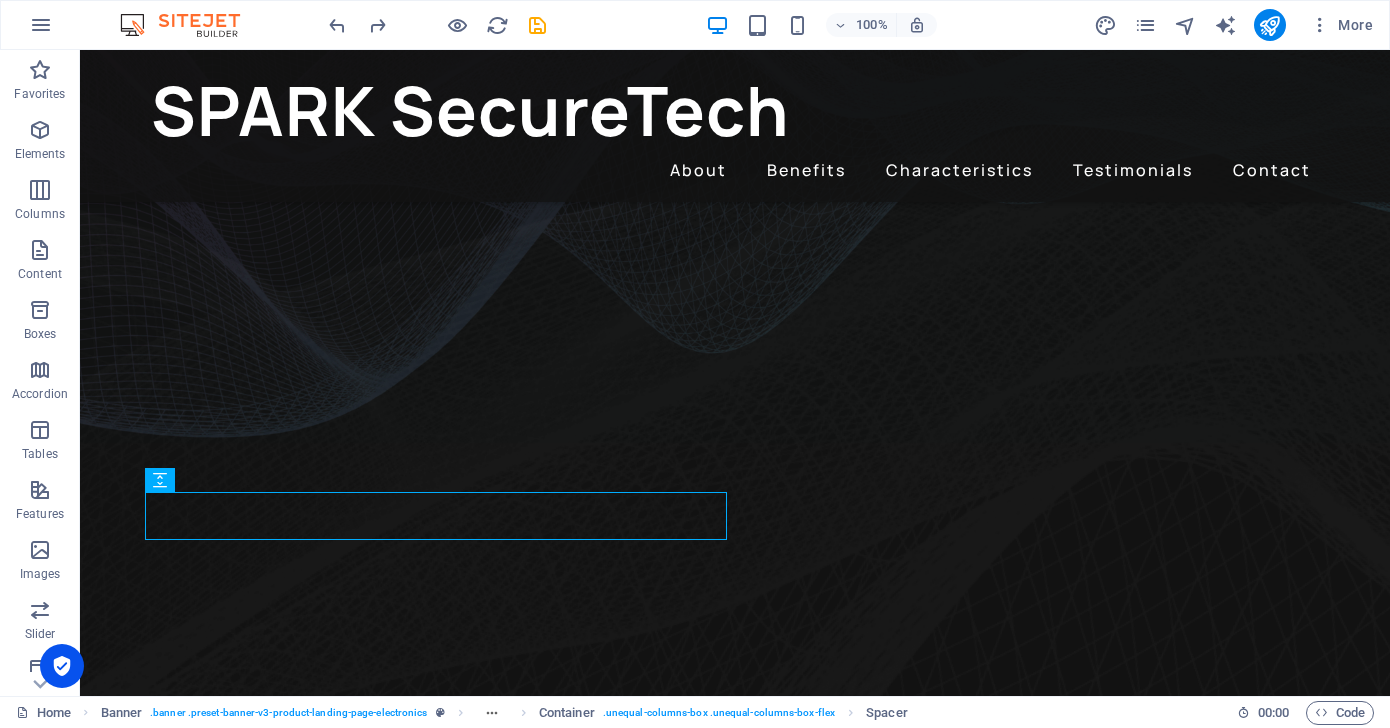 scroll, scrollTop: 420, scrollLeft: 0, axis: vertical 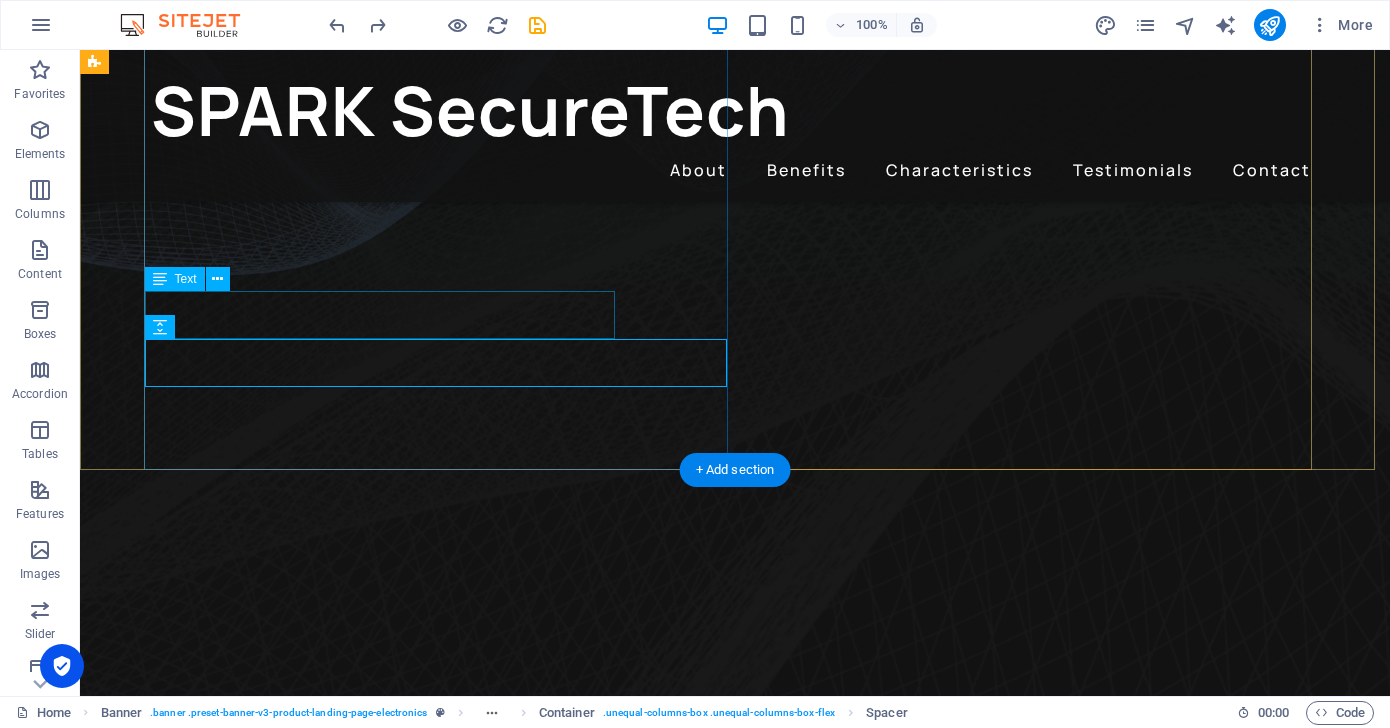 click on "Lorem ipsum dolor sit amet, consectetur adipiscing elit. Adipiscing ultricies risus, ornare mus id vulputate." at bounding box center (-433, 1072) 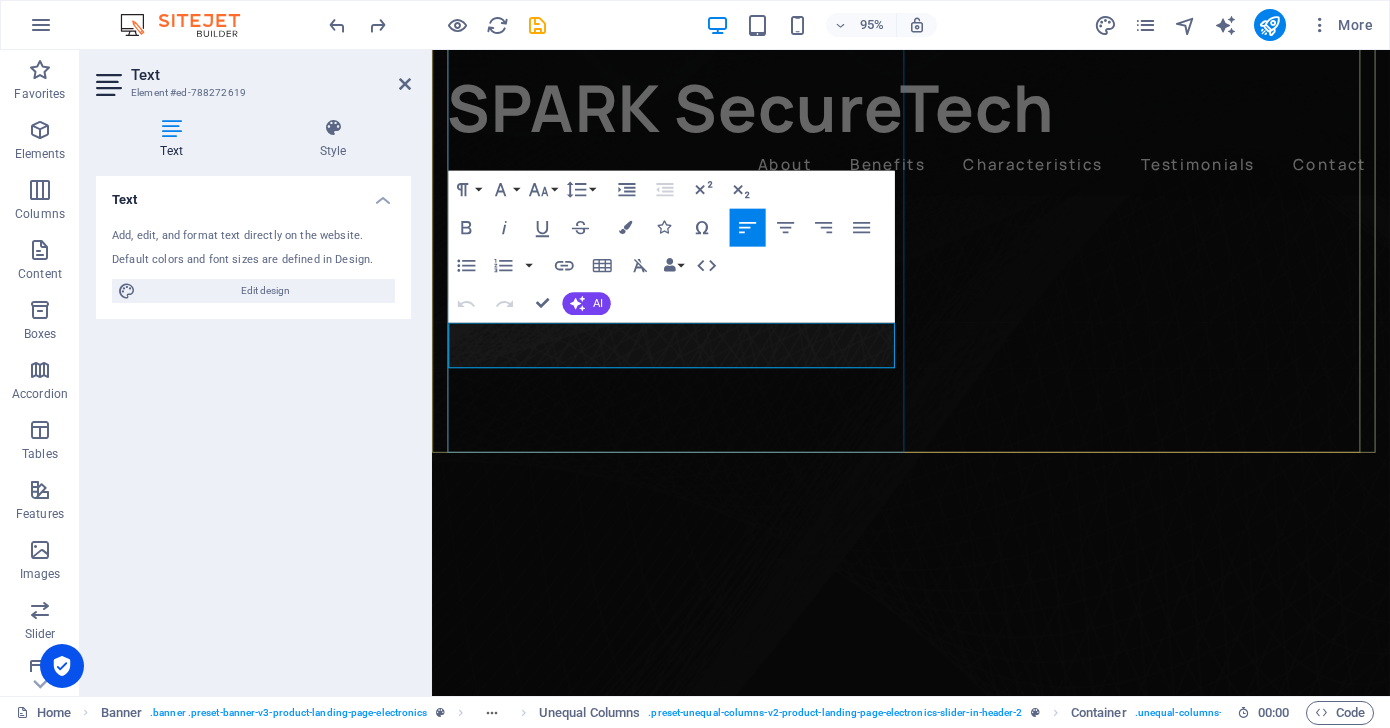 click on "Lorem ipsum dolor sit amet, consectetur adipiscing elit. Adipiscing ultricies risus, ornare mus id vulputate." at bounding box center (-33, 1072) 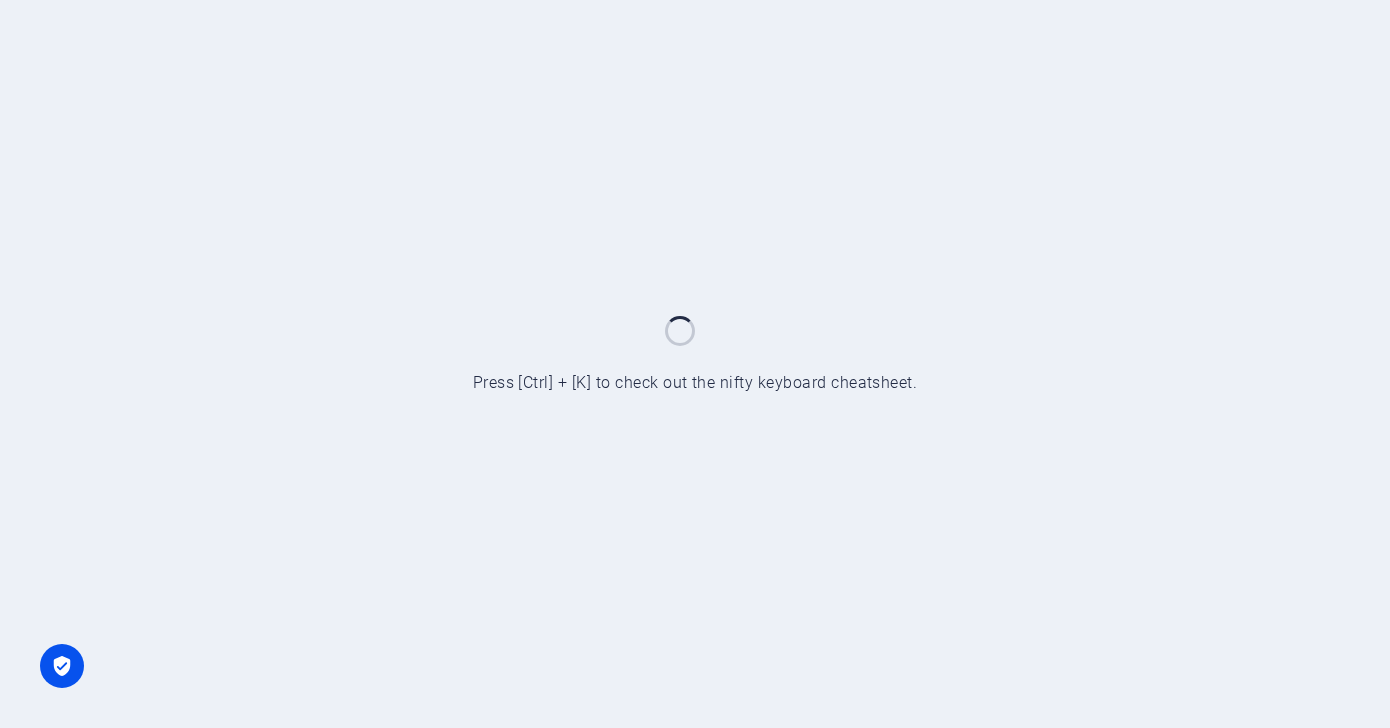 scroll, scrollTop: 0, scrollLeft: 0, axis: both 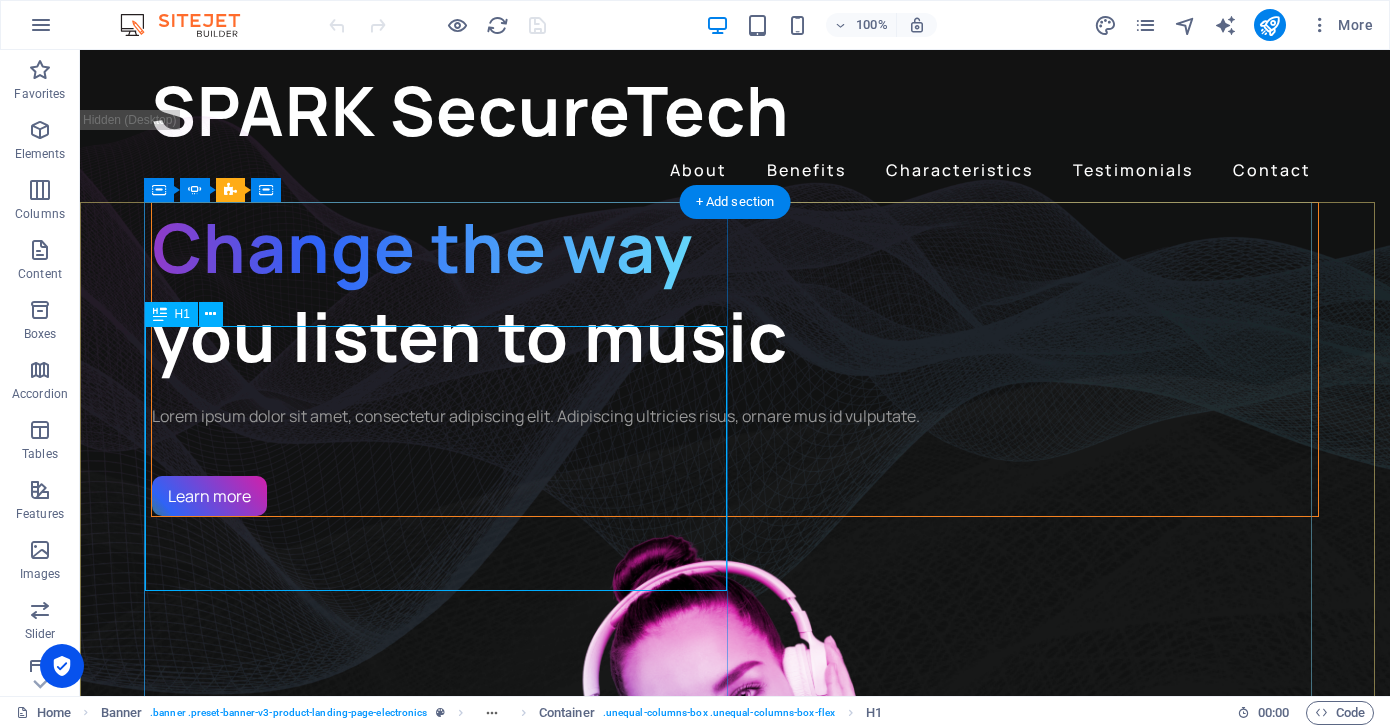click on "Change the way you listen to music" at bounding box center (735, 291) 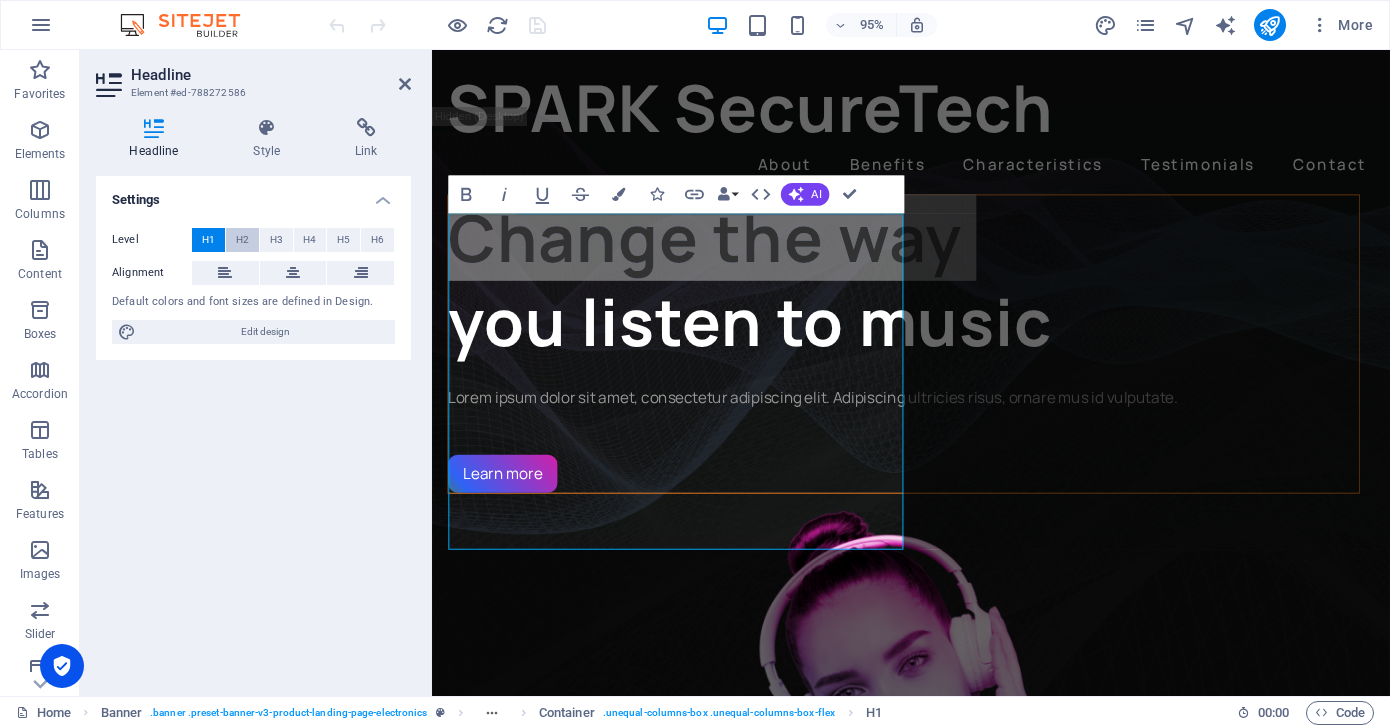 click on "H2" at bounding box center [242, 240] 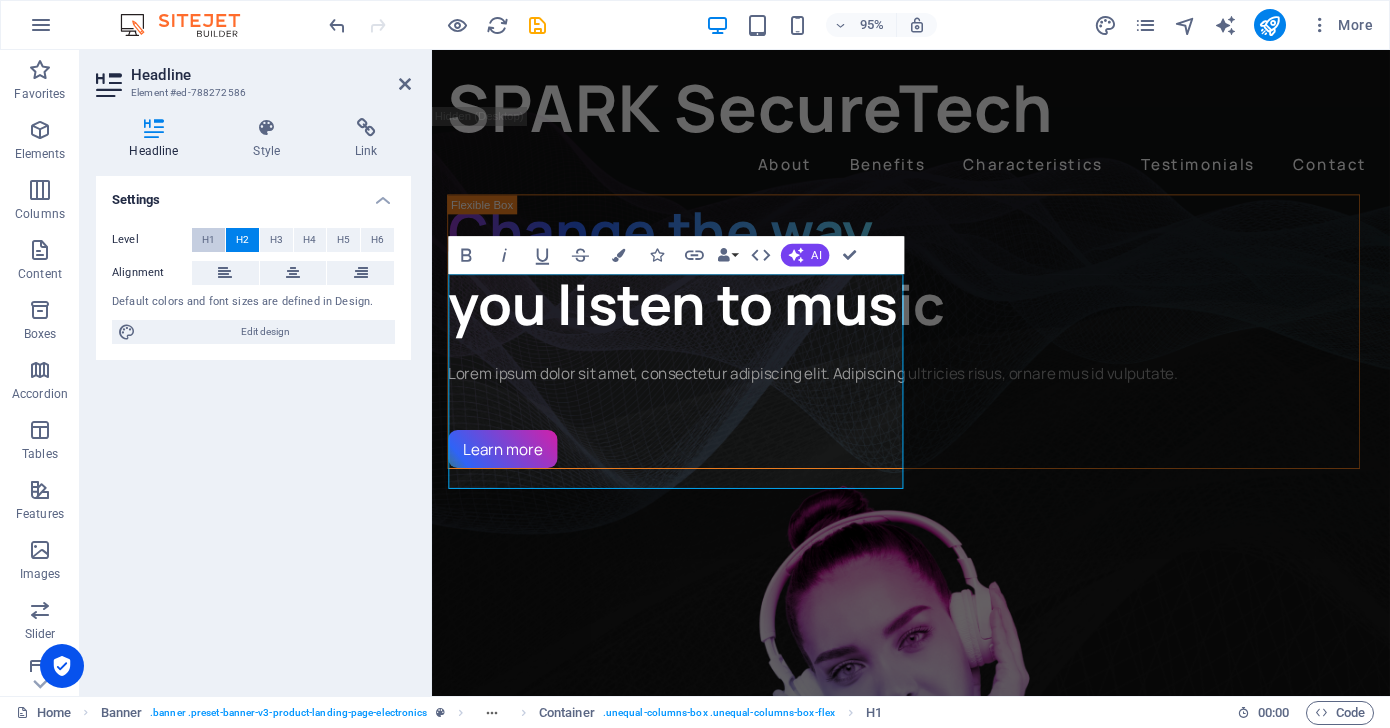 click on "H1" at bounding box center (208, 240) 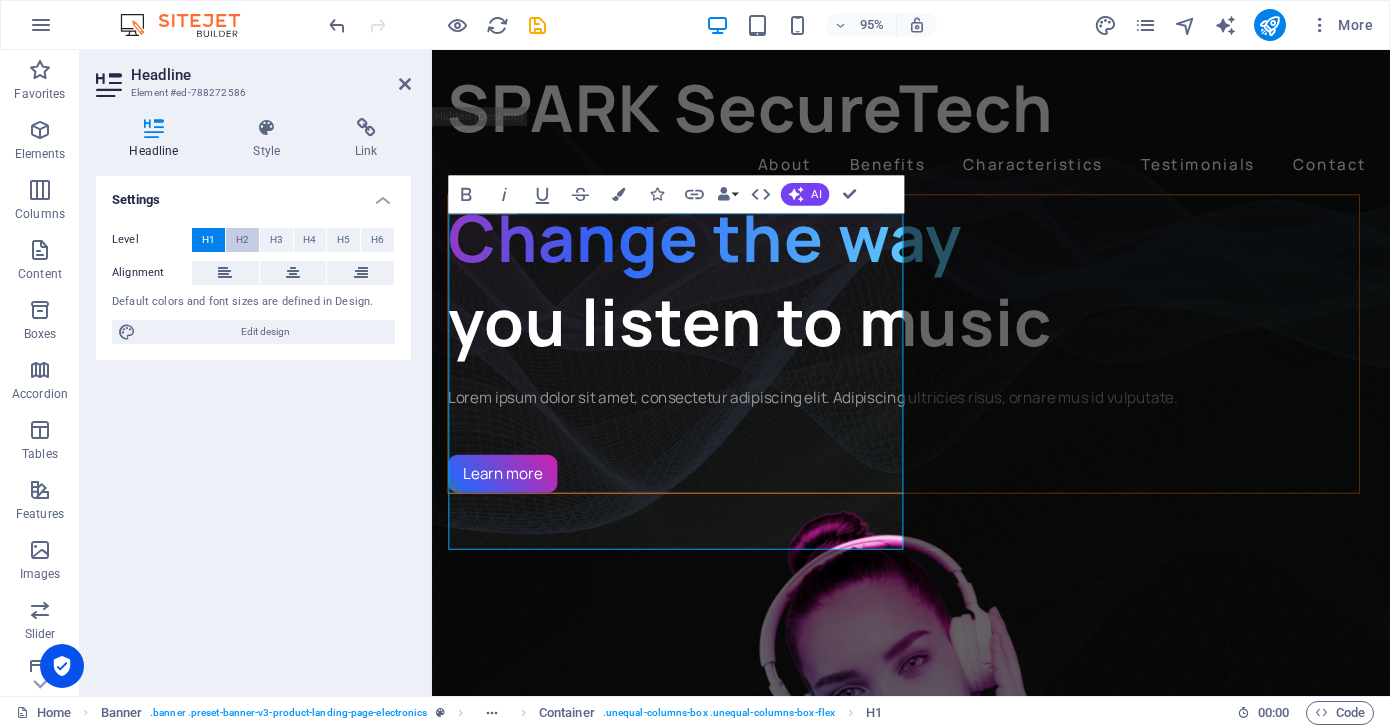 click on "H2" at bounding box center [242, 240] 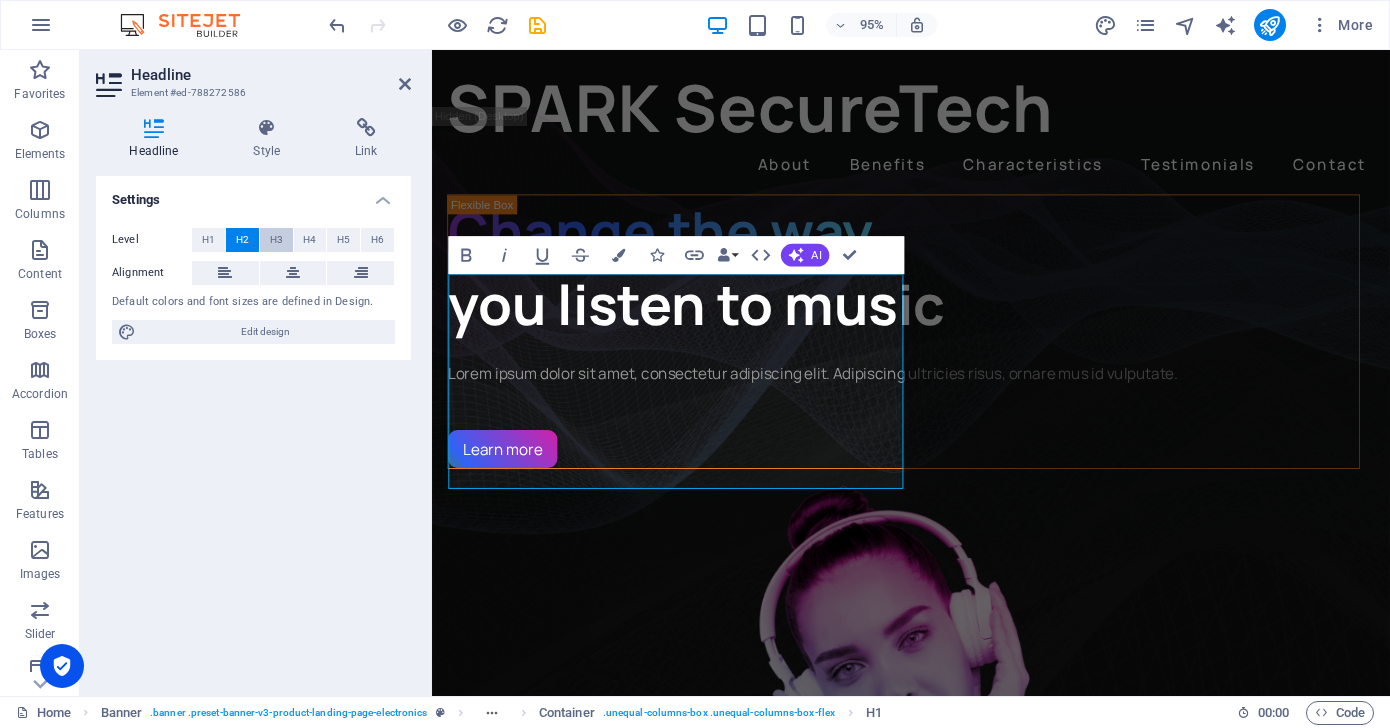 click on "H3" at bounding box center [276, 240] 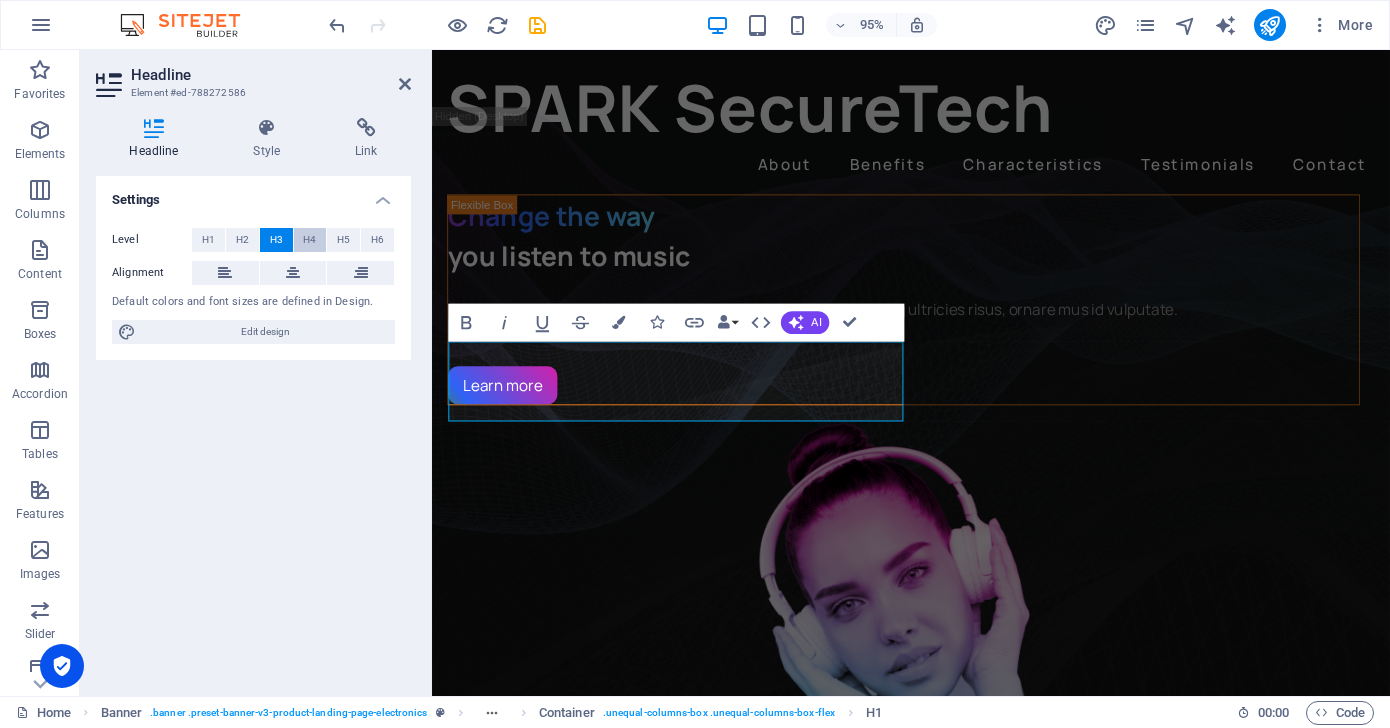 click on "H4" at bounding box center [310, 240] 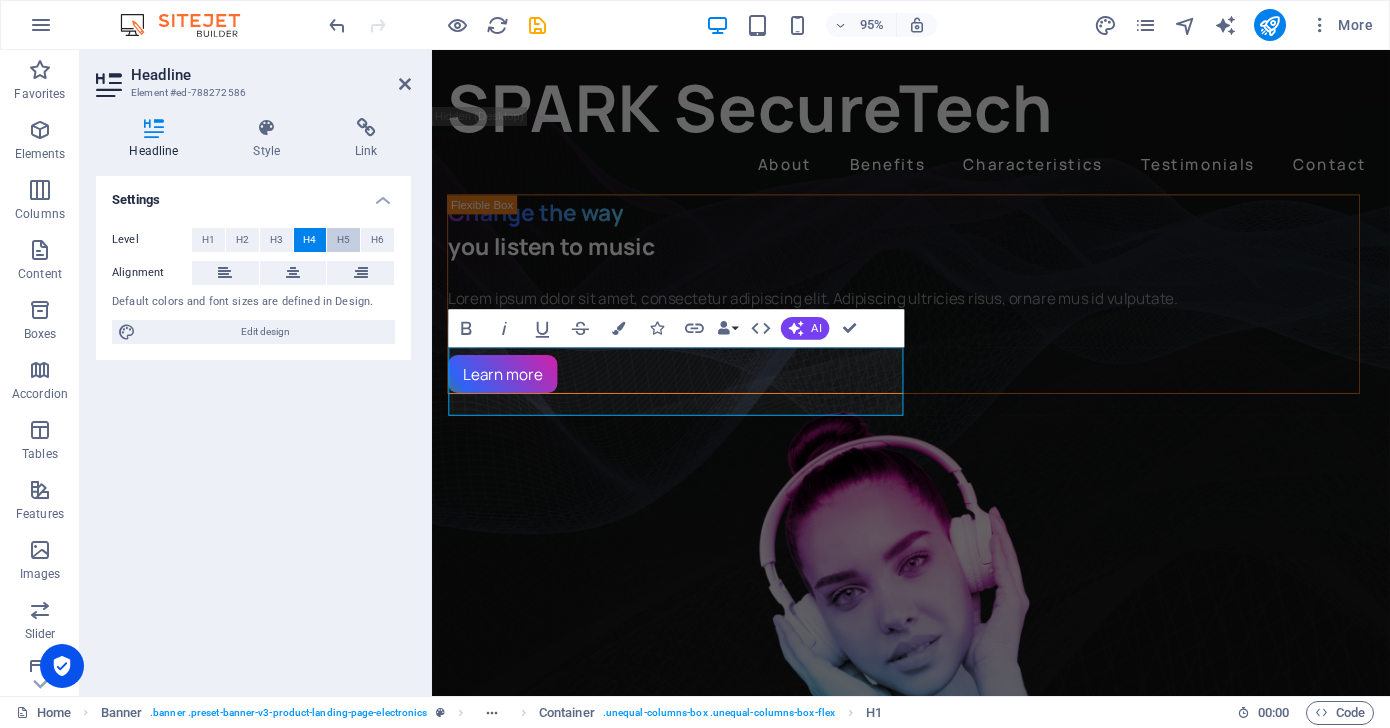 click on "H5" at bounding box center (343, 240) 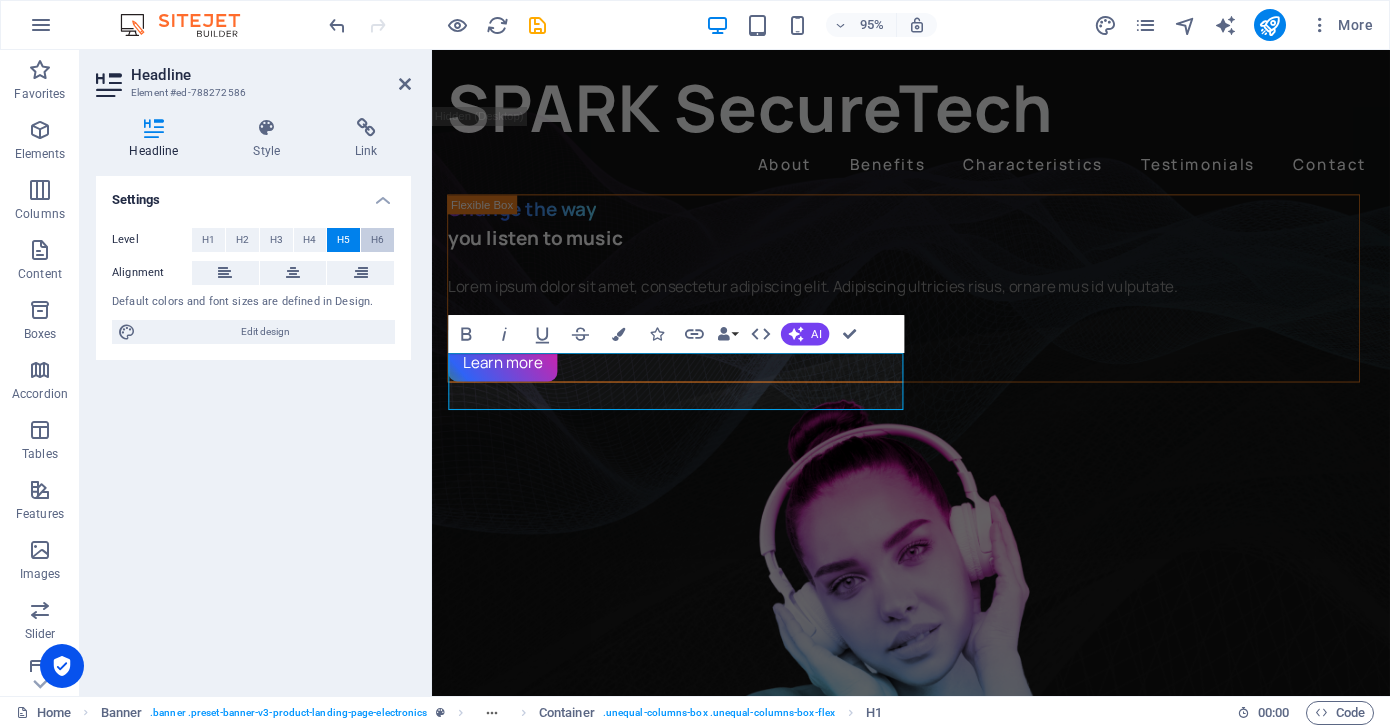 click on "H6" at bounding box center (377, 240) 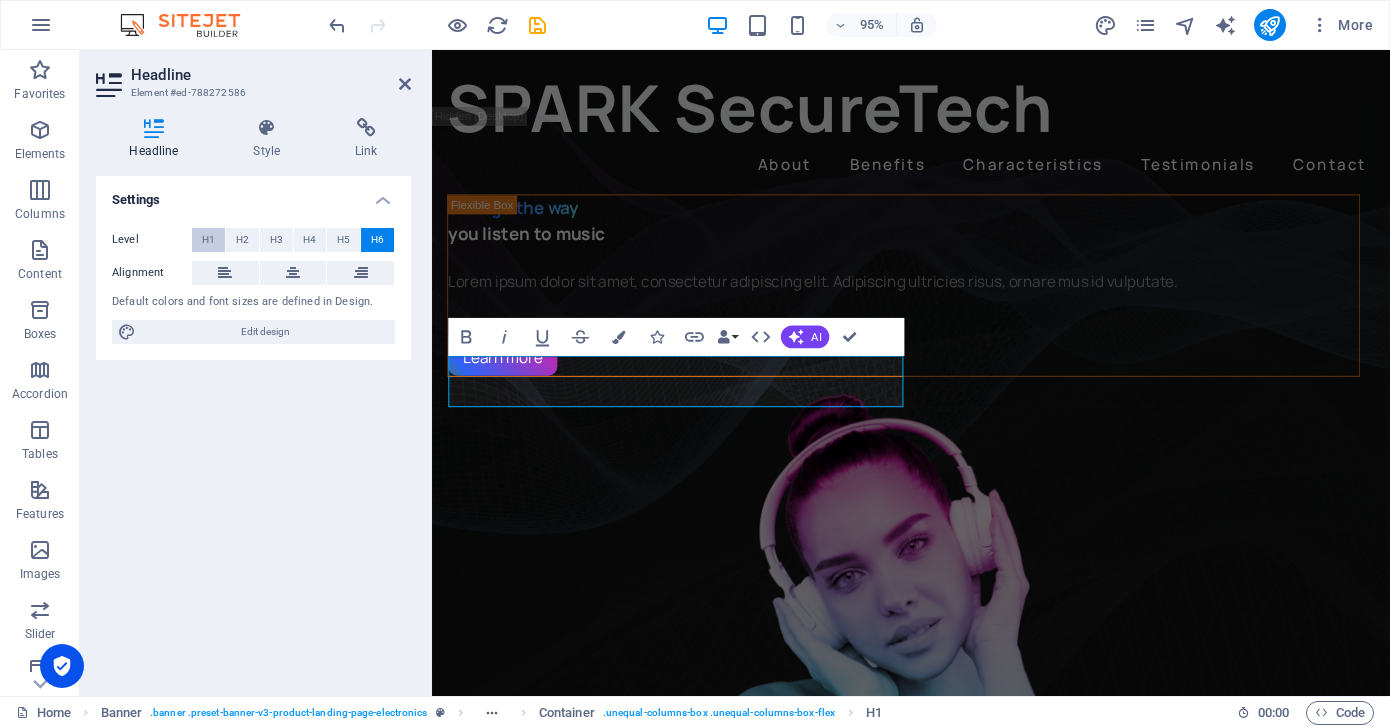 click on "H1" at bounding box center [208, 240] 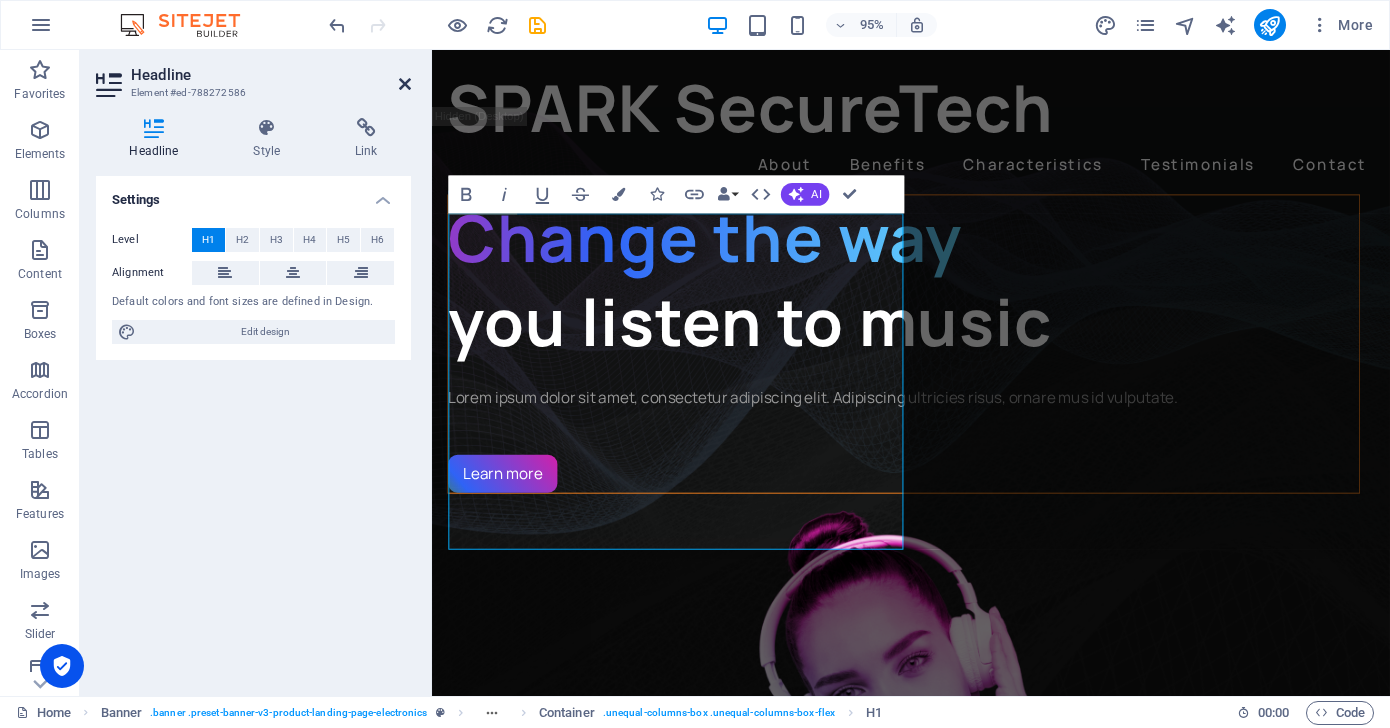 click at bounding box center [405, 84] 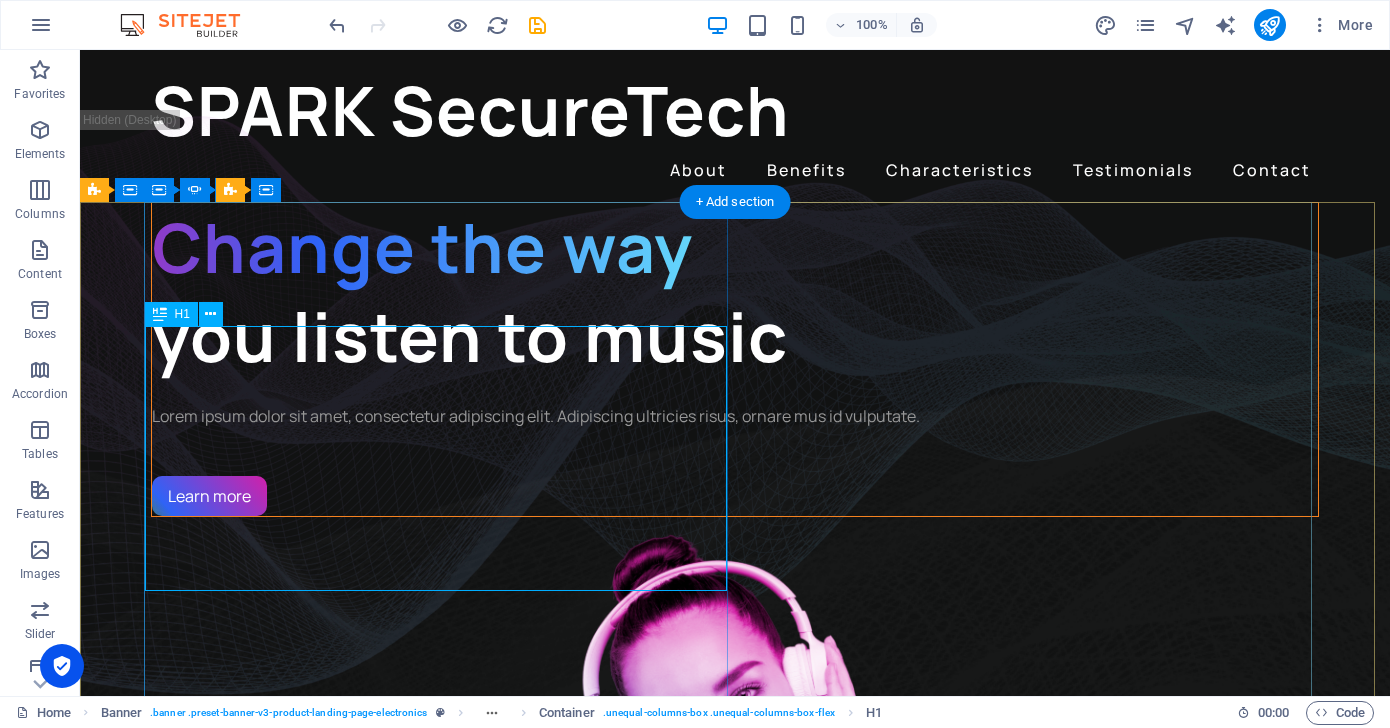 click on "Change the way you listen to music" at bounding box center [735, 291] 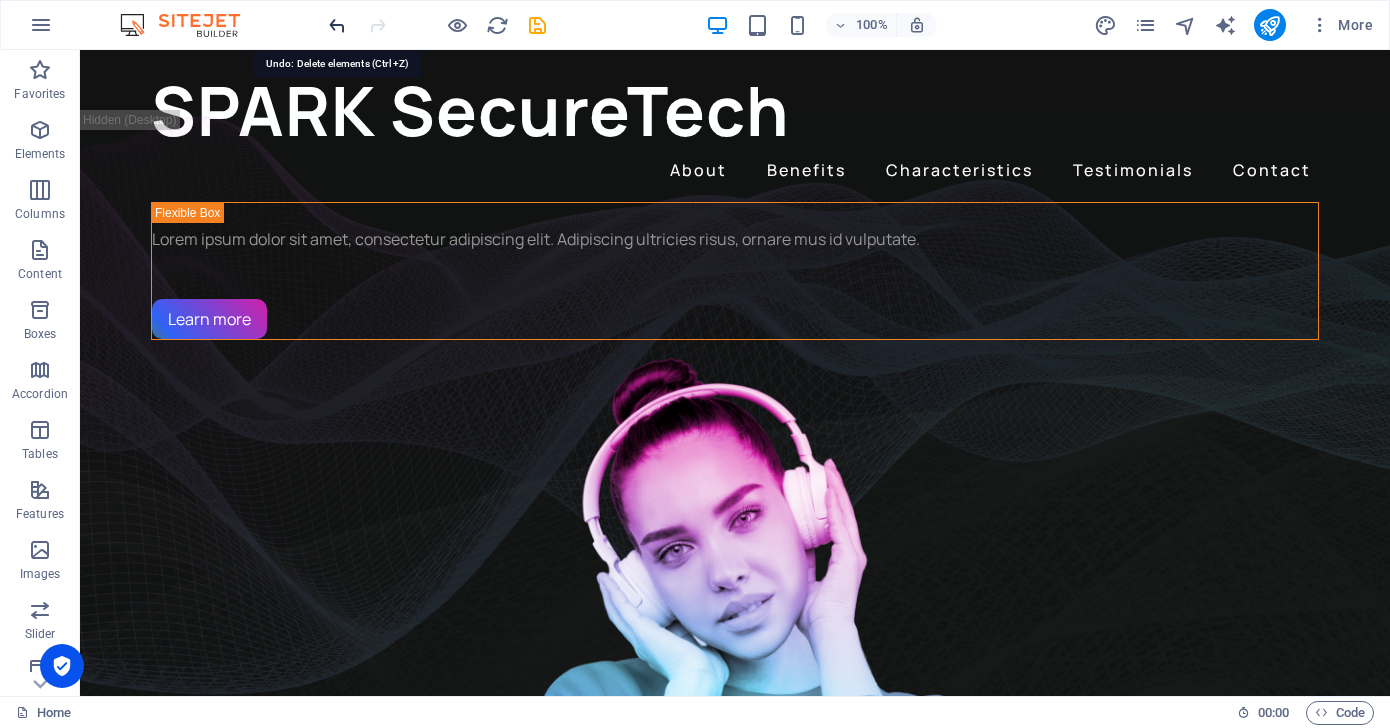 click at bounding box center (337, 25) 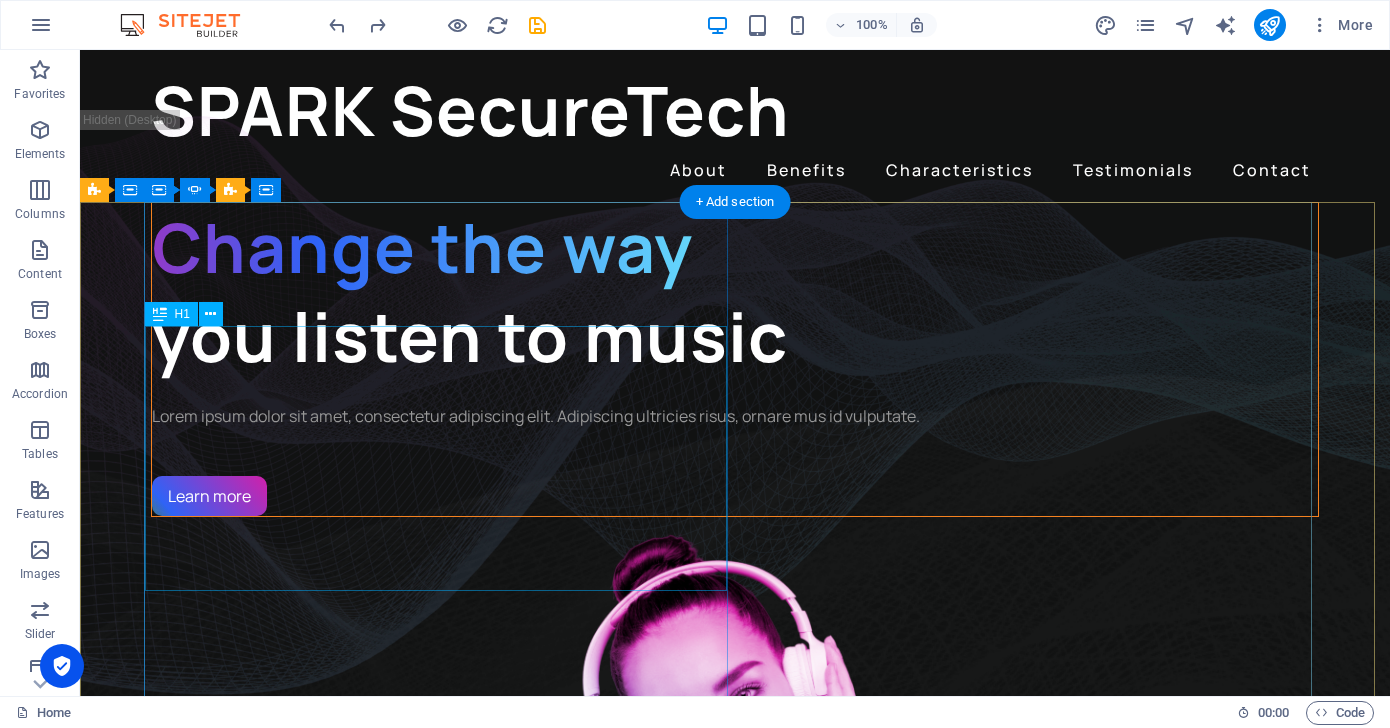 click on "Change the way you listen to music" at bounding box center (735, 291) 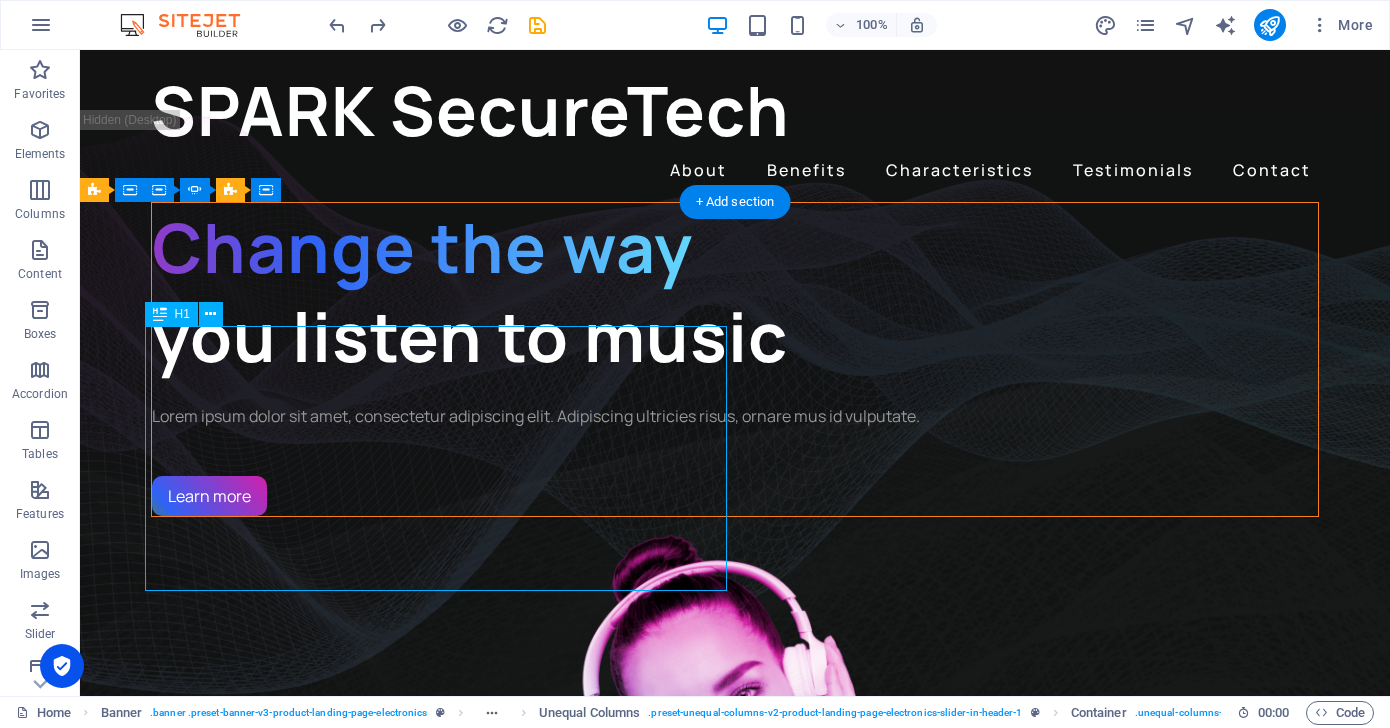 click on "Change the way you listen to music" at bounding box center [735, 291] 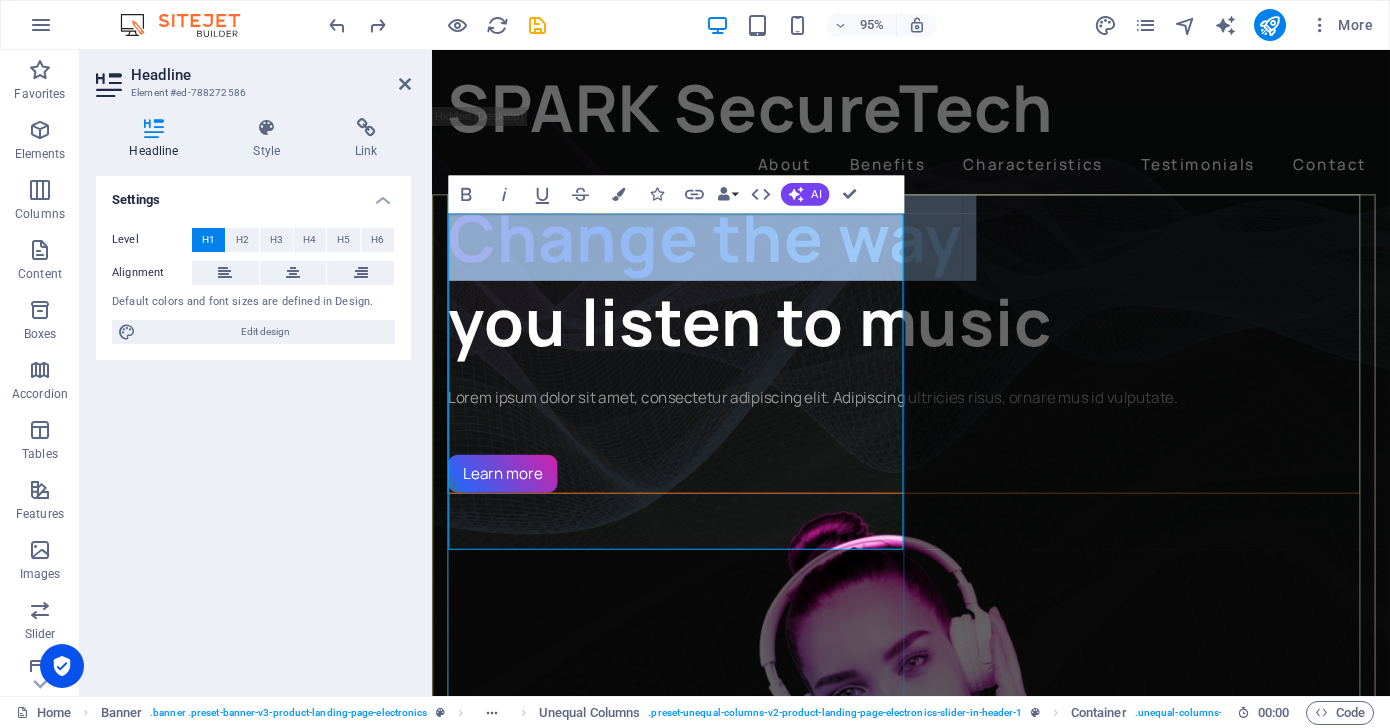 click on "you listen to music" at bounding box center (767, 336) 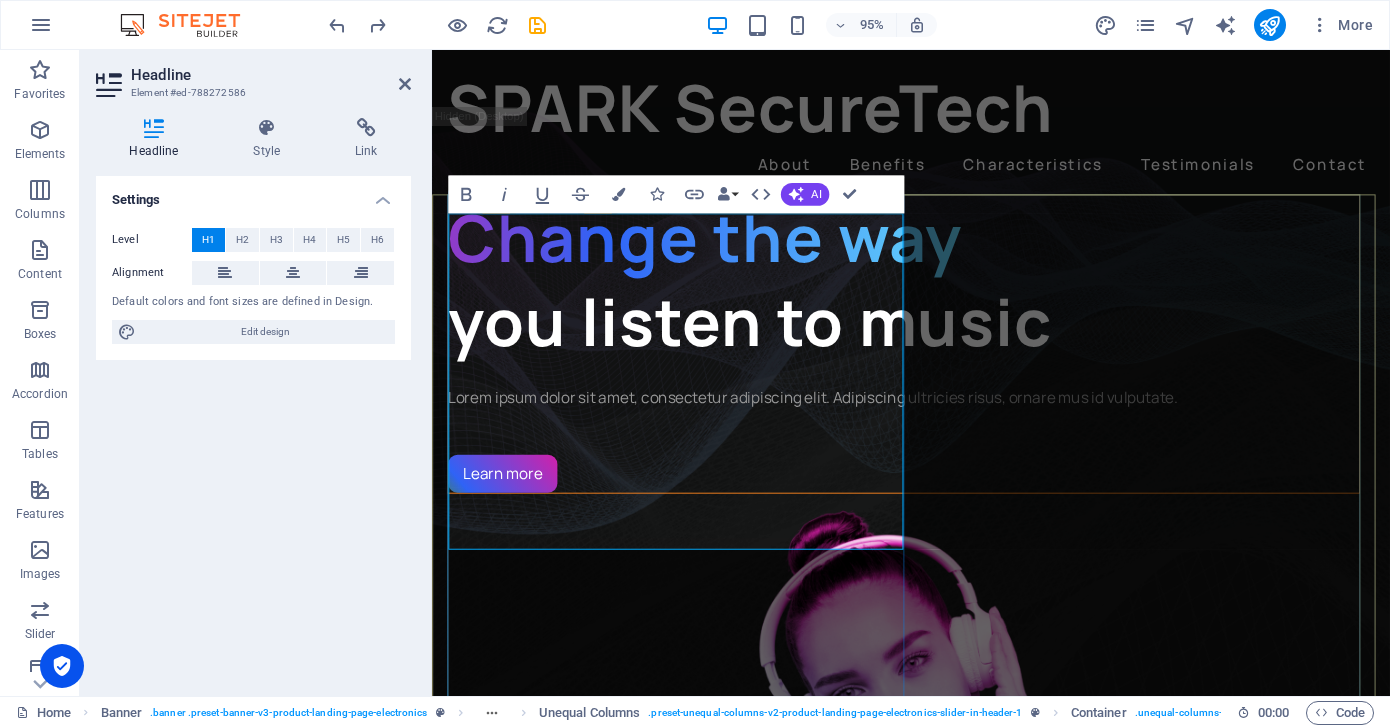 click on "Change the way you listen to music" at bounding box center [928, 291] 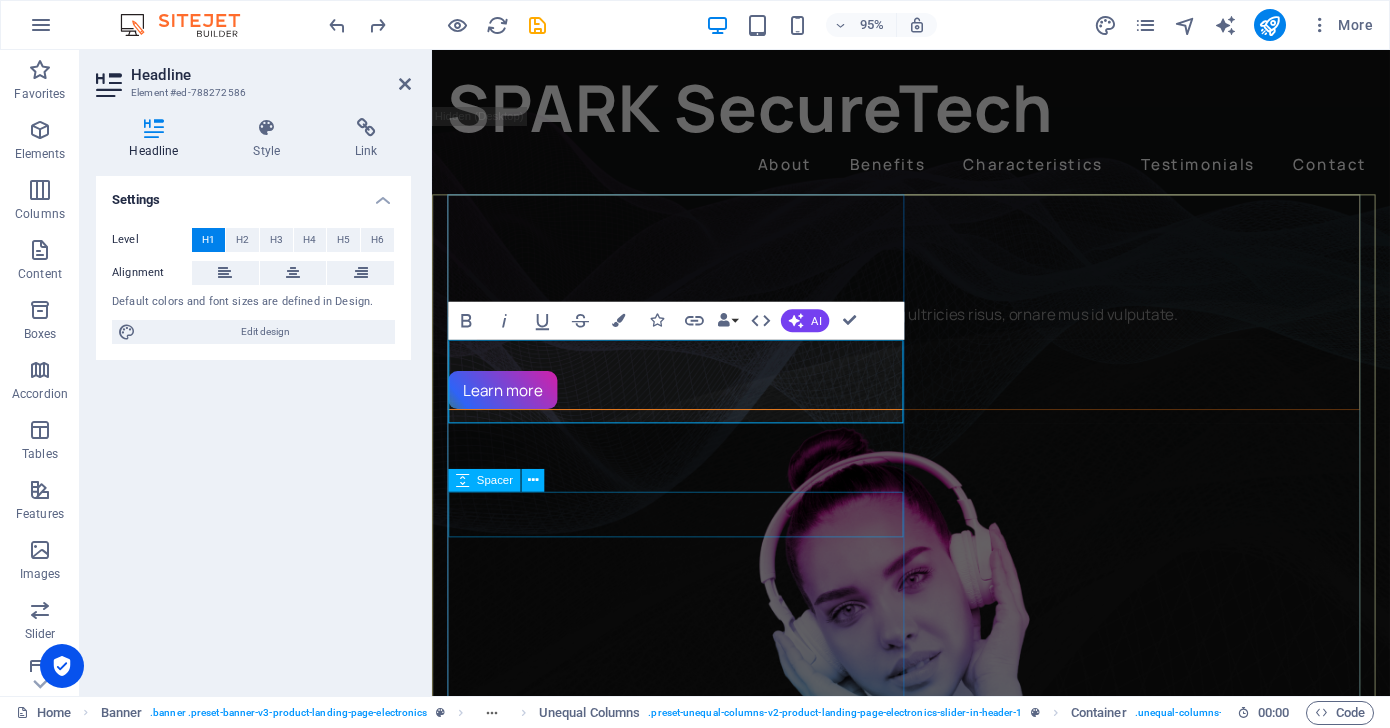 type 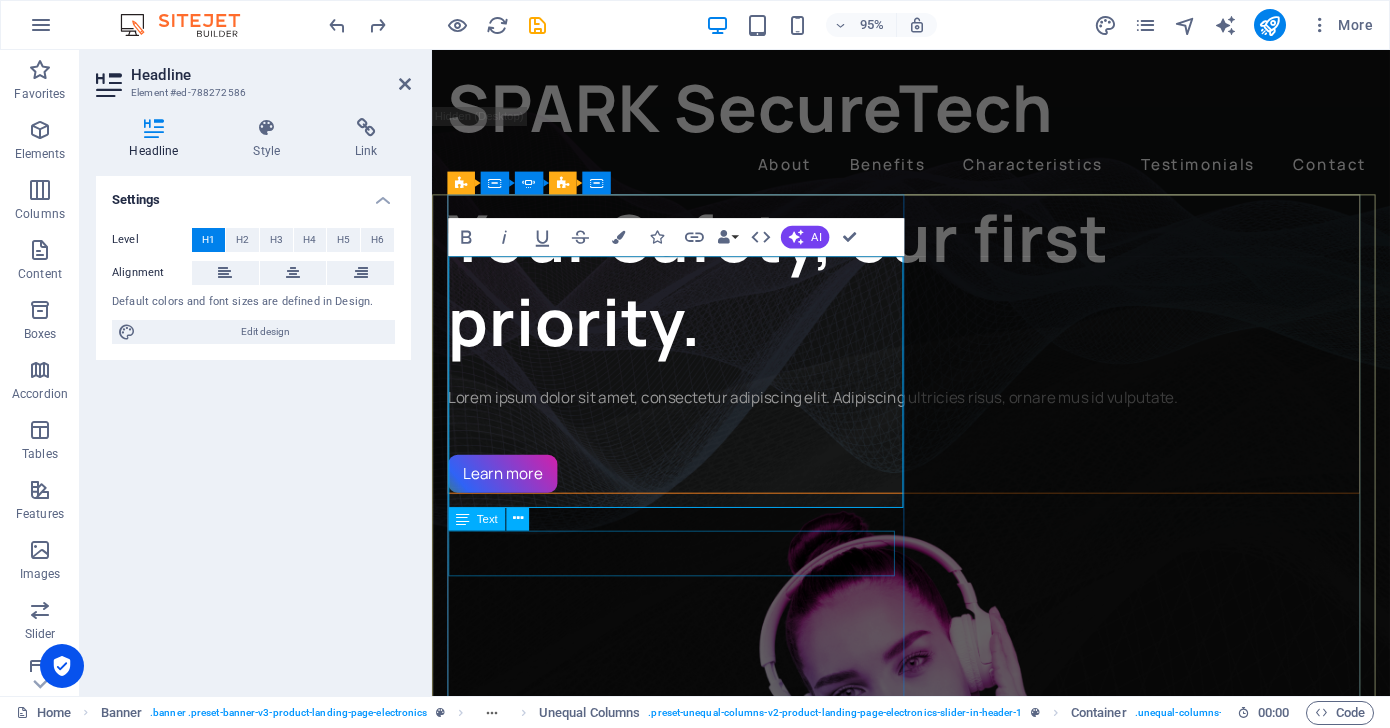 click on "Lorem ipsum dolor sit amet, consectetur adipiscing elit. Adipiscing ultricies risus, ornare mus id vulputate." at bounding box center (928, 416) 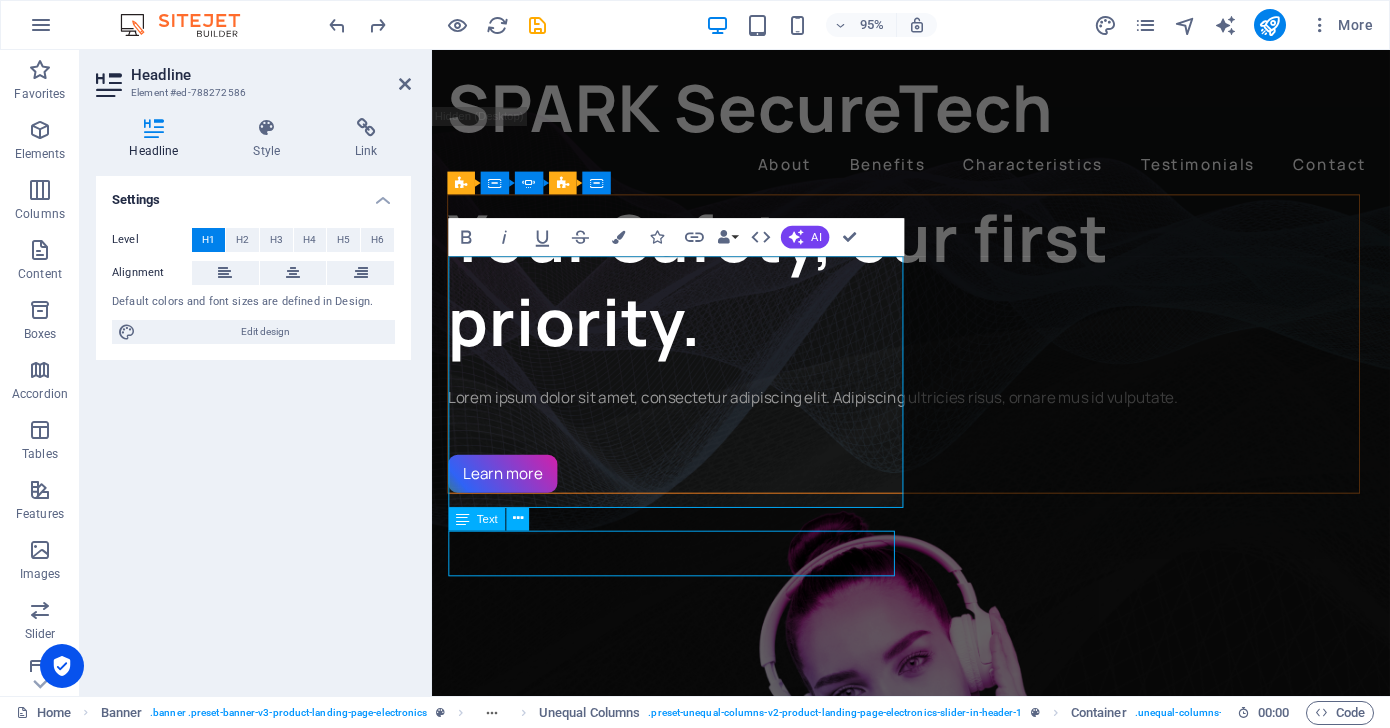 click on "Lorem ipsum dolor sit amet, consectetur adipiscing elit. Adipiscing ultricies risus, ornare mus id vulputate." at bounding box center [928, 416] 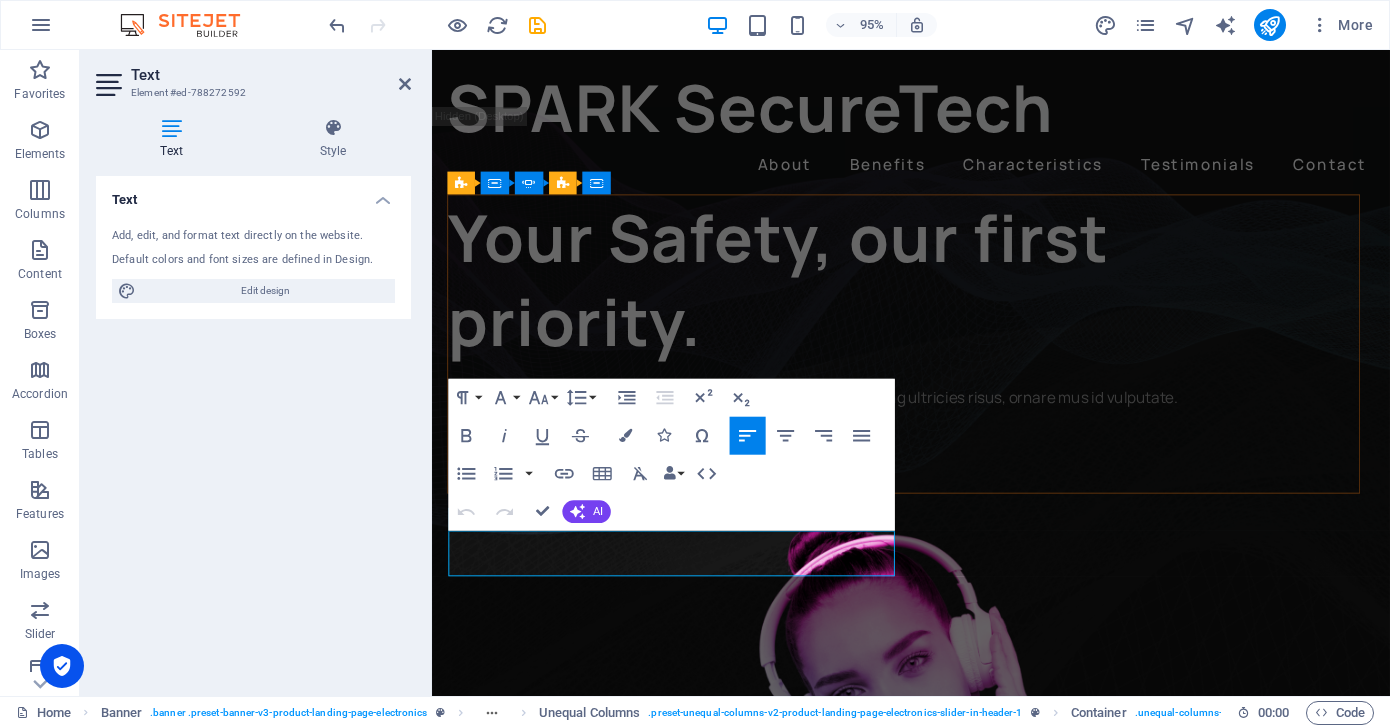 click on "Lorem ipsum dolor sit amet, consectetur adipiscing elit. Adipiscing ultricies risus, ornare mus id vulputate." at bounding box center (928, 416) 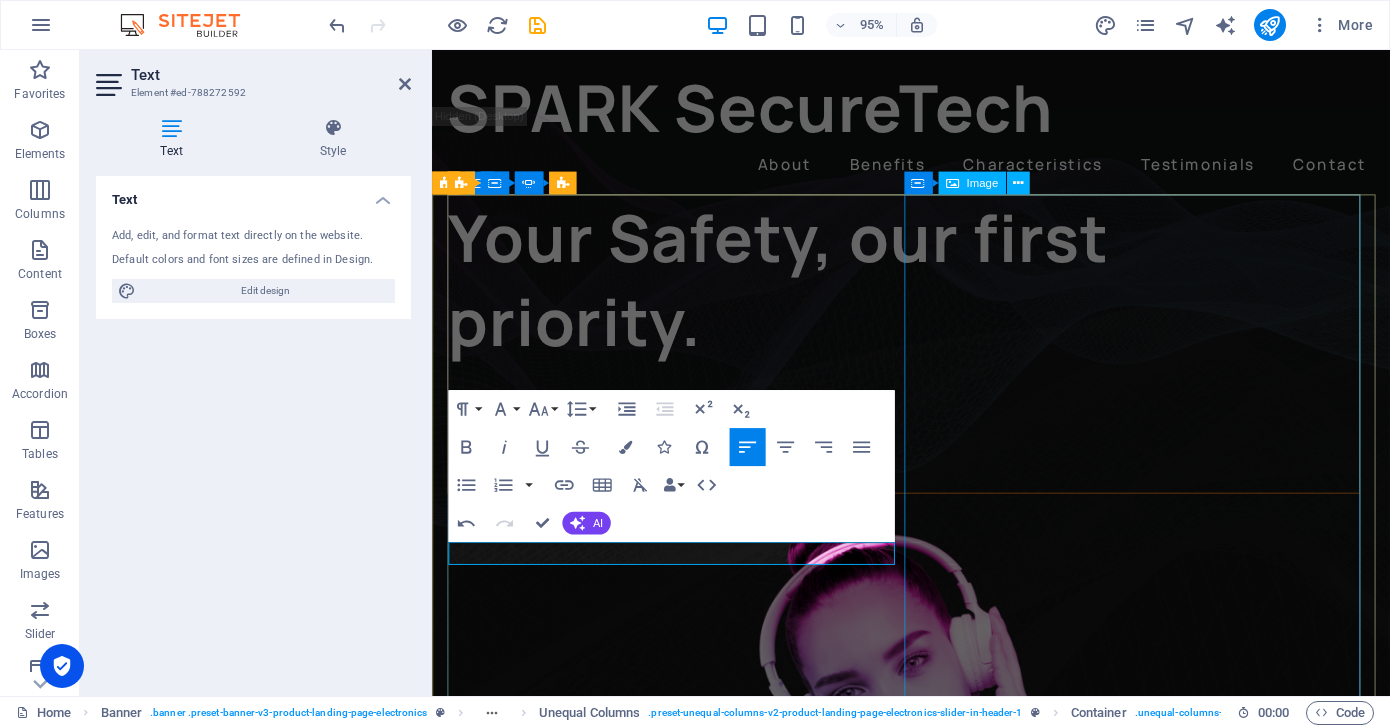 click at bounding box center (928, 853) 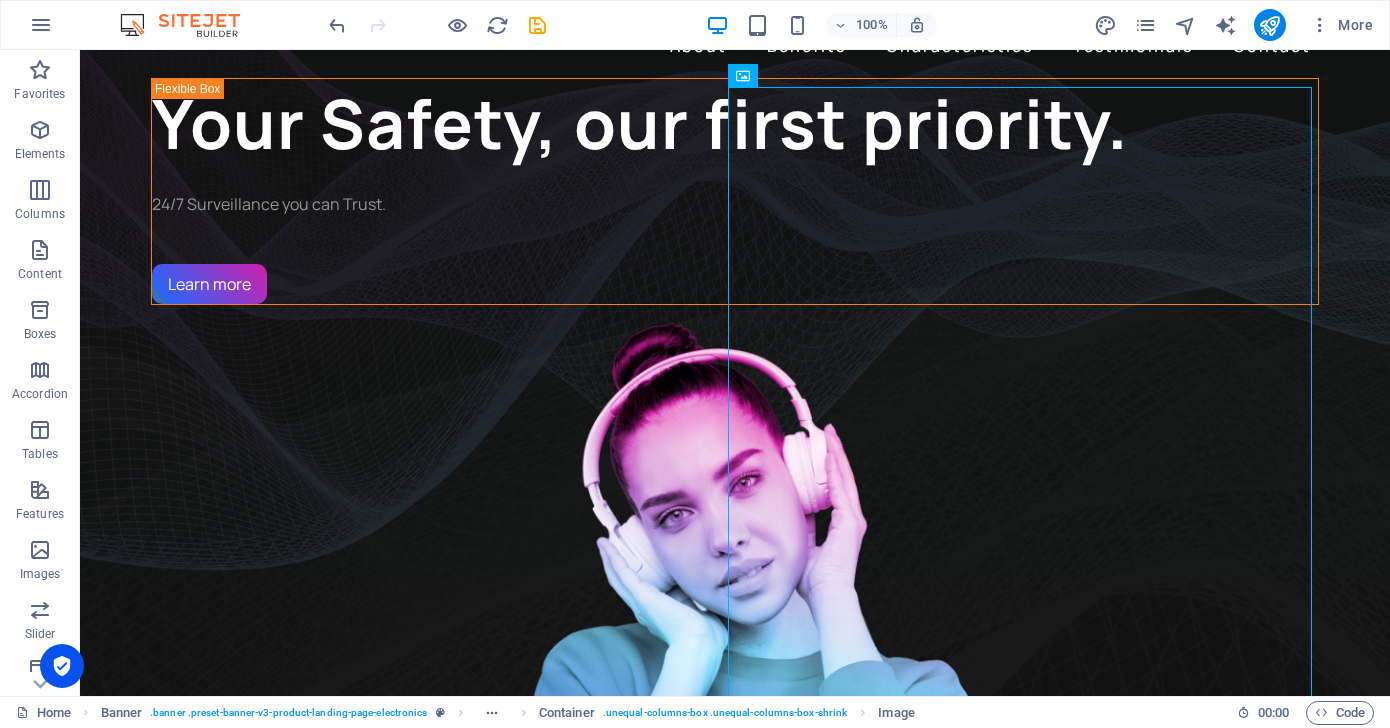 scroll, scrollTop: 115, scrollLeft: 0, axis: vertical 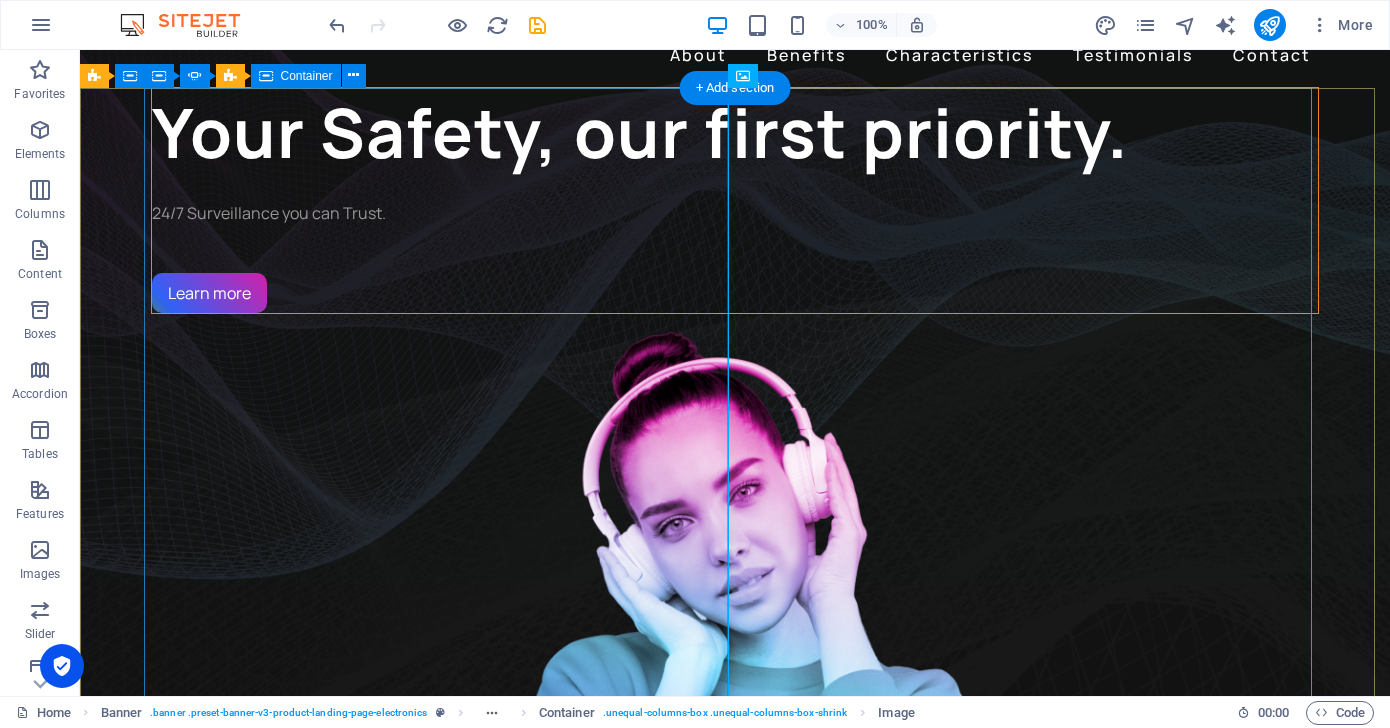click on "Your Safety, our first priority. 24/7 Surveillance you can Trust. Learn more" at bounding box center [735, 200] 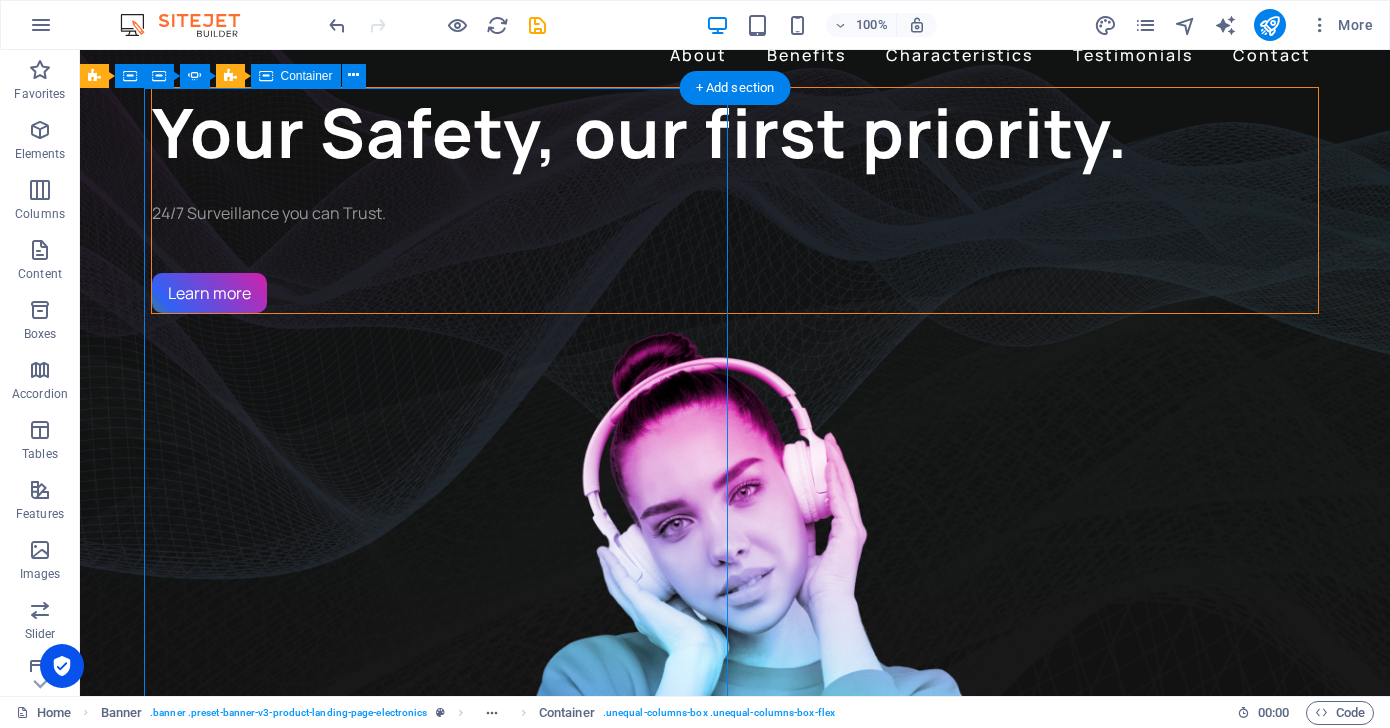 click on "Your Safety, our first priority. 24/7 Surveillance you can Trust. Learn more" at bounding box center (735, 200) 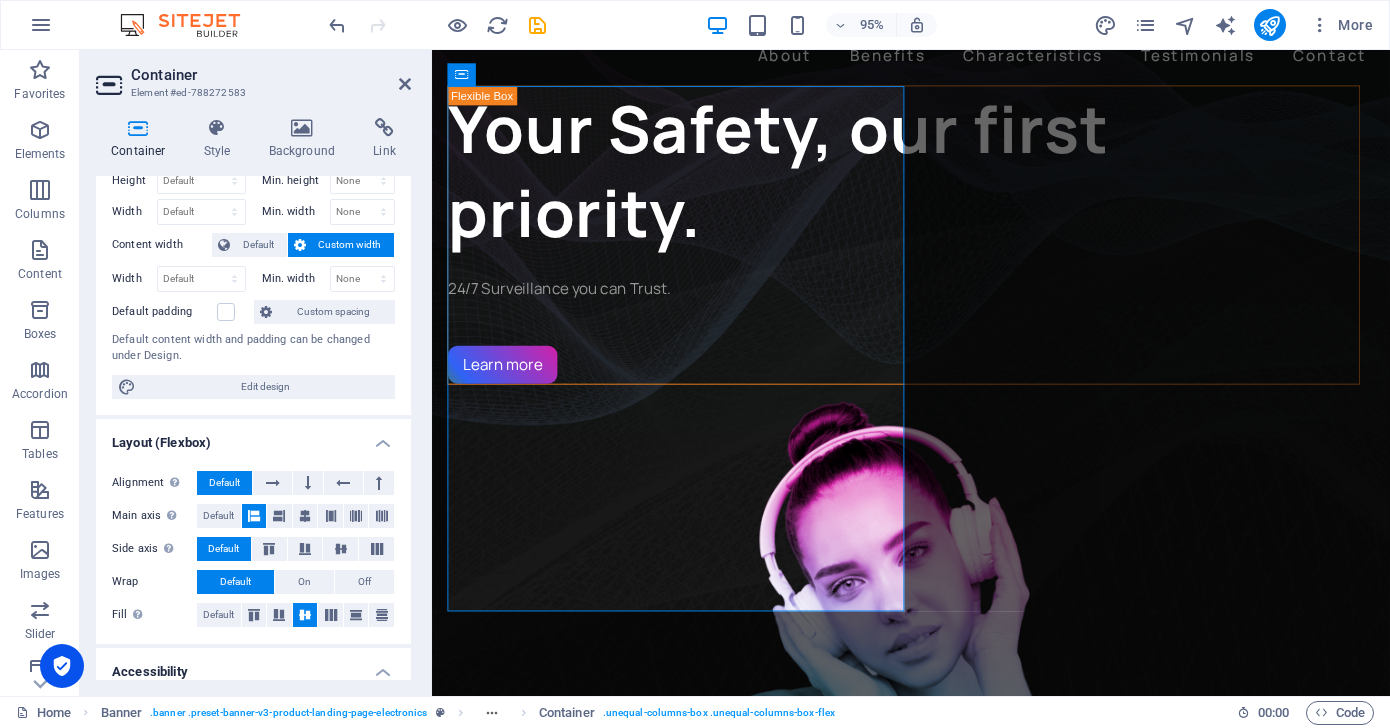 scroll, scrollTop: 0, scrollLeft: 0, axis: both 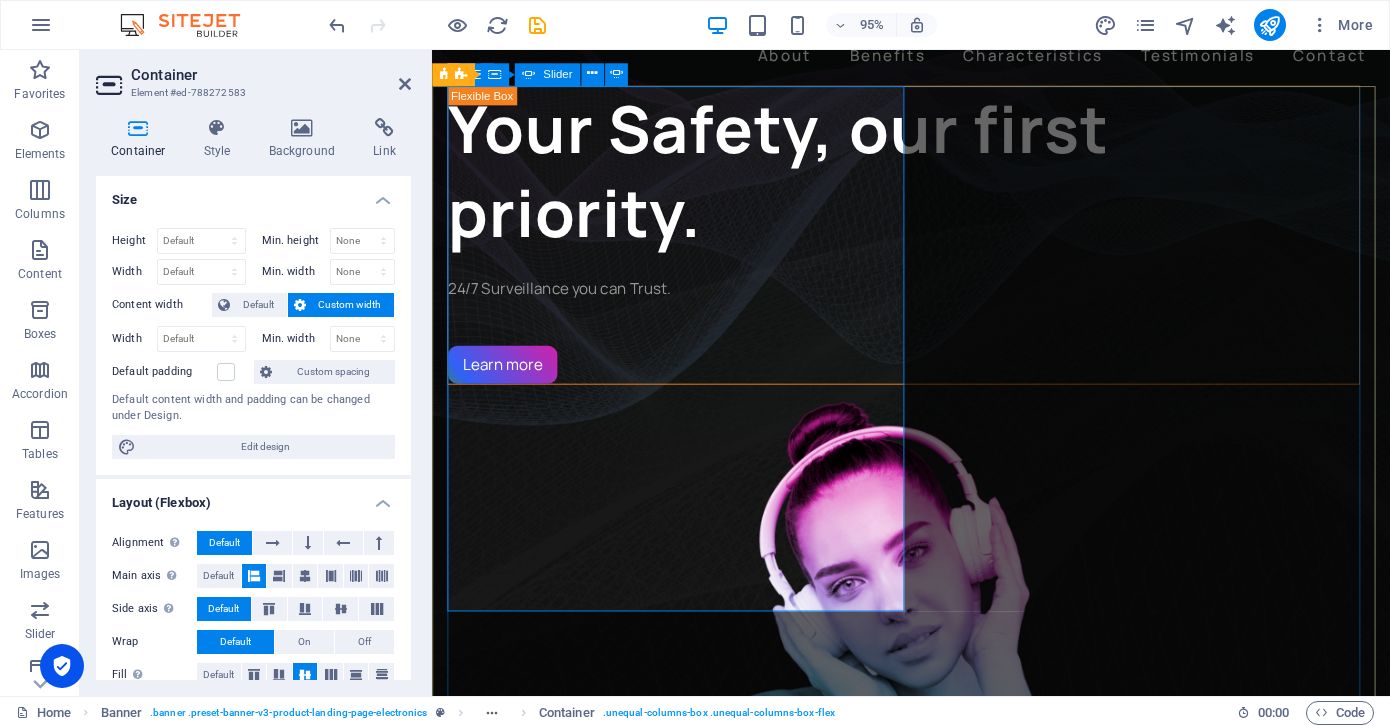 click on "Your Safety, our first priority. 24/7 Surveillance you can Trust. Learn more Your Trusted Partner in Smart Protection & Surveillance Solutions Smart Protection, Trusted Technology. Learn more Get lost in the studio sound Lorem ipsum dolor sit amet, consectetur adipiscing elit. Adipiscing ultricies risus, ornare mus id vulputate. Learn more" at bounding box center [936, 1918] 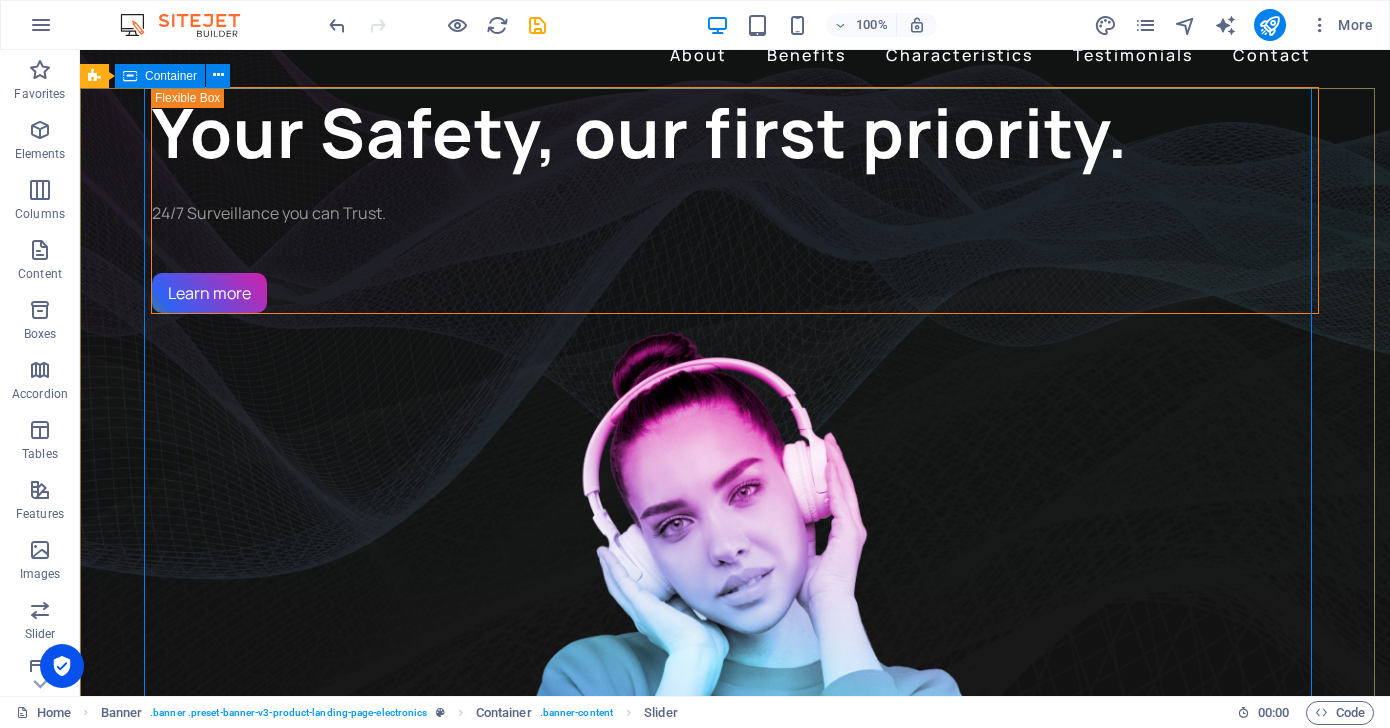 click on "Container" at bounding box center (171, 76) 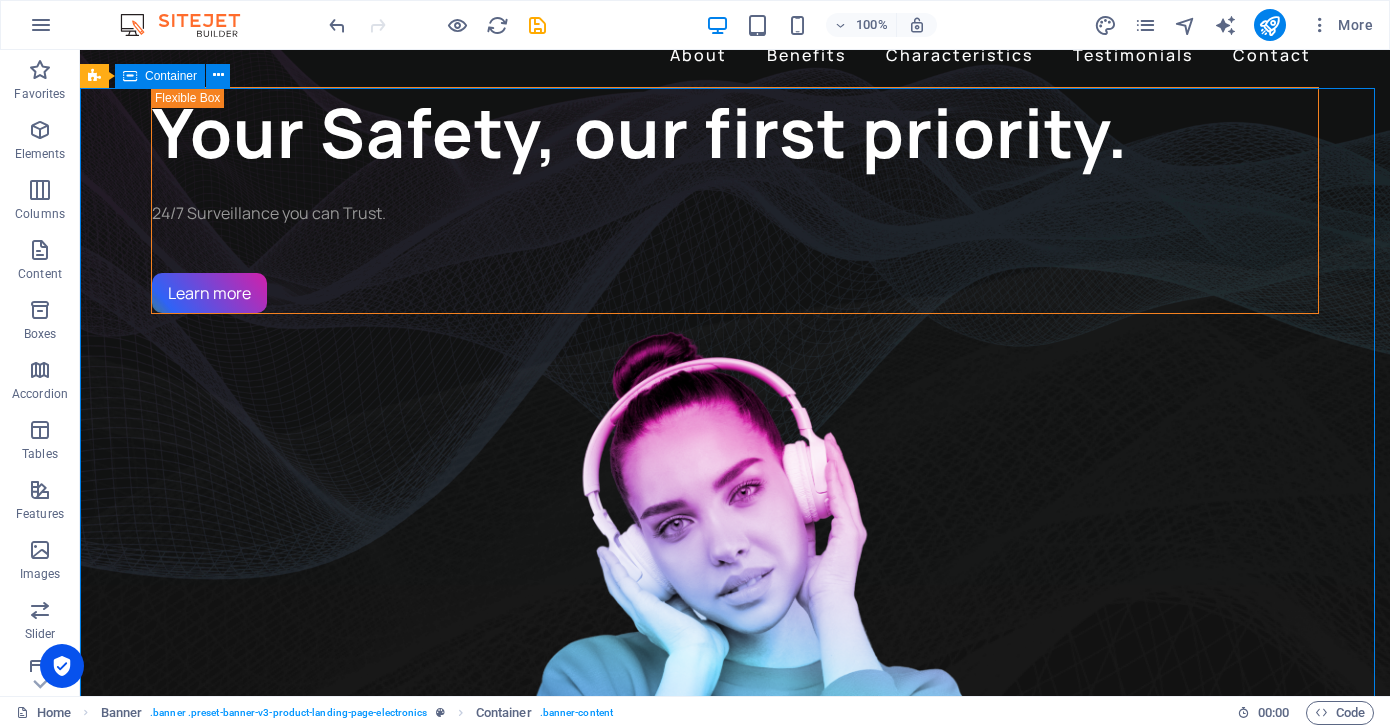 click on "Container" at bounding box center [171, 76] 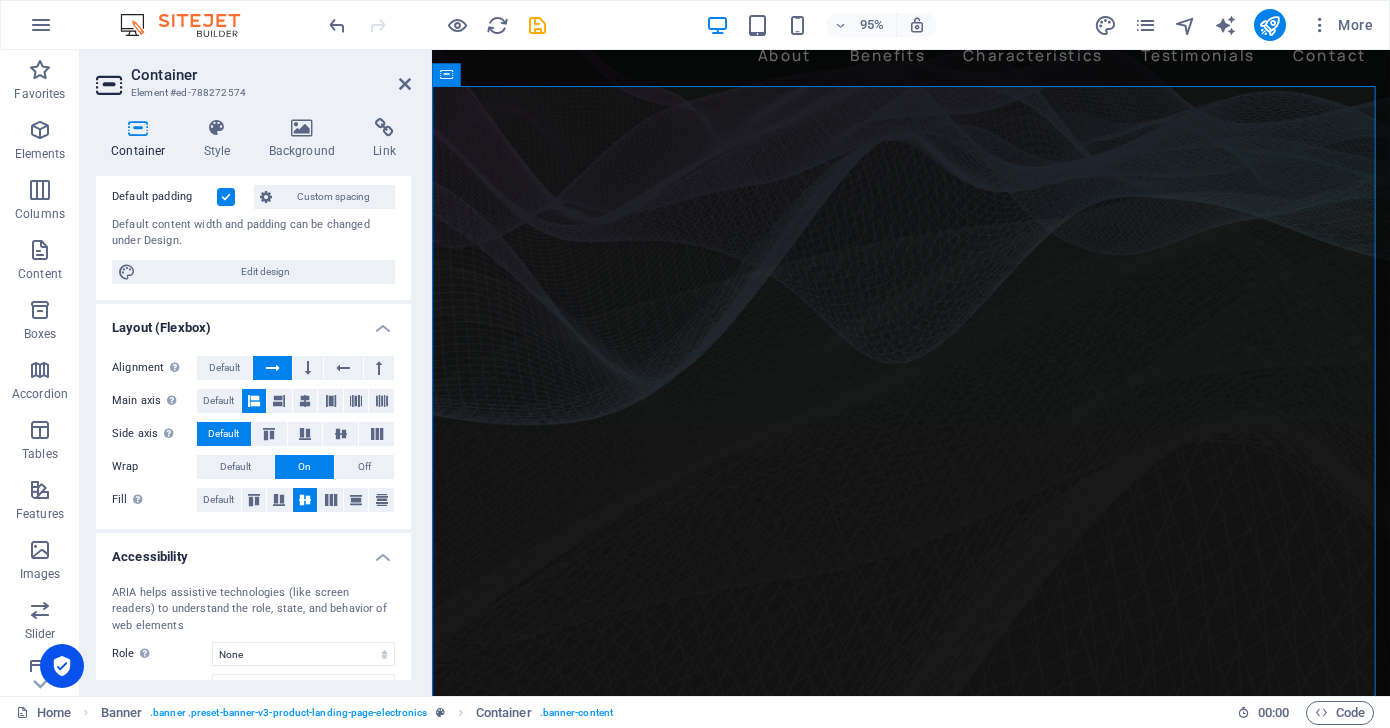 scroll, scrollTop: 271, scrollLeft: 0, axis: vertical 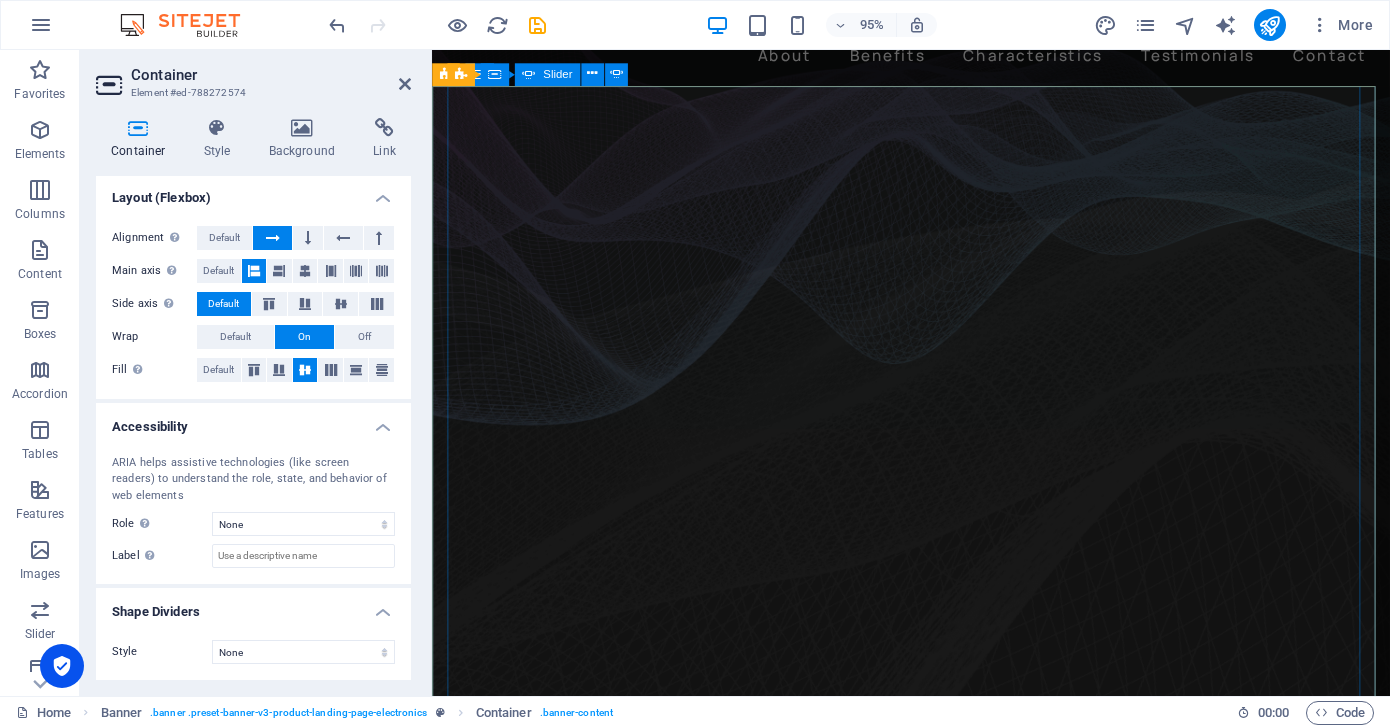click on "Your Safety, our first priority. 24/7 Surveillance you can Trust. Learn more Your Trusted Partner in Smart Protection & Surveillance Solutions Smart Protection, Trusted Technology. Learn more Get lost in the studio sound Lorem ipsum dolor sit amet, consectetur adipiscing elit. Adipiscing ultricies risus, ornare mus id vulputate. Learn more" at bounding box center [936, 1918] 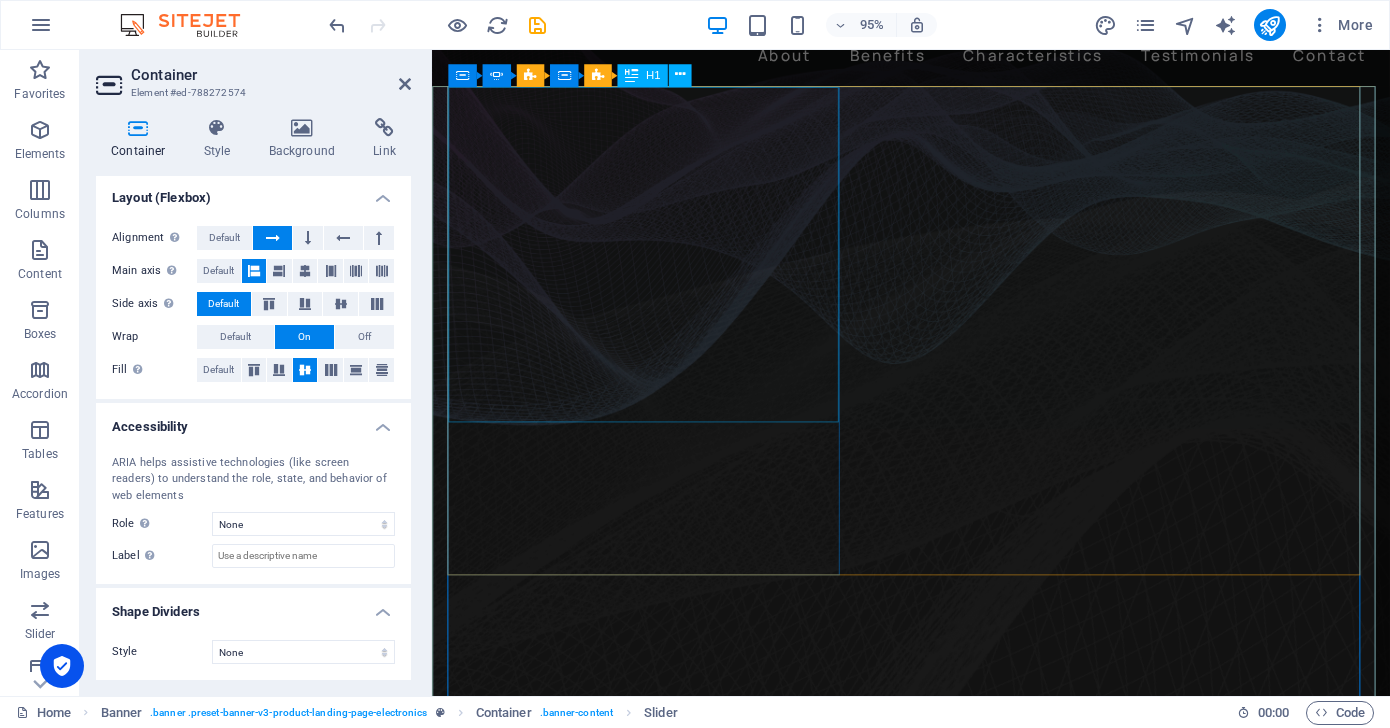 click on "Get lost in the studio sound" at bounding box center [-994, 2700] 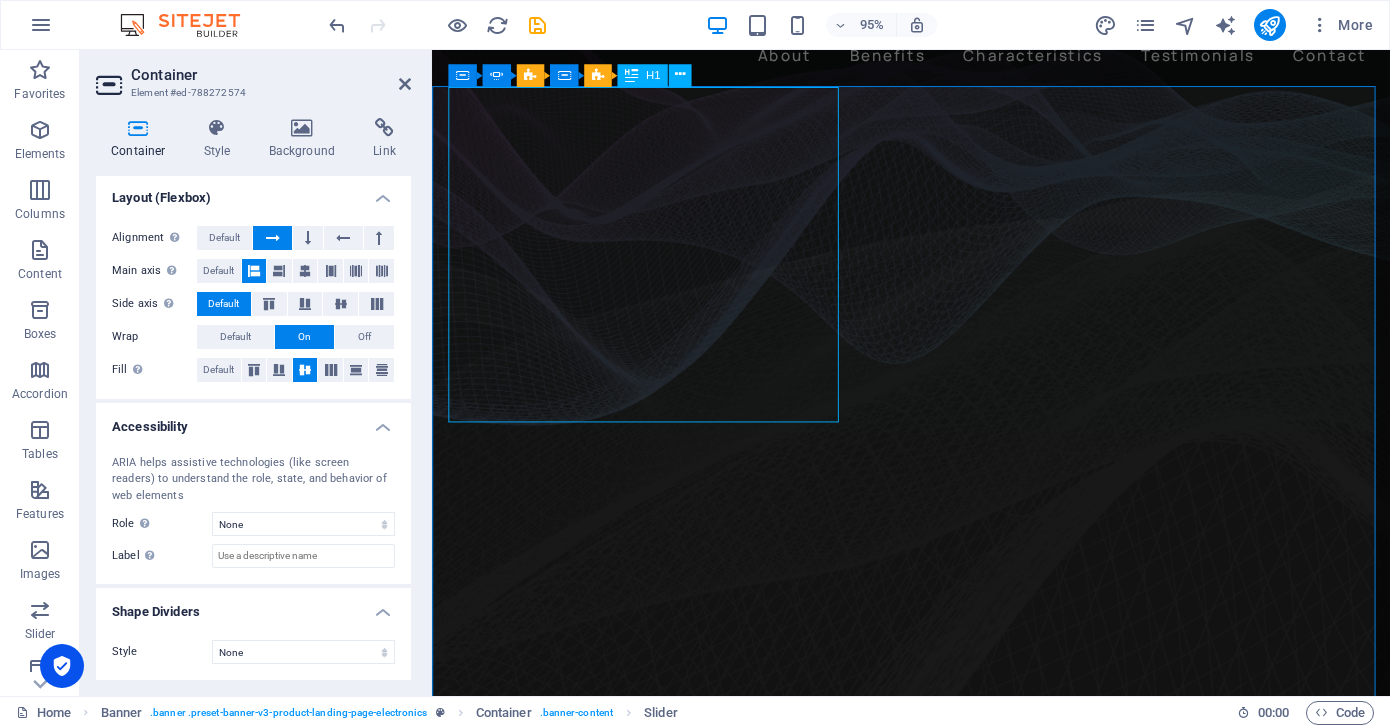 click on "Get lost in the studio sound" at bounding box center (-994, 2700) 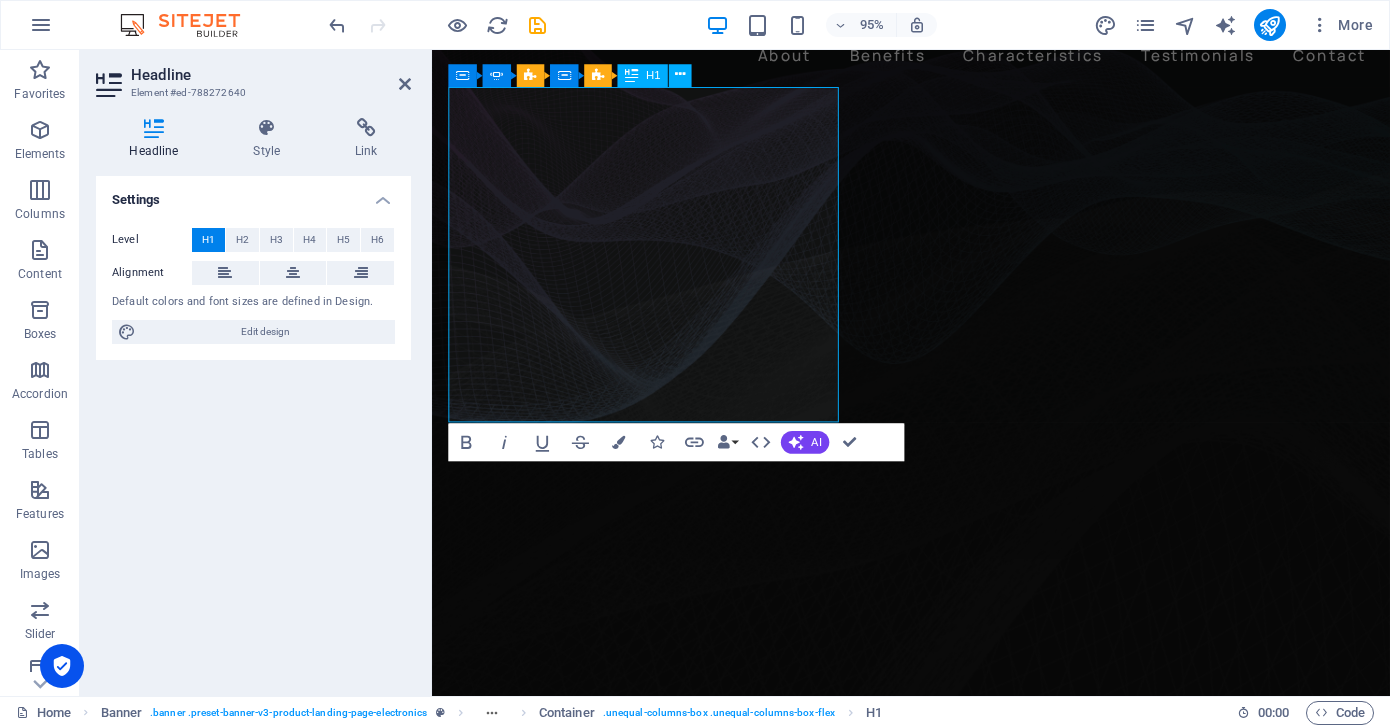 type 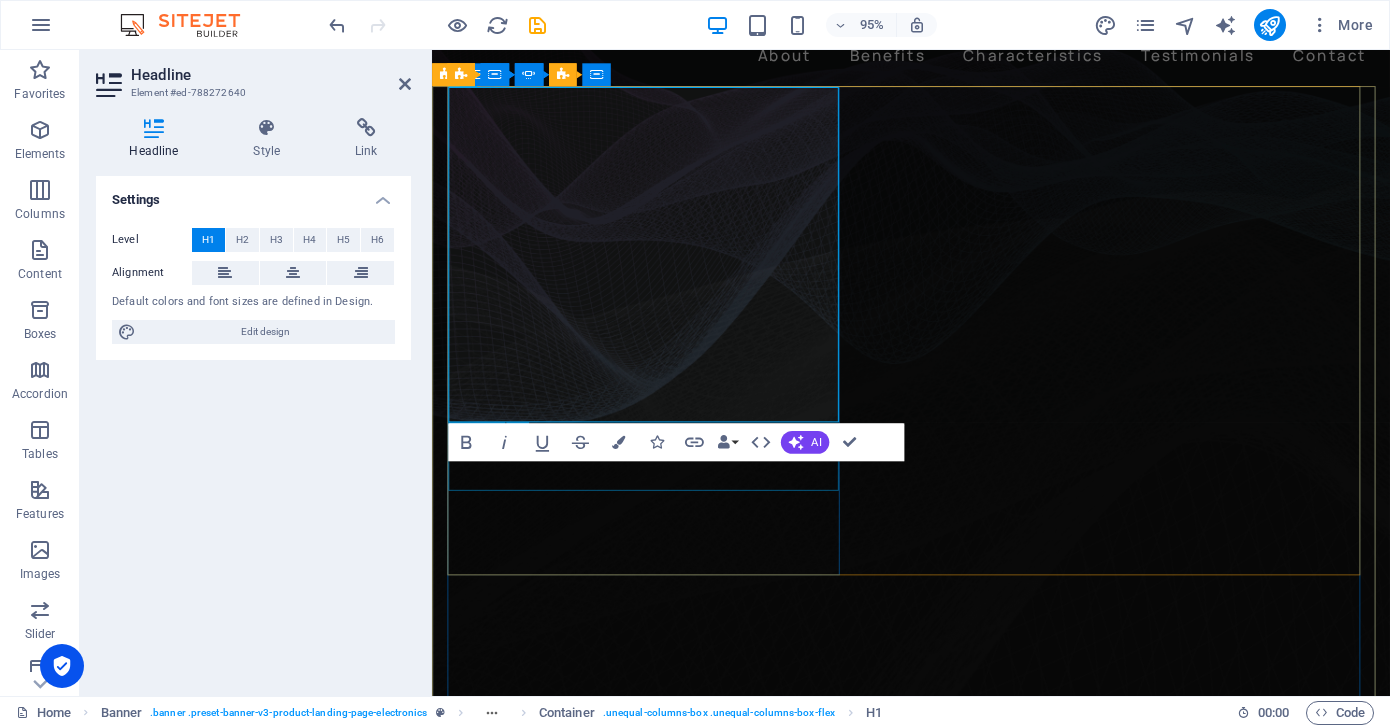 click on "Lorem ipsum dolor sit amet, consectetur adipiscing elit. Adipiscing ultricies risus, ornare mus id vulputate." at bounding box center [-994, 2825] 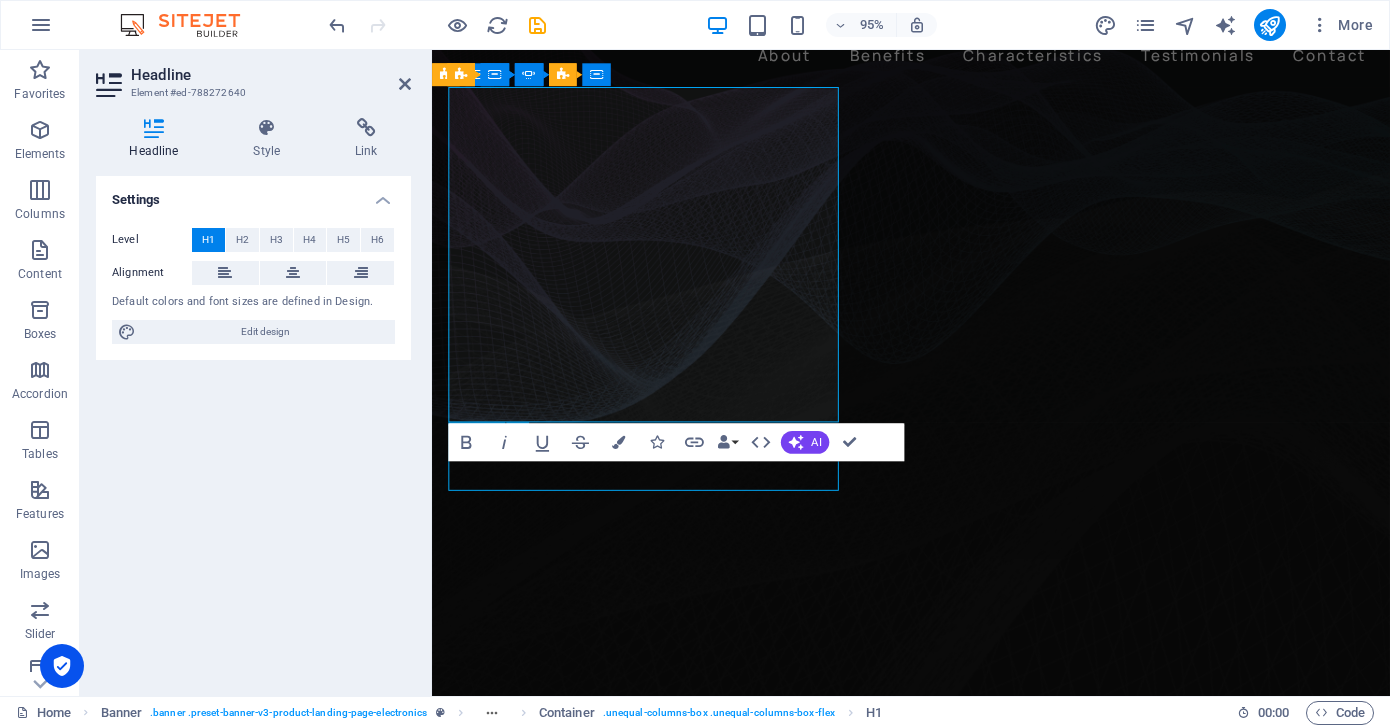 click on "Lorem ipsum dolor sit amet, consectetur adipiscing elit. Adipiscing ultricies risus, ornare mus id vulputate." at bounding box center [-994, 2825] 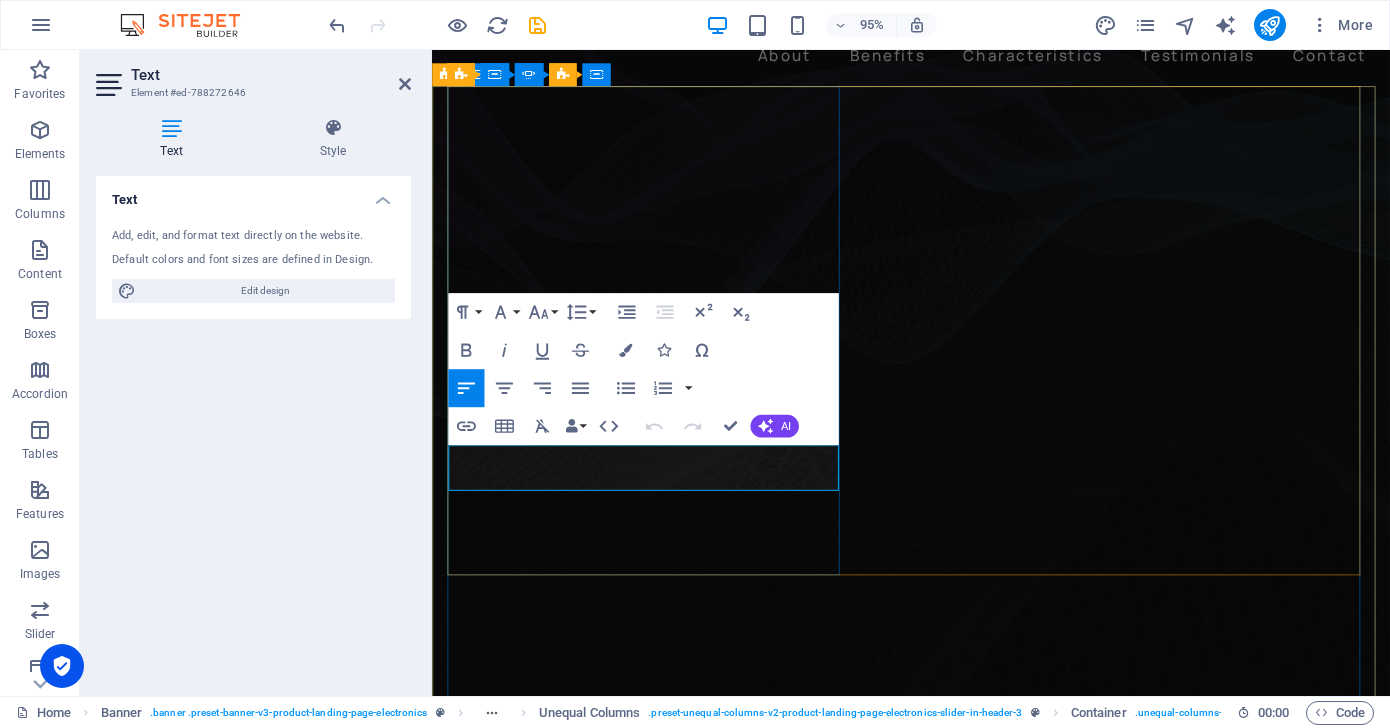 type 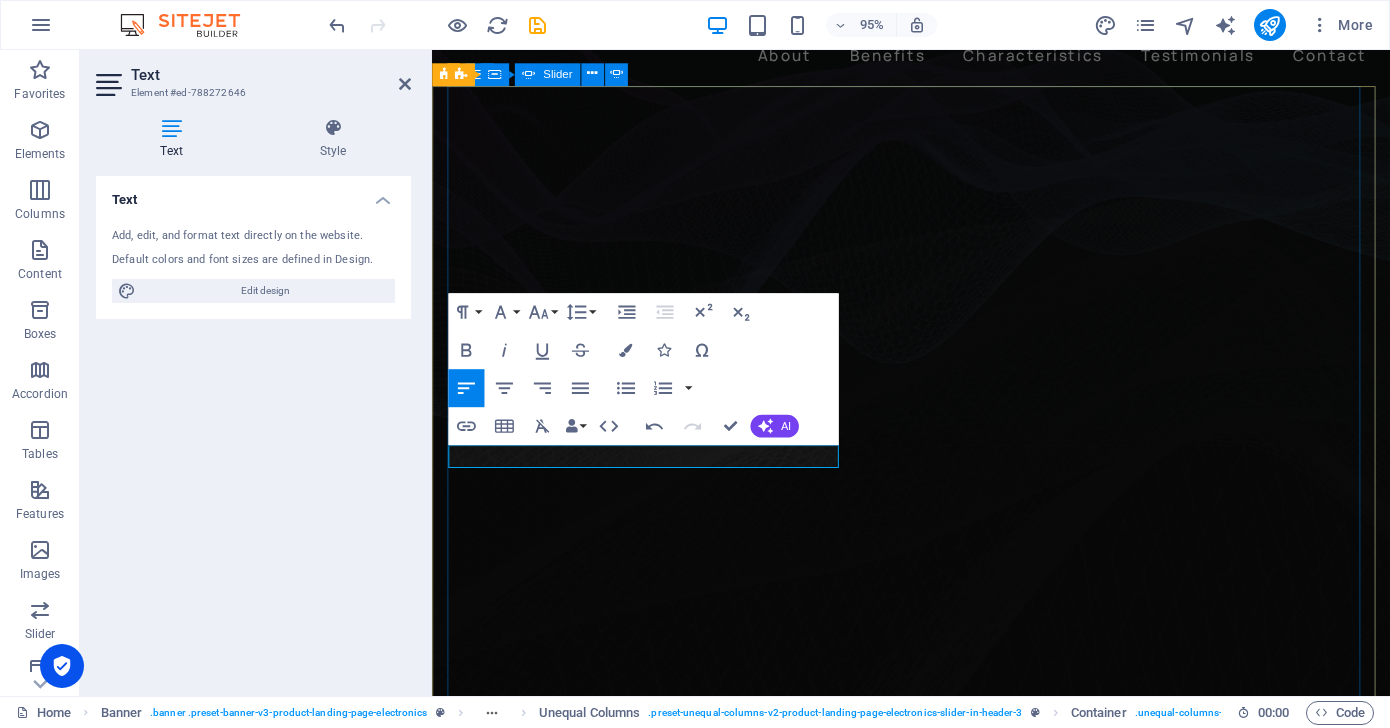 click on "Your Safety, our first priority. 24/7 Surveillance you can Trust. Learn more Your Trusted Partner in Smart Protection & Surveillance Solutions Smart Protection, Trusted Technology. Learn more Gaurding What Matters Most. Reliable Security for Safer Tomorrow. Learn more" at bounding box center (936, 1918) 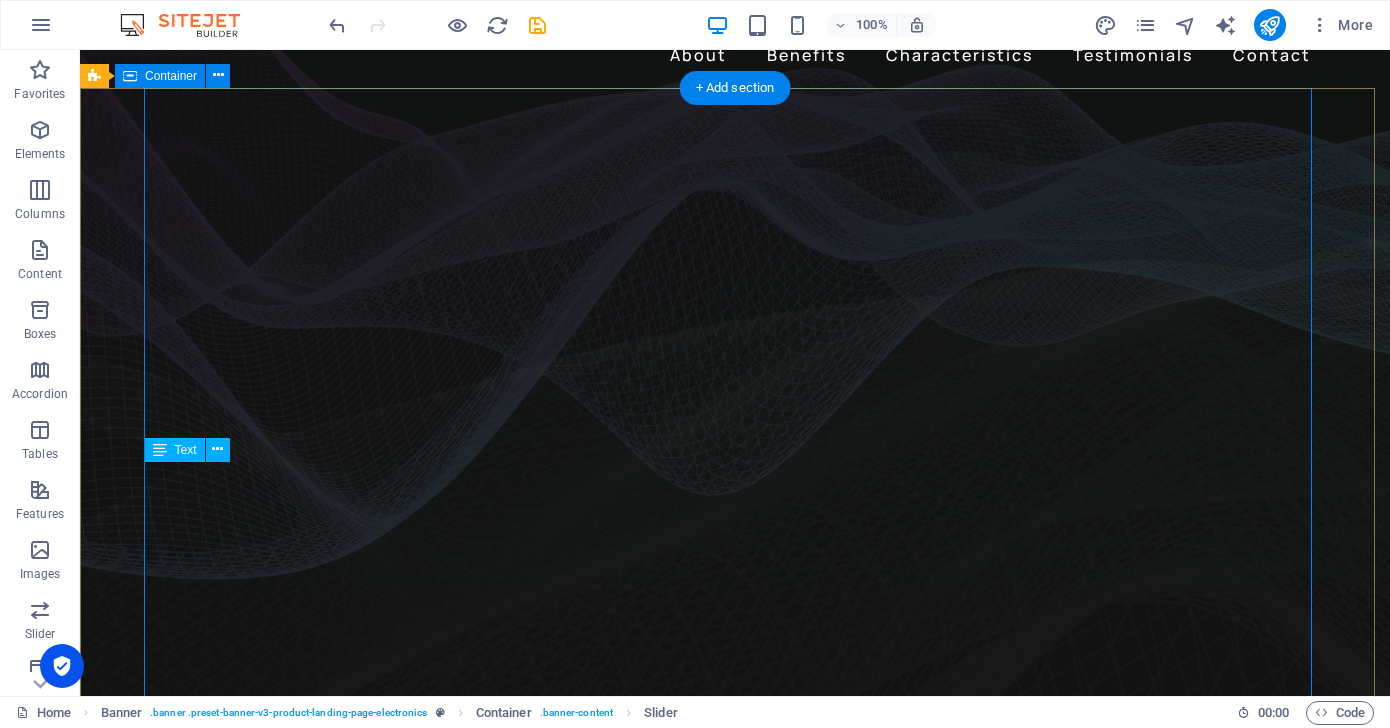 click on "Your Safety, our first priority. 24/7 Surveillance you can Trust. Learn more Your Trusted Partner in Smart Protection & Surveillance Solutions Smart Protection, Trusted Technology. Learn more Gaurding What Matters Most. Reliable Security for Safer Tomorrow. Learn more" at bounding box center [735, 2040] 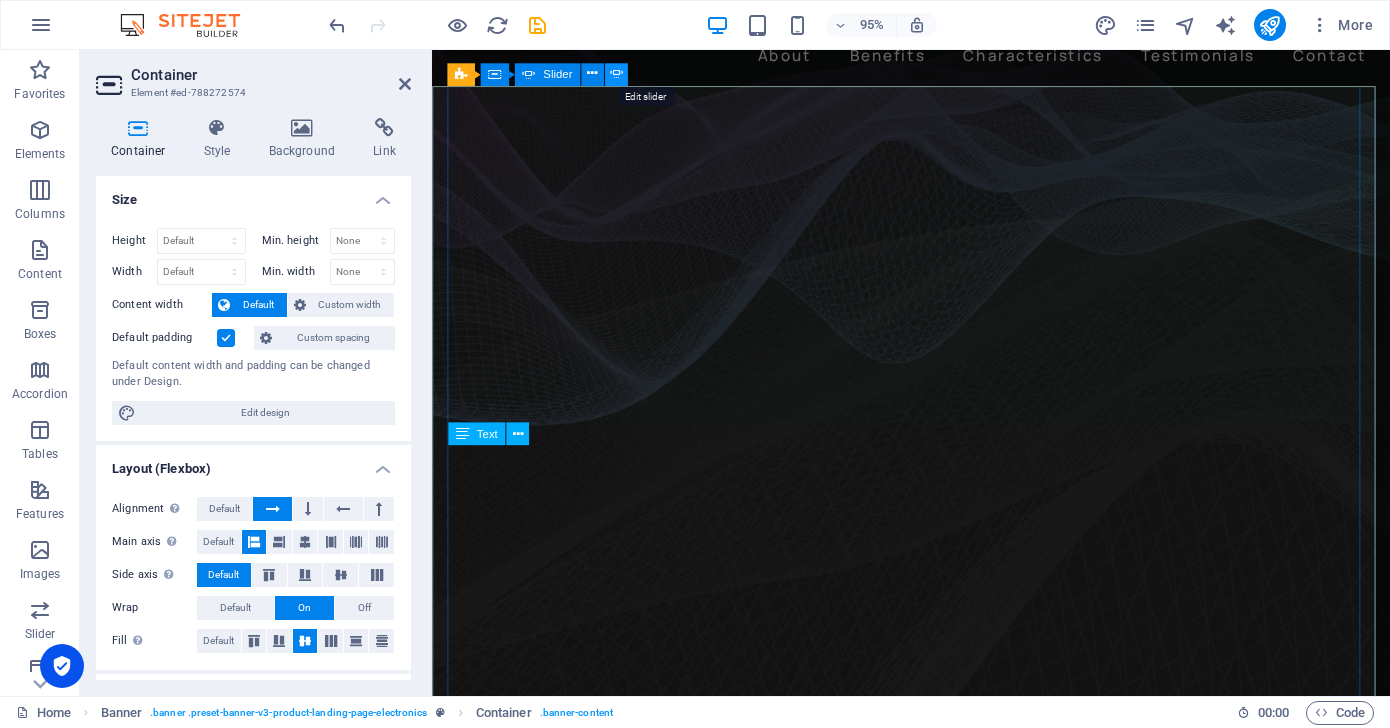 click at bounding box center (615, 75) 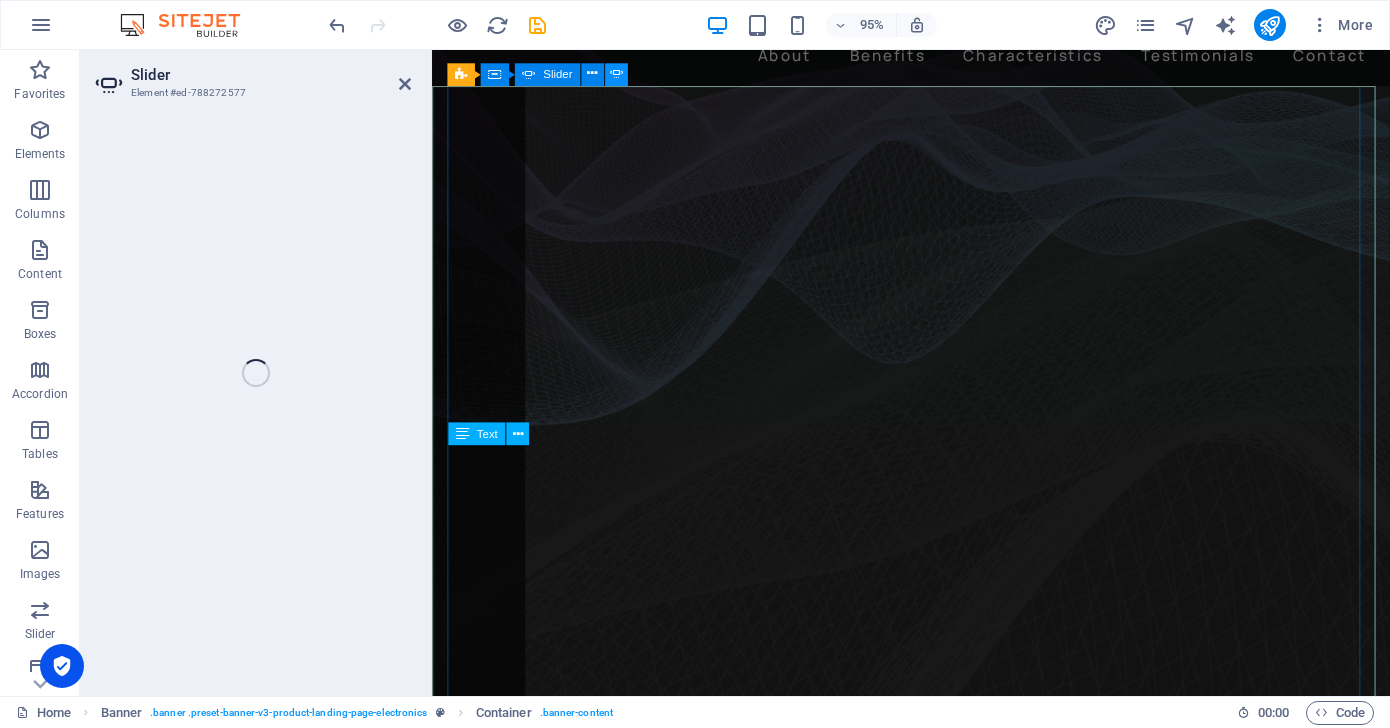 select on "fade" 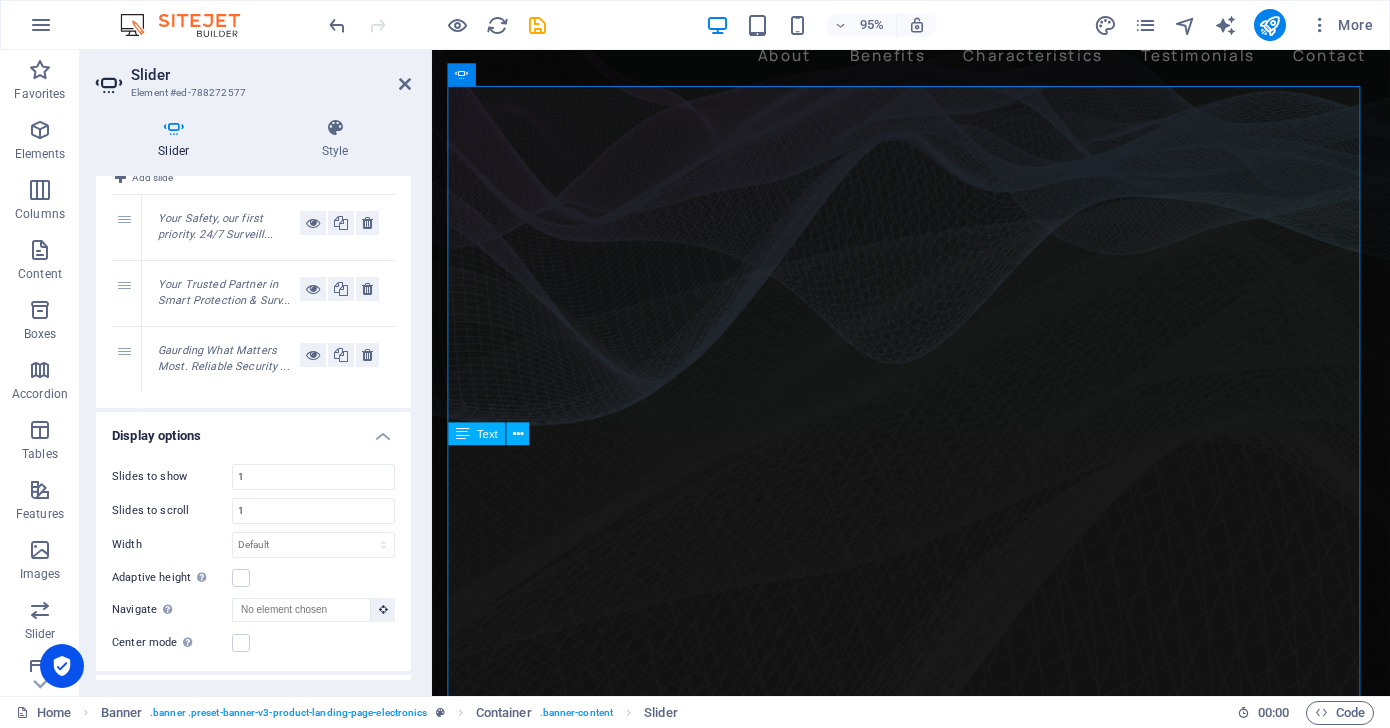 scroll, scrollTop: 0, scrollLeft: 0, axis: both 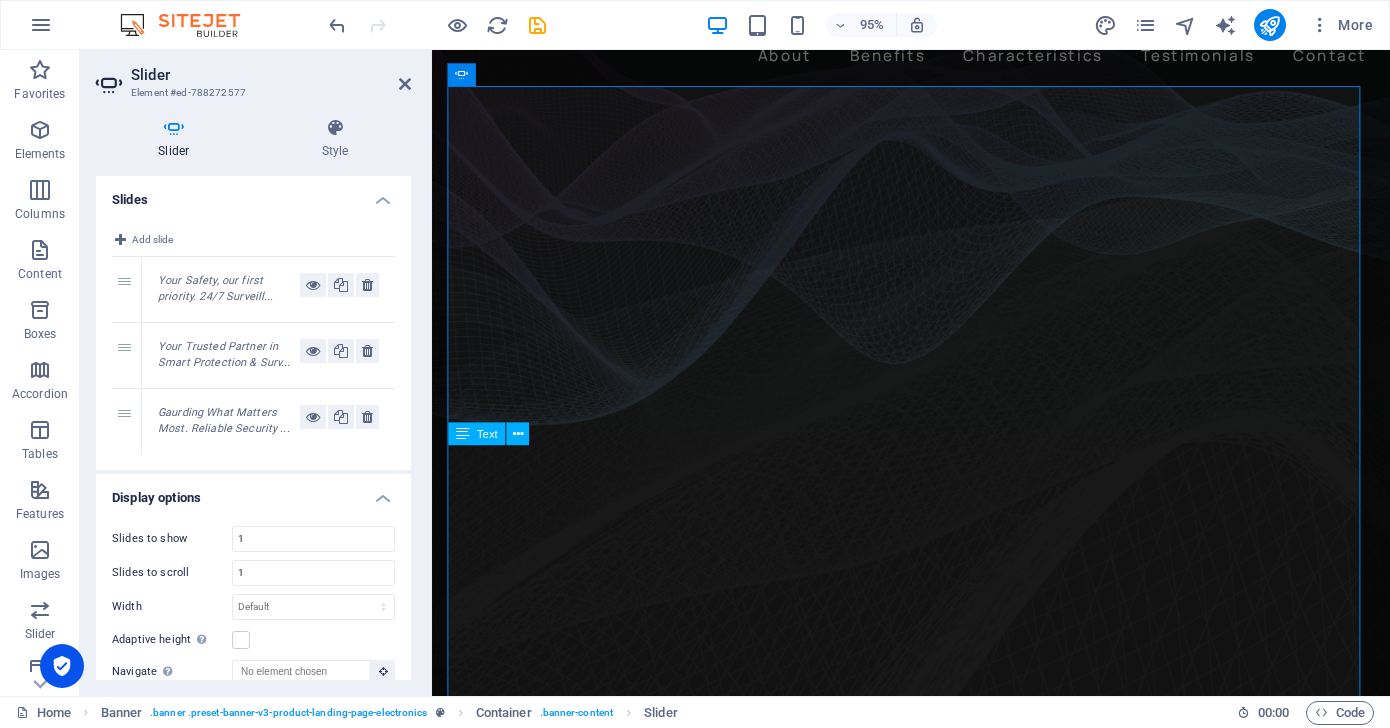 click on "Your Trusted Partner in Smart Protection & Surv..." at bounding box center (224, 355) 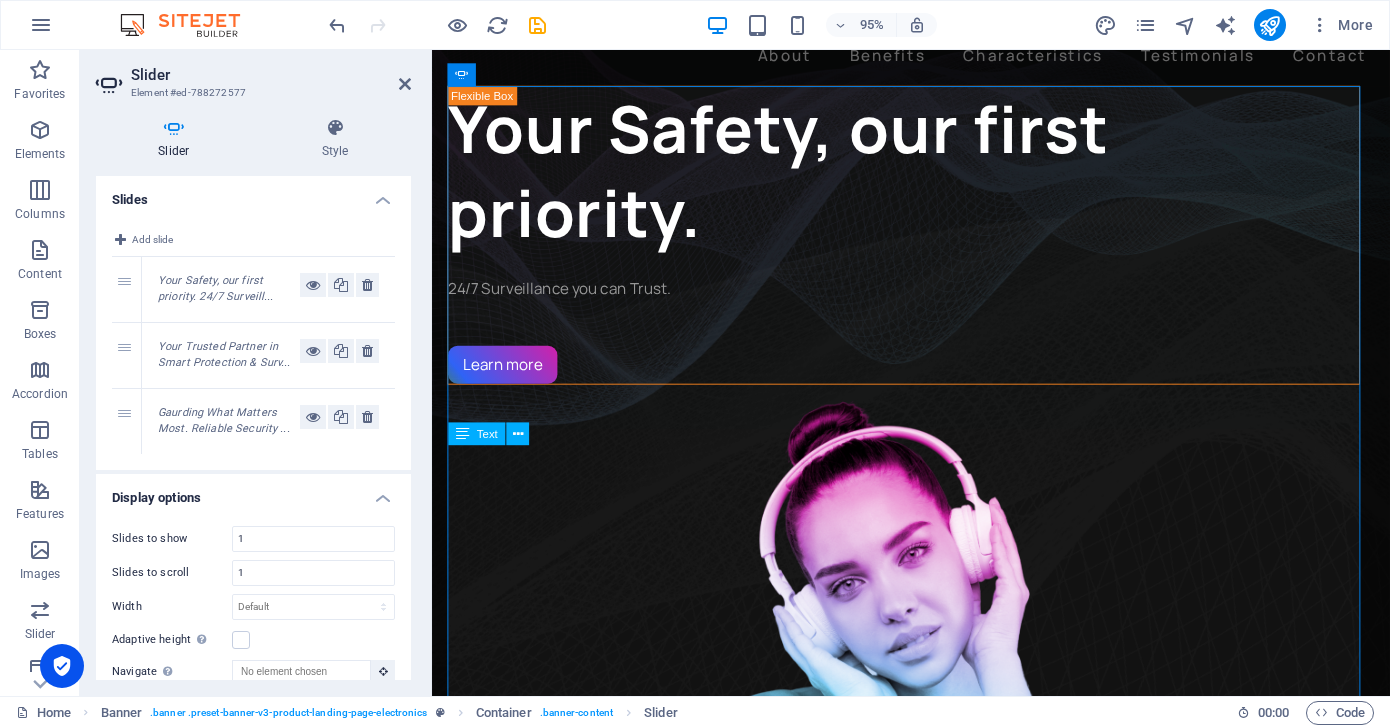 click on "Your Trusted Partner in Smart Protection & Surv..." at bounding box center (224, 355) 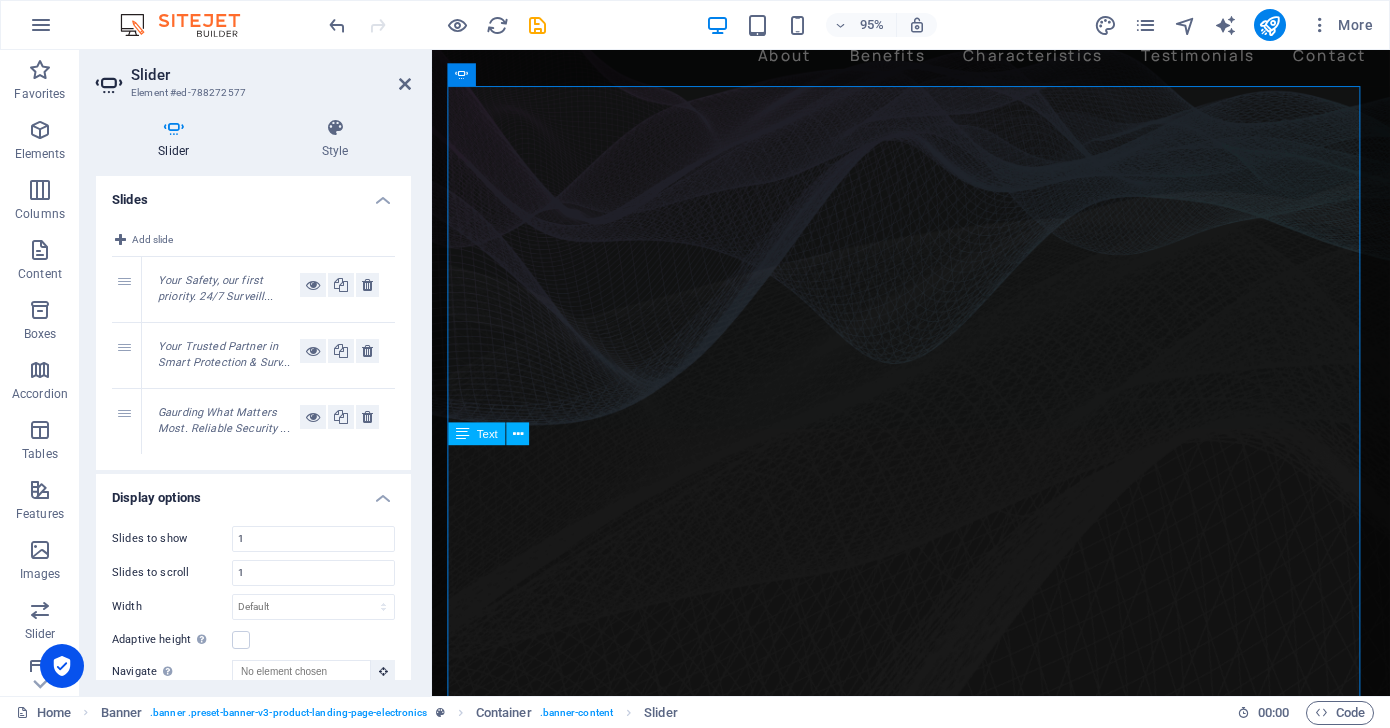 click on "Gaurding What Matters Most.
Reliable Security ..." at bounding box center [224, 421] 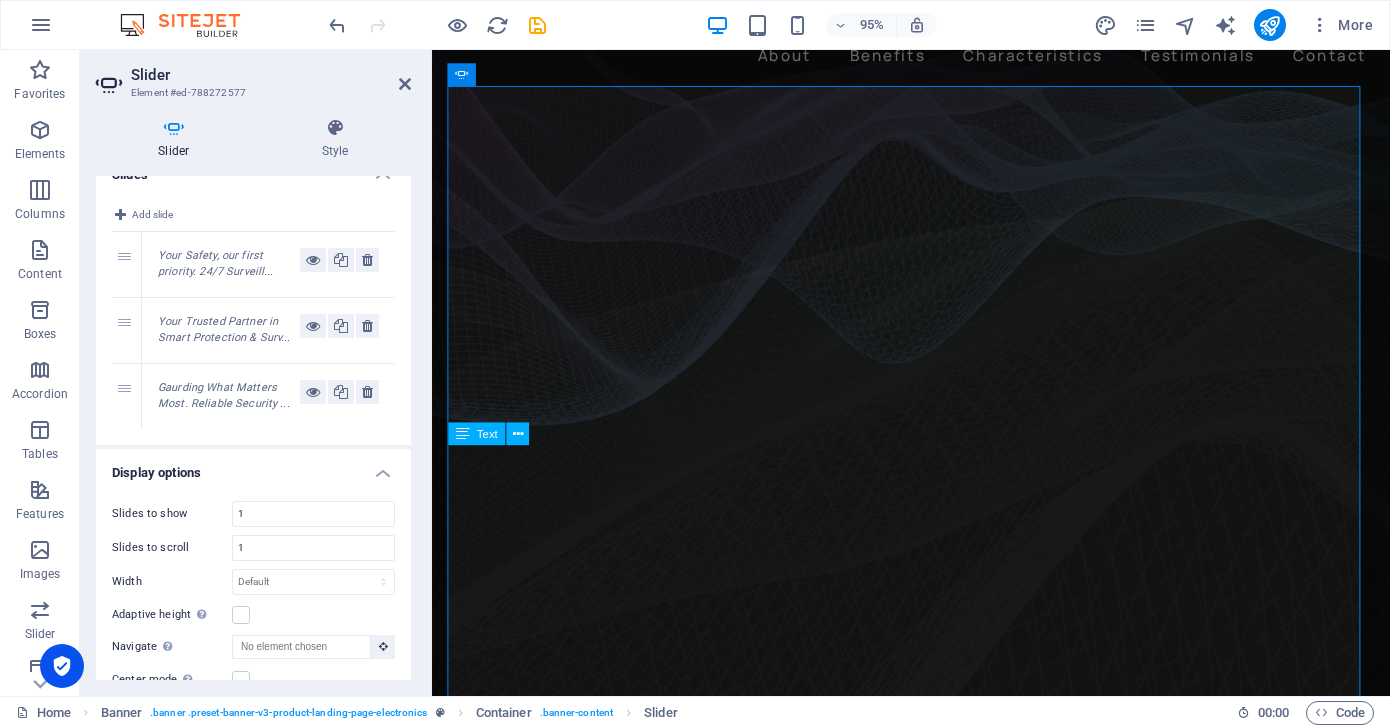 scroll, scrollTop: 0, scrollLeft: 0, axis: both 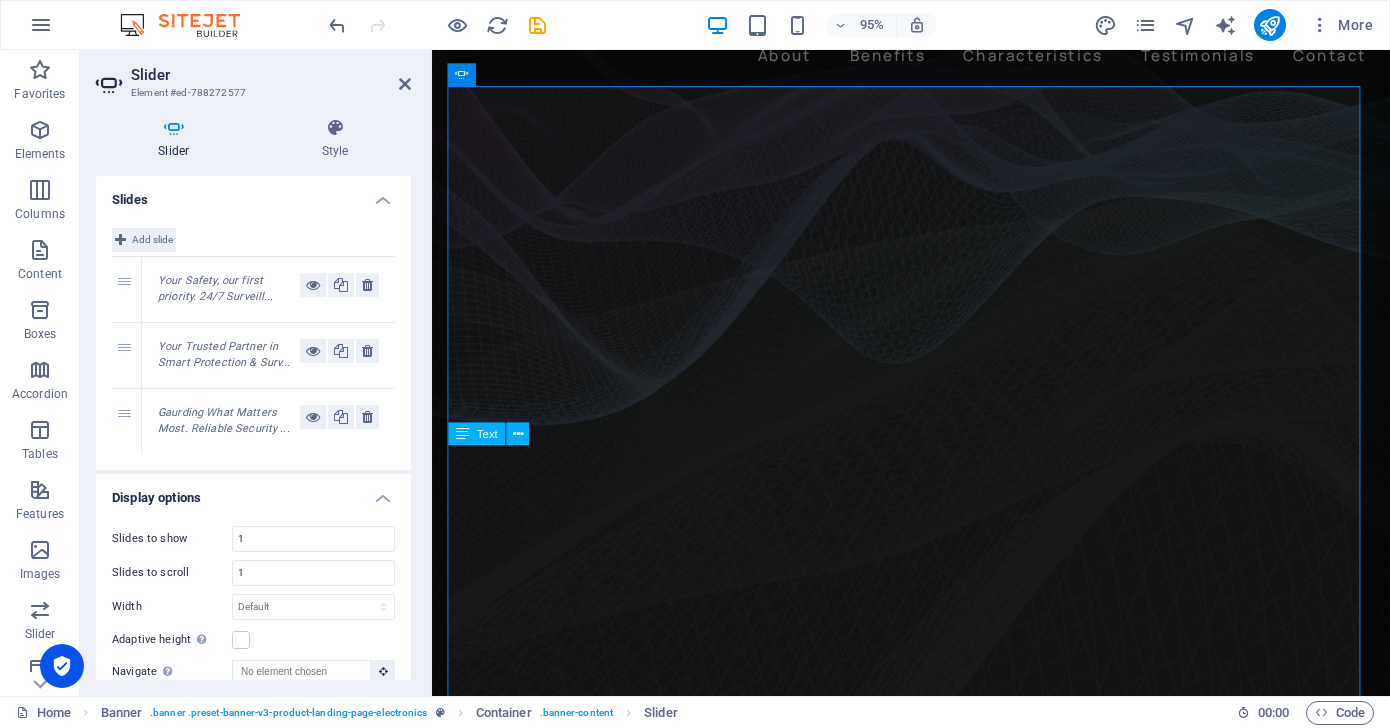 click on "Add slide" at bounding box center [152, 240] 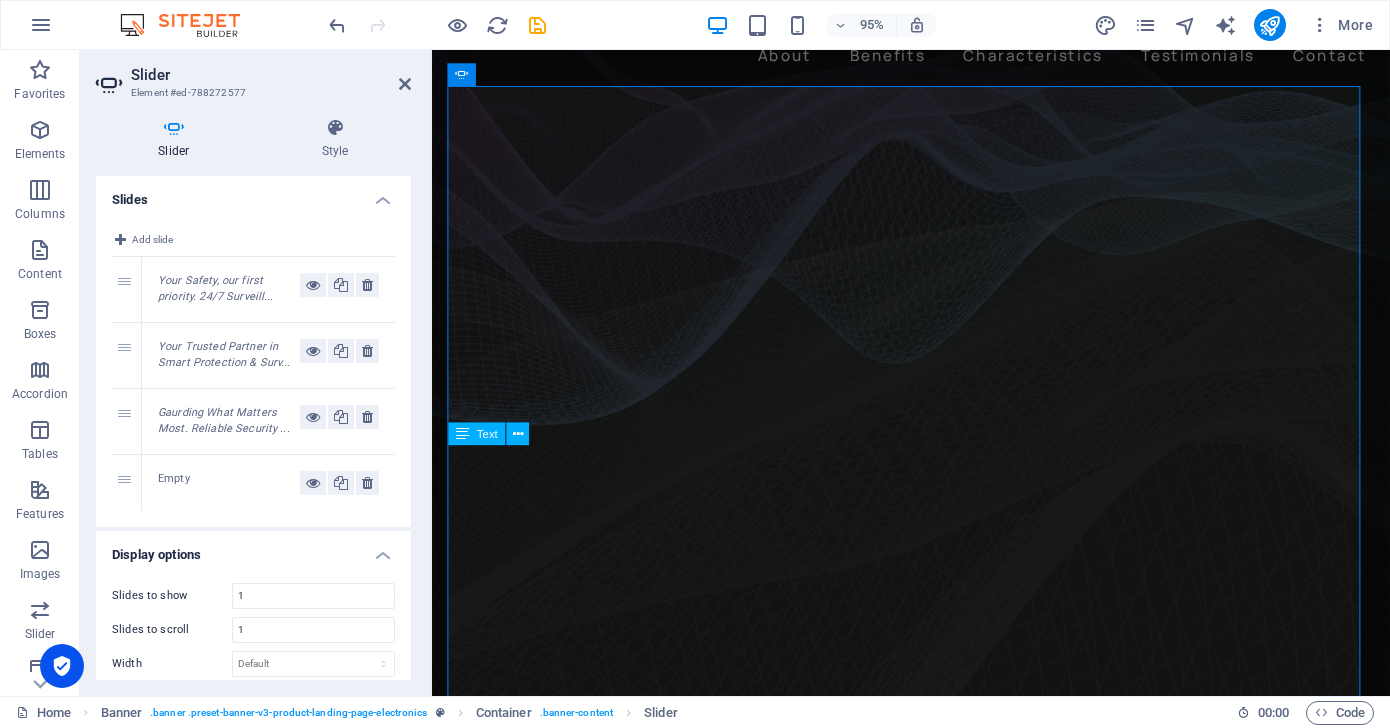 click on "Empty" at bounding box center (229, 483) 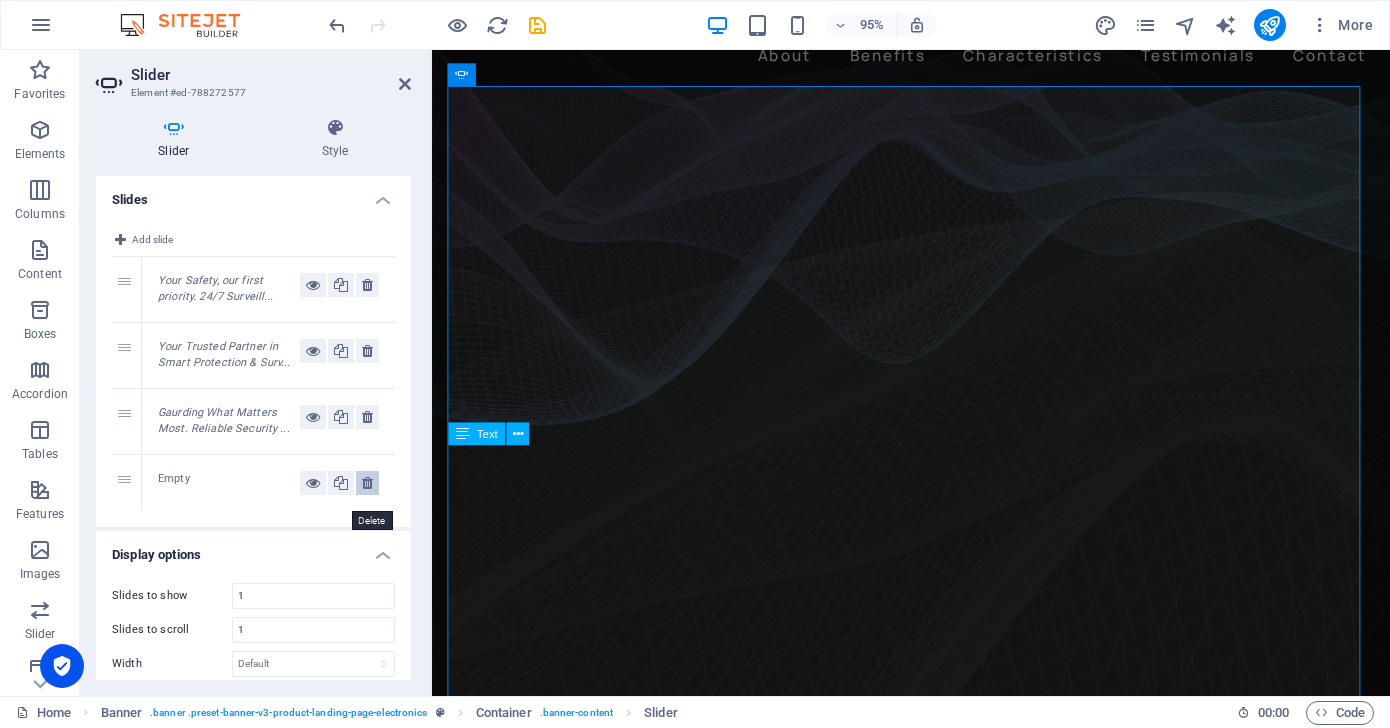 click at bounding box center (367, 483) 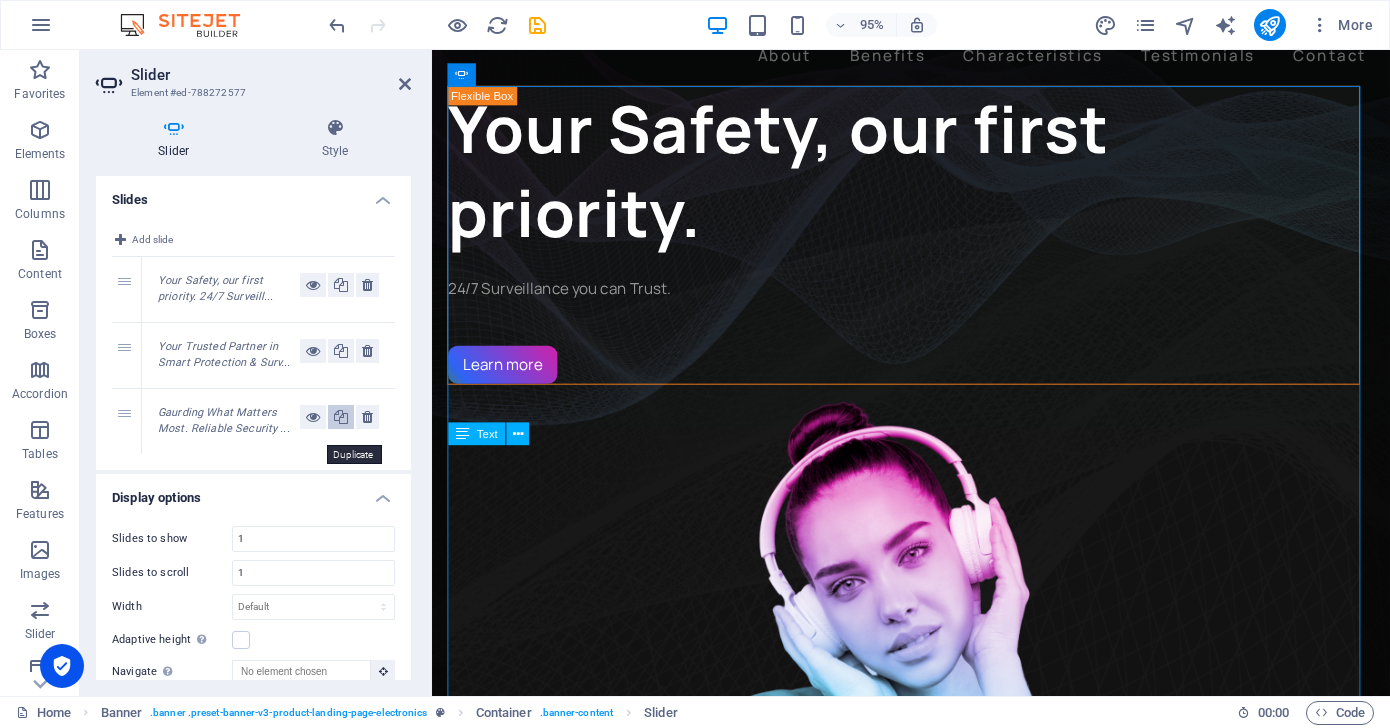 click at bounding box center (341, 417) 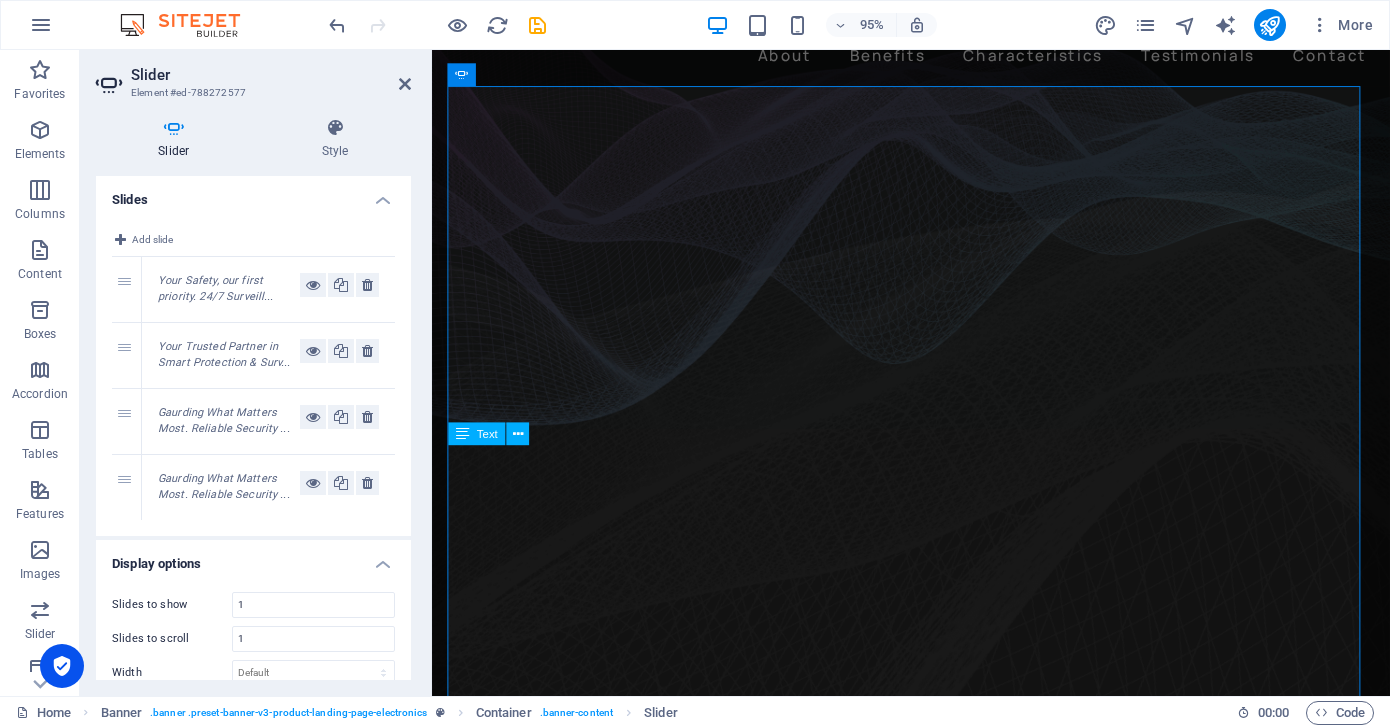 click on "Gaurding What Matters Most.
Reliable Security ..." at bounding box center [224, 487] 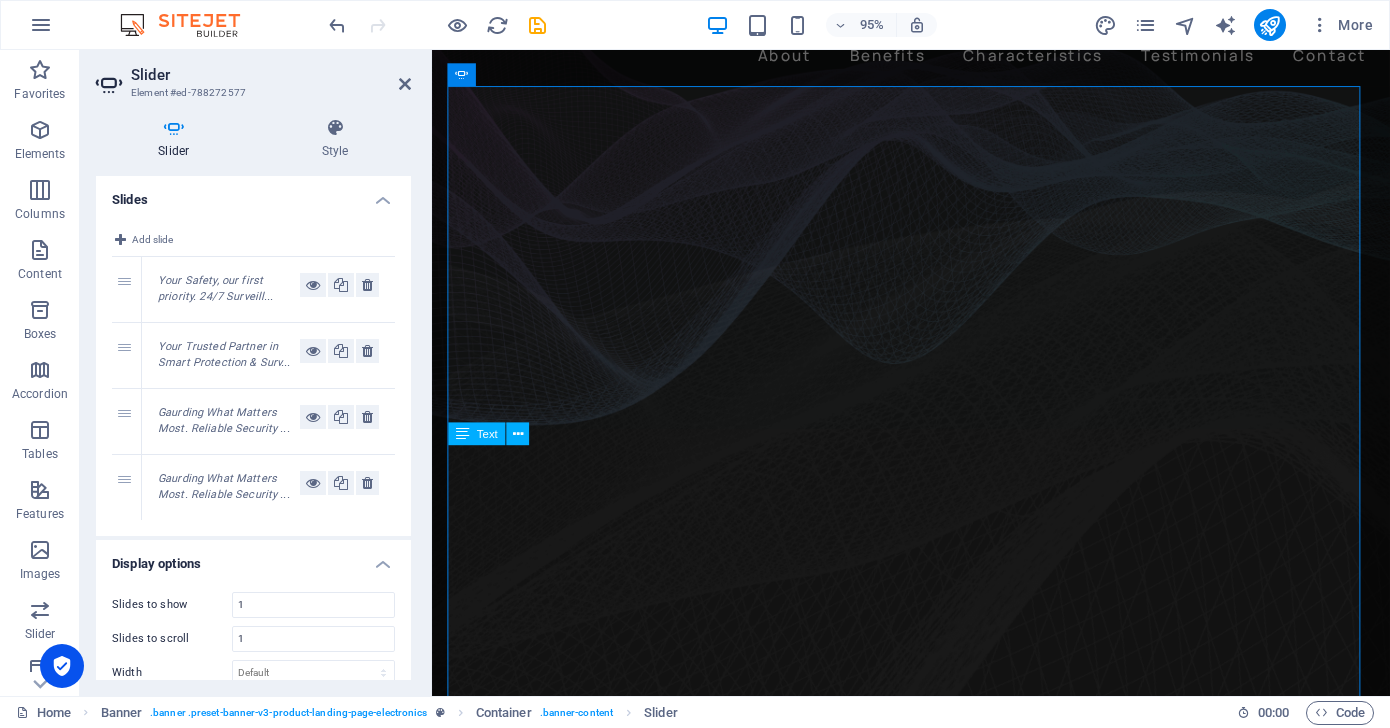 click on "Gaurding What Matters Most.
Reliable Security ..." at bounding box center [224, 487] 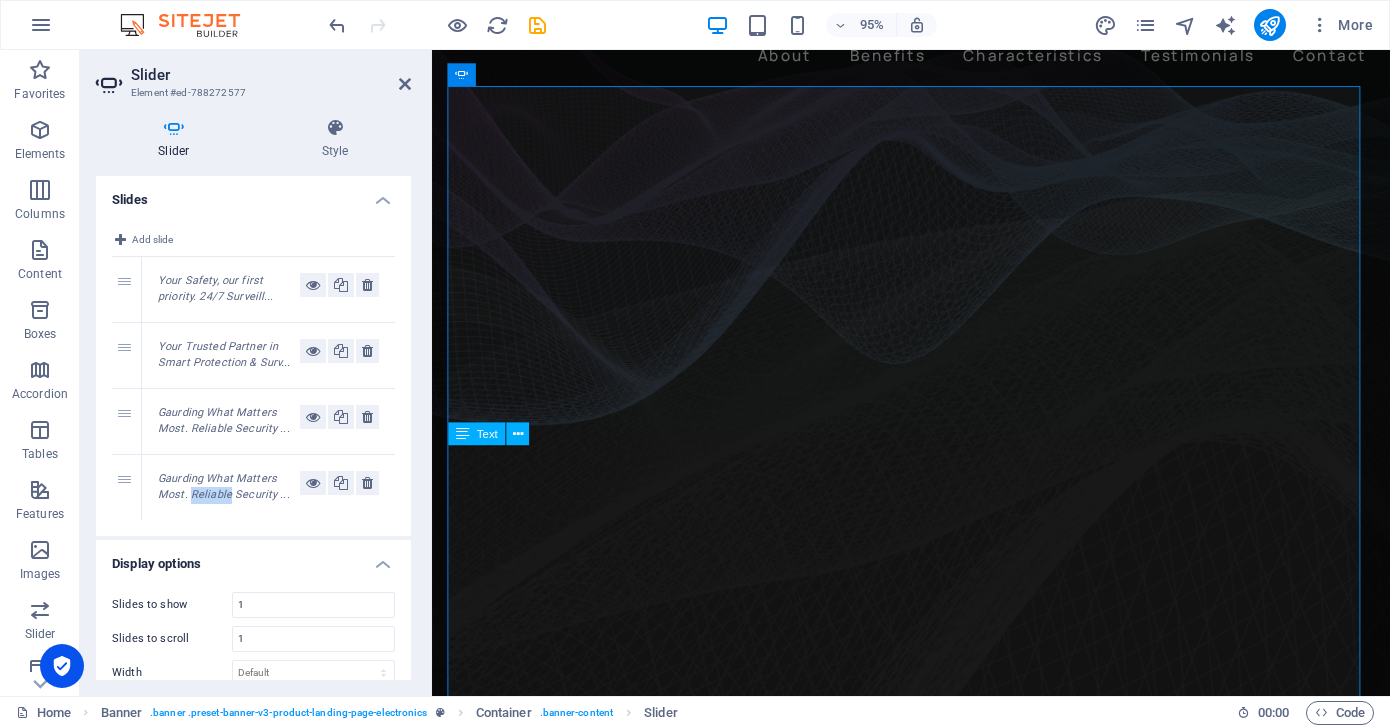 click on "Gaurding What Matters Most.
Reliable Security ..." at bounding box center (224, 487) 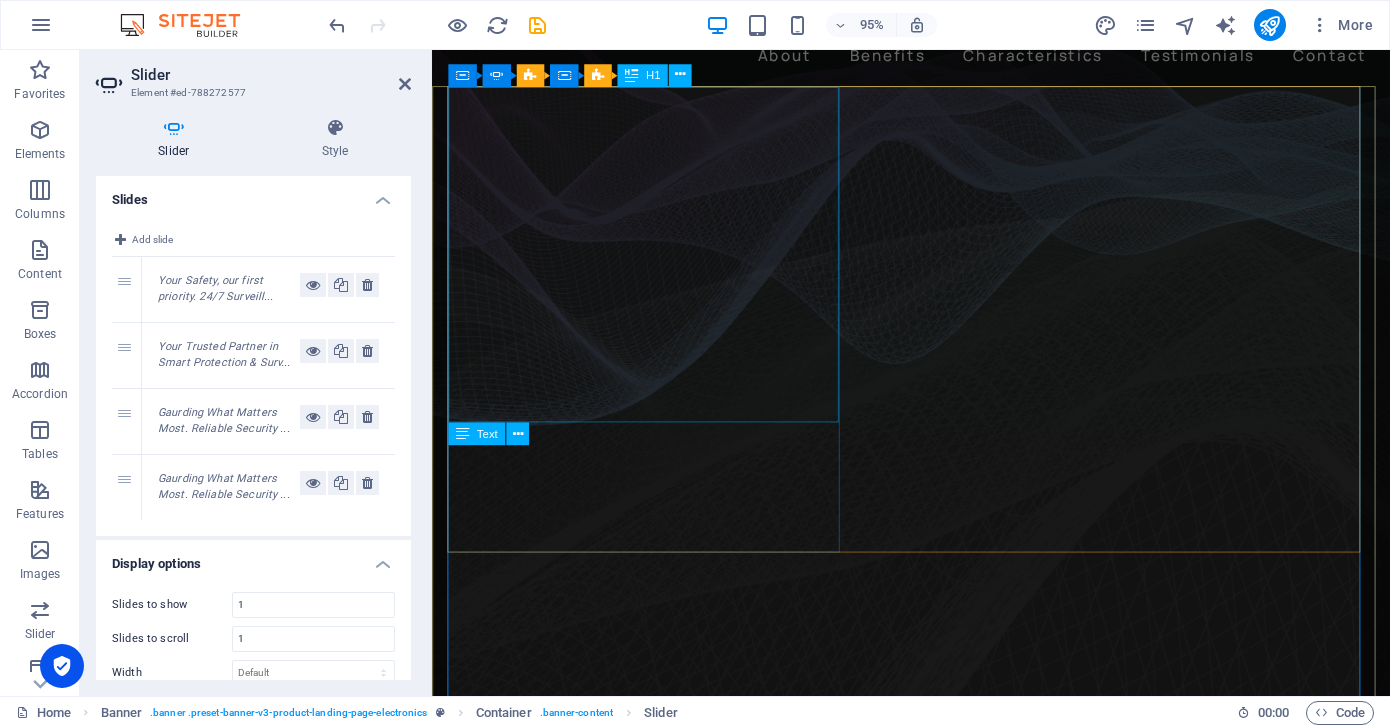 click on "Gaurding What Matters Most." at bounding box center [-1955, 3839] 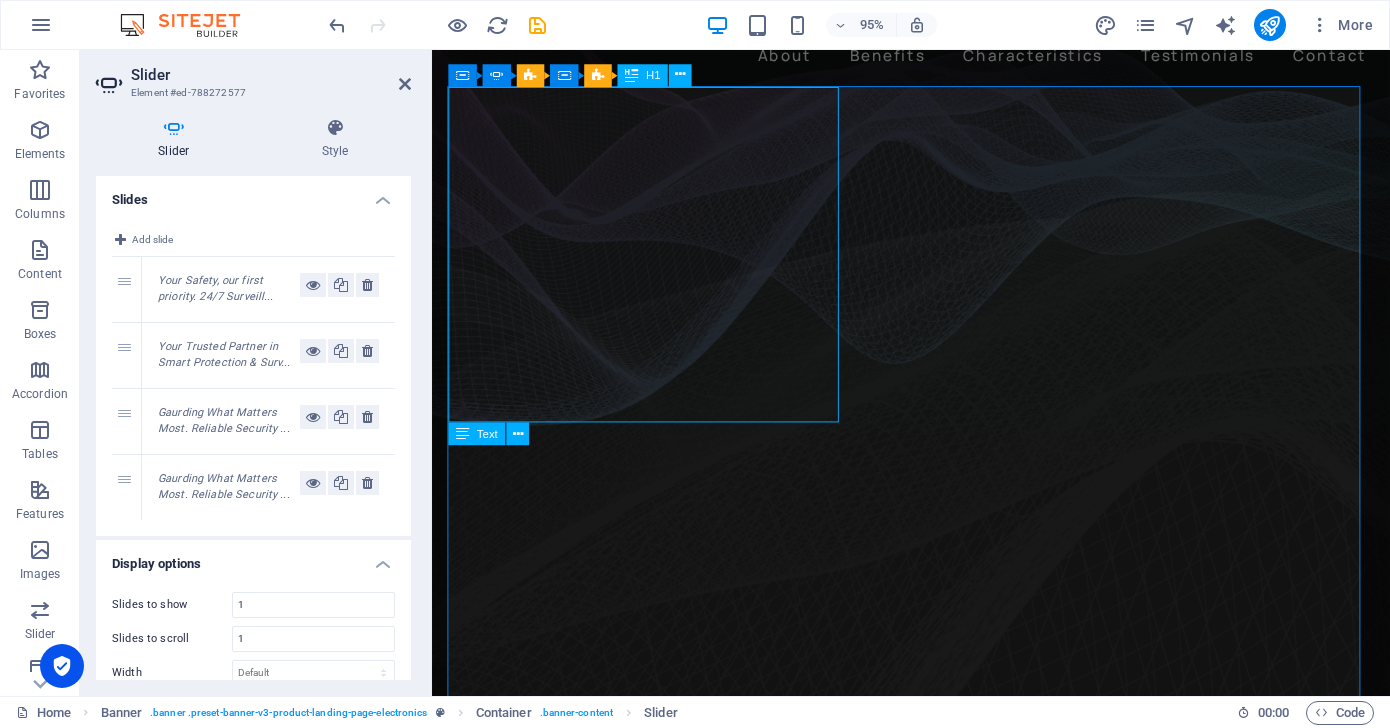 click on "Gaurding What Matters Most." at bounding box center [-1955, 3839] 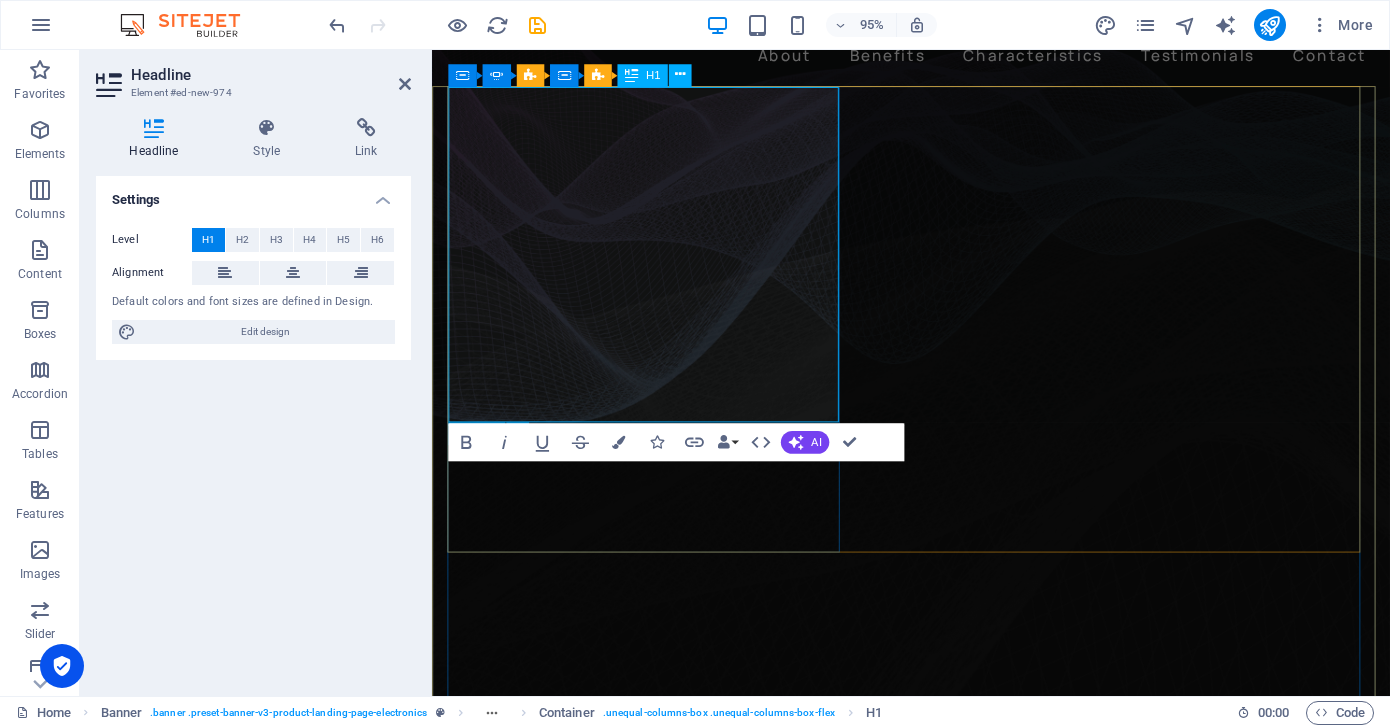 type 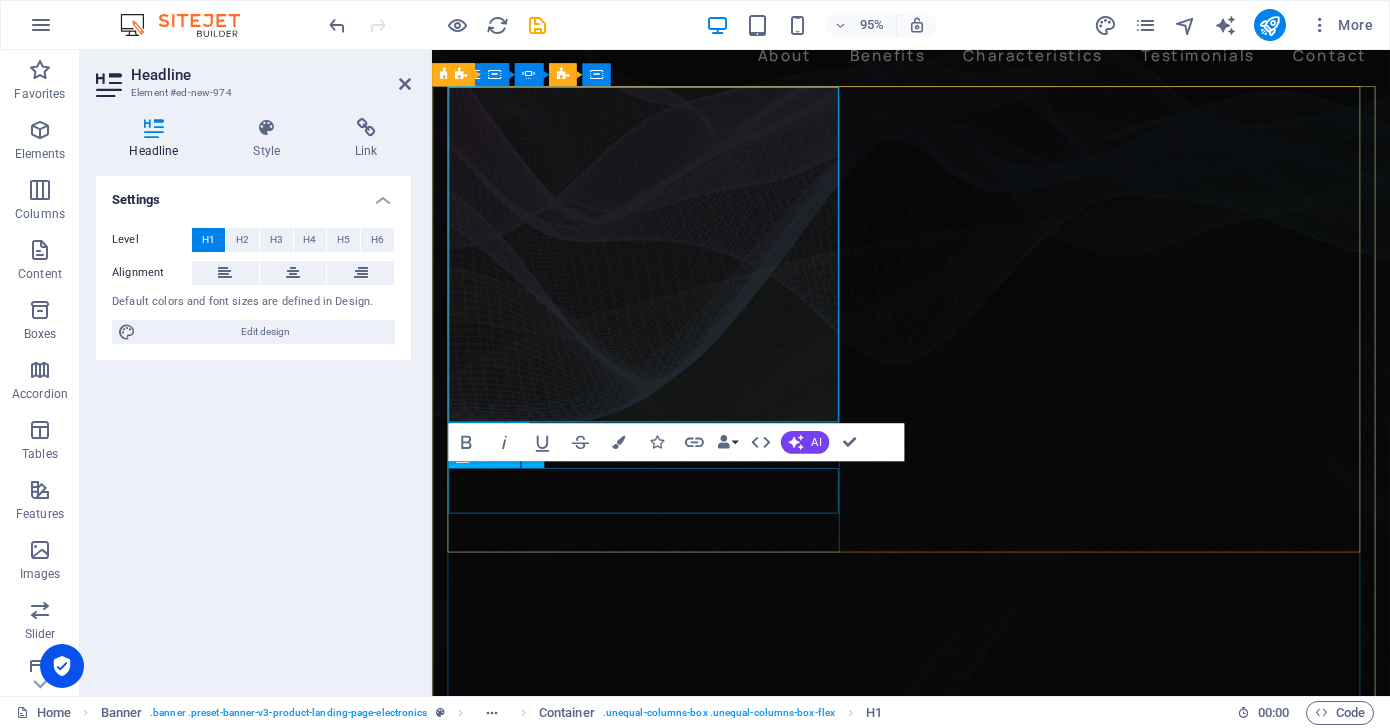 click at bounding box center (-1955, 3999) 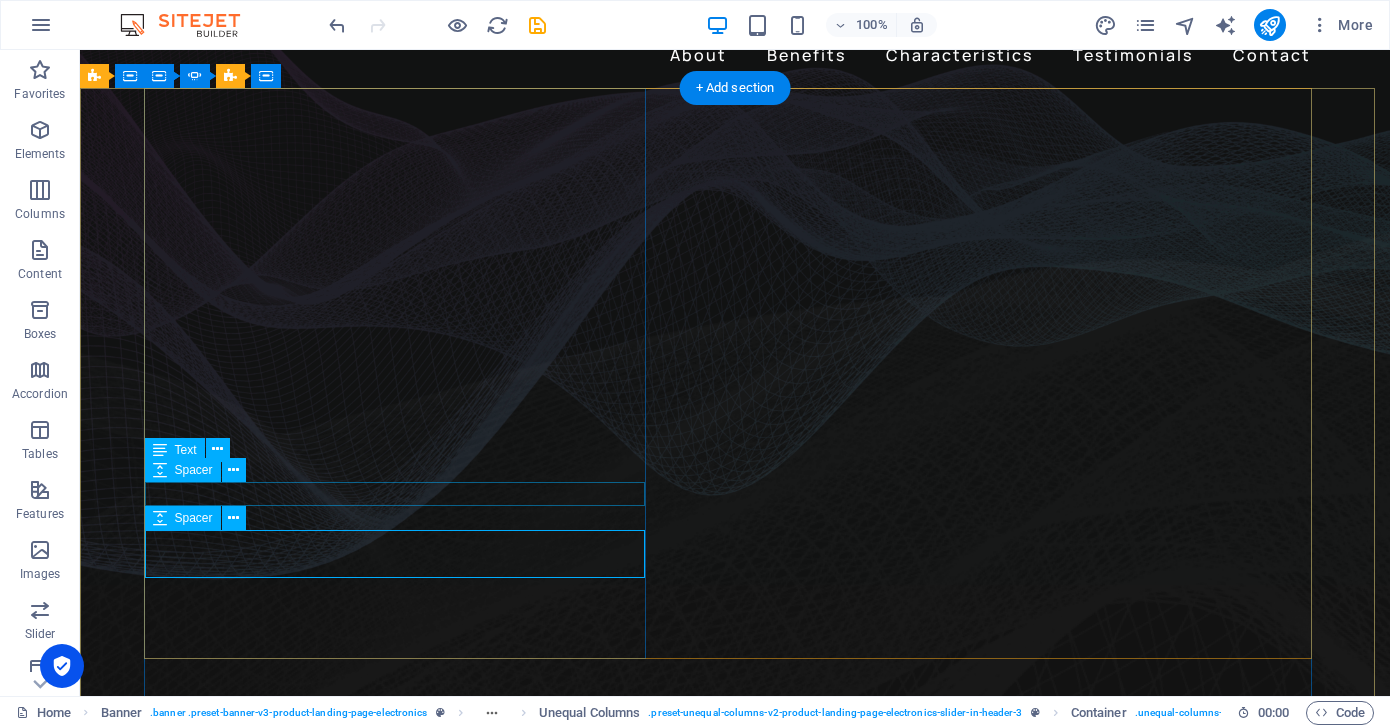 click at bounding box center (-2769, 4184) 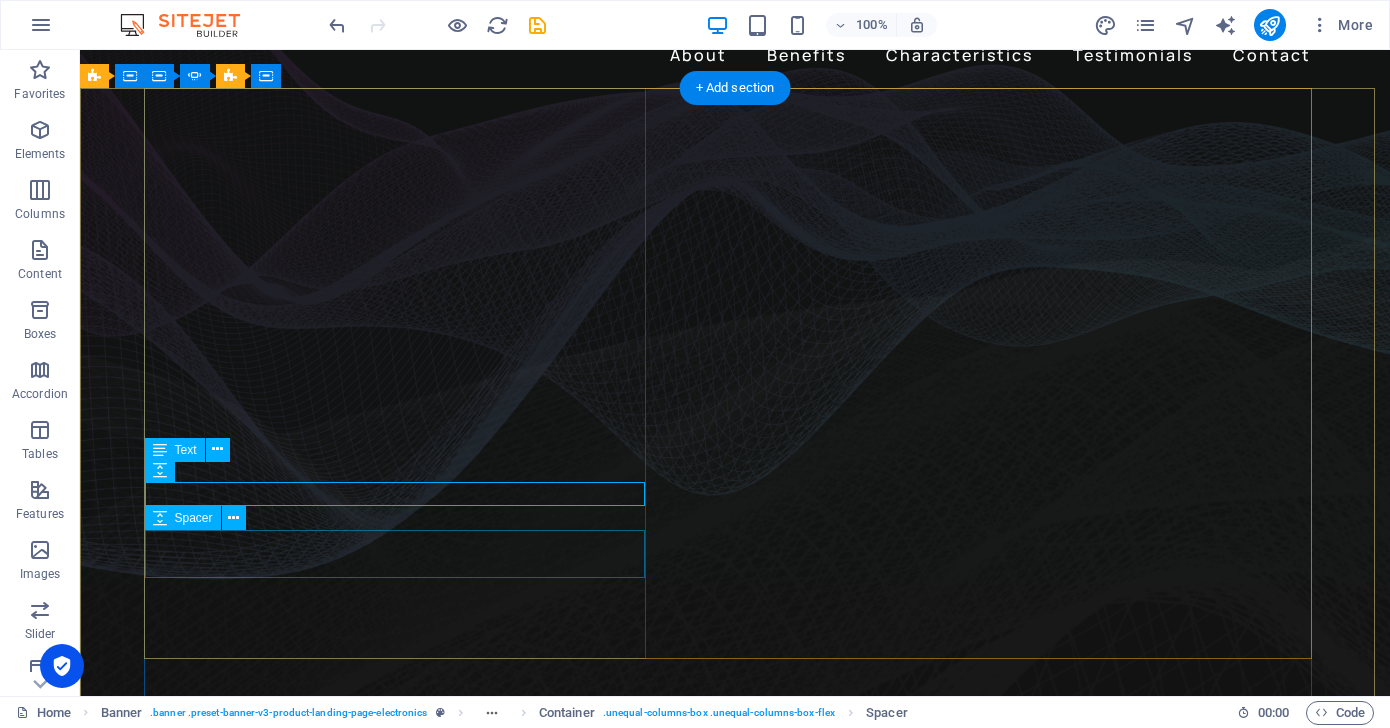 click at bounding box center (-2769, 4244) 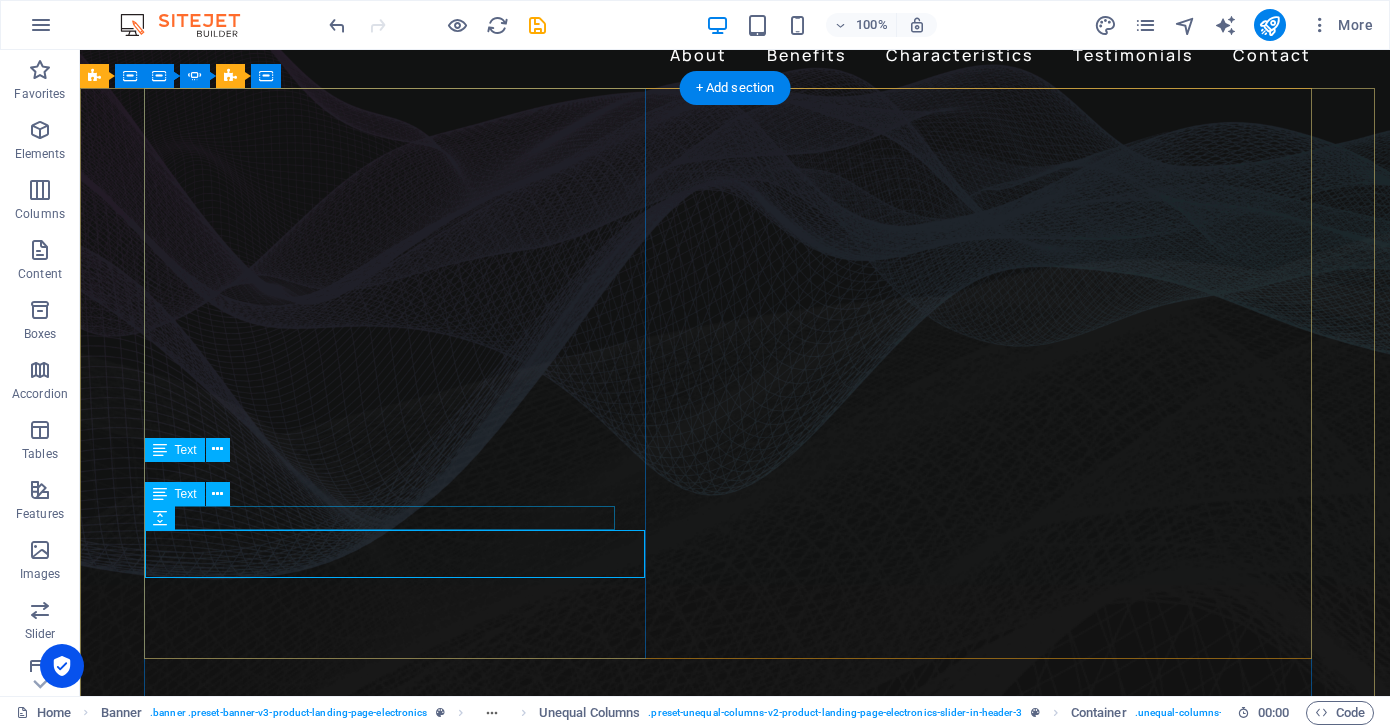 click on "Reliable Security for Safer Tomorrow." at bounding box center [-2769, 4208] 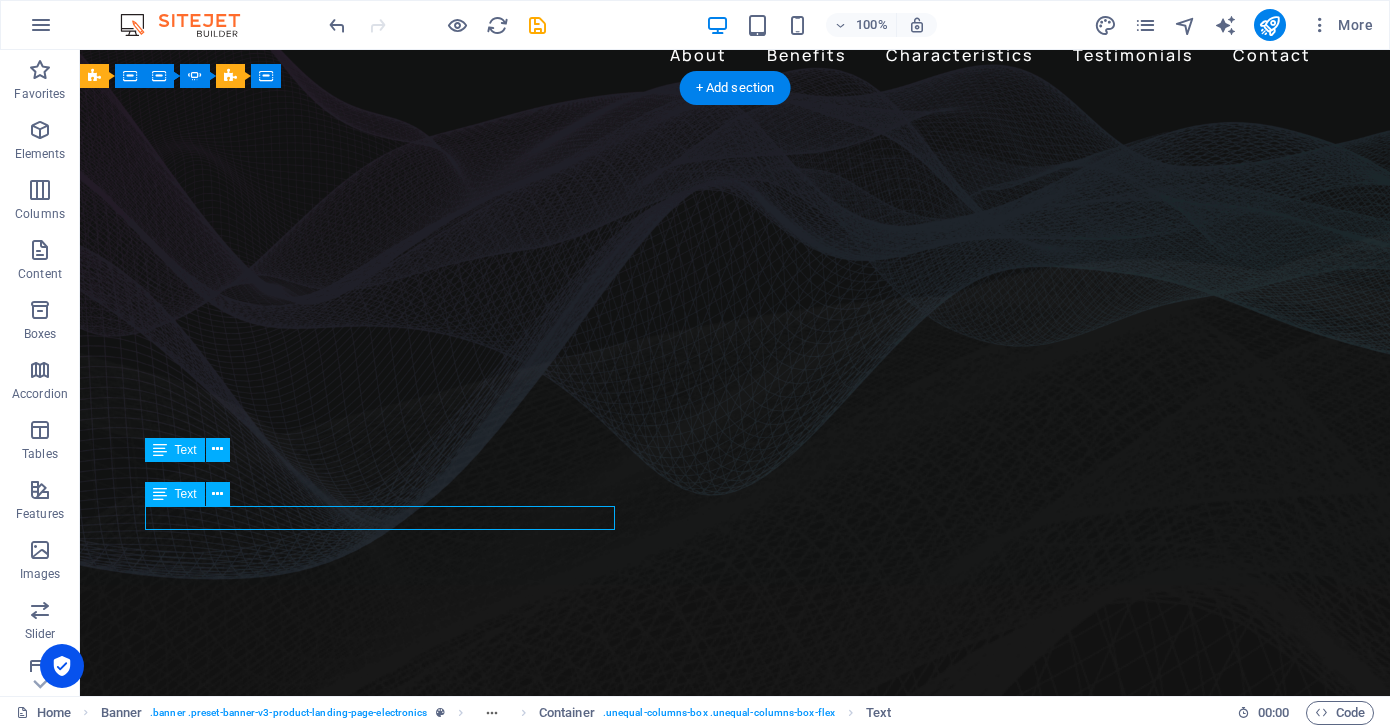 click on "Reliable Security for Safer Tomorrow." at bounding box center [-2769, 4208] 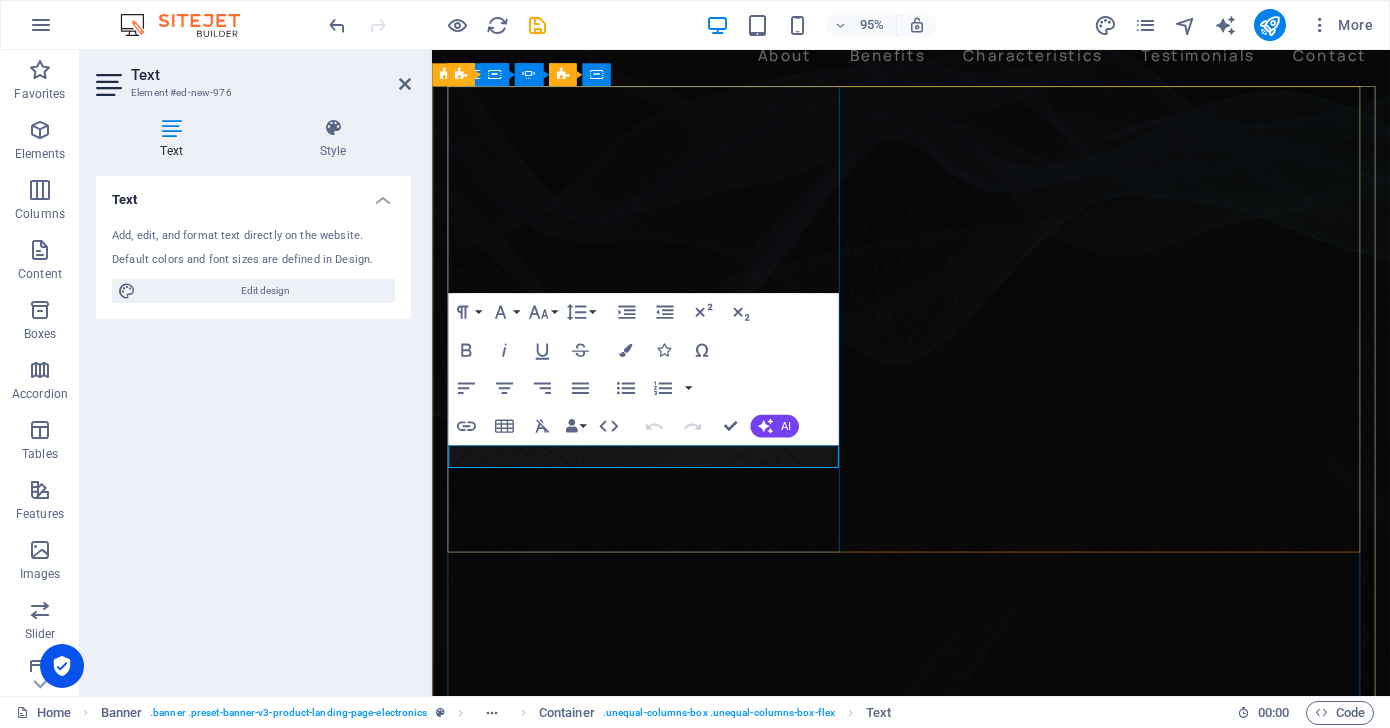 click on "Reliable Security for Safer Tomorrow." at bounding box center (-1955, 3963) 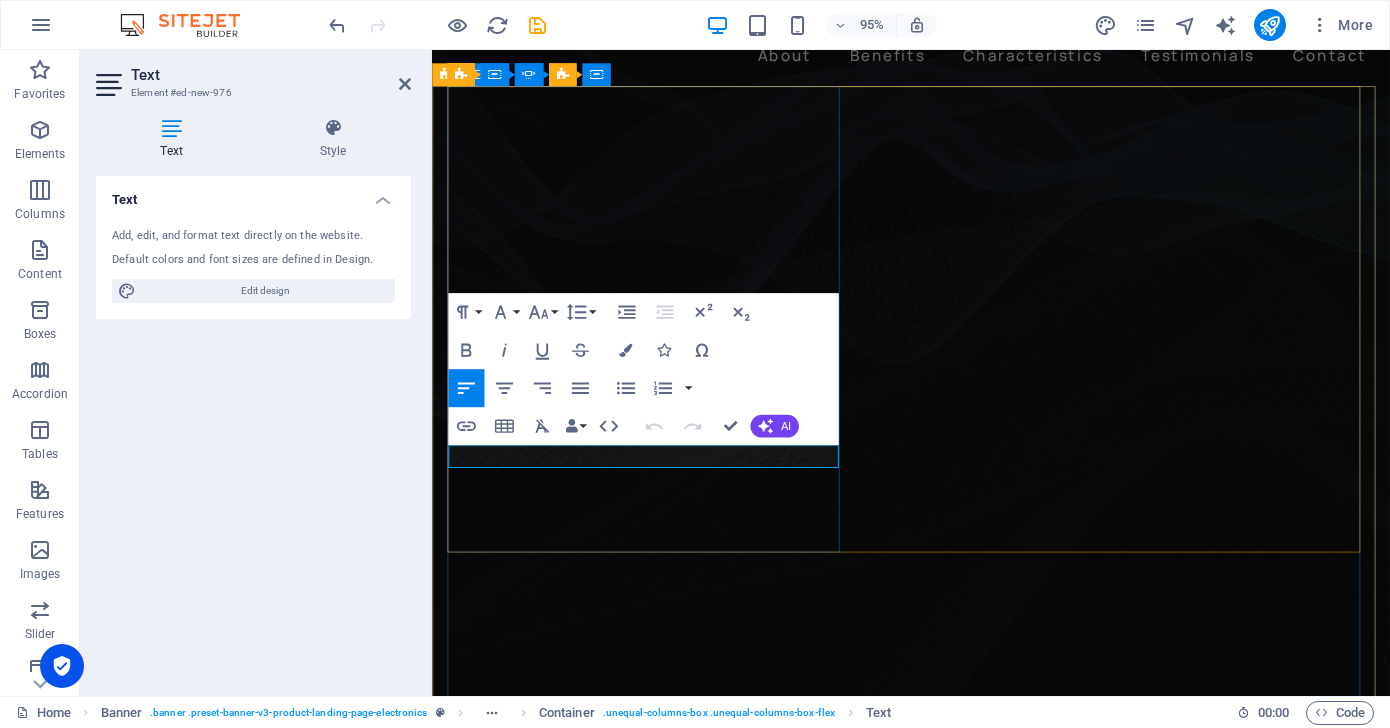 click on "Reliable Security for Safer Tomorrow." at bounding box center [-1955, 3963] 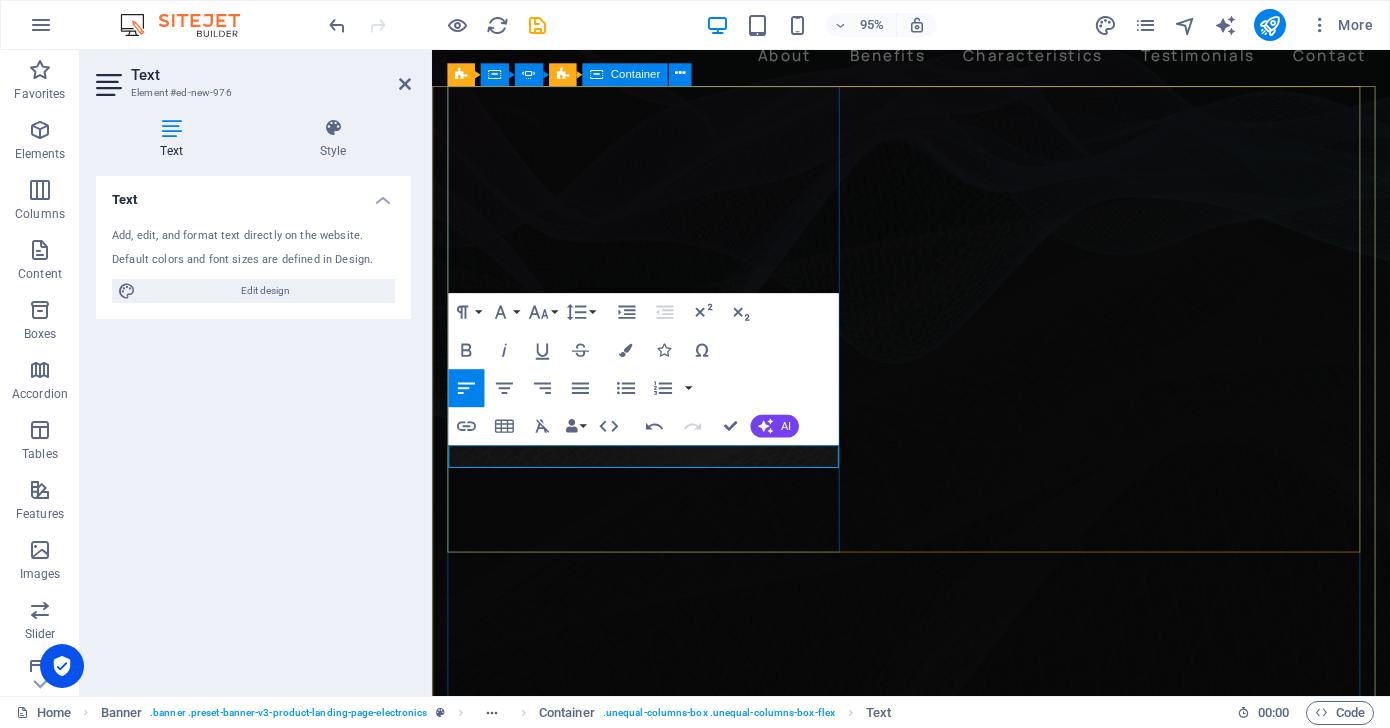 click on "Smart Technology. Real Protection. Stay Safe. Stay SPARK Secure. Learn more" at bounding box center [-1955, 3907] 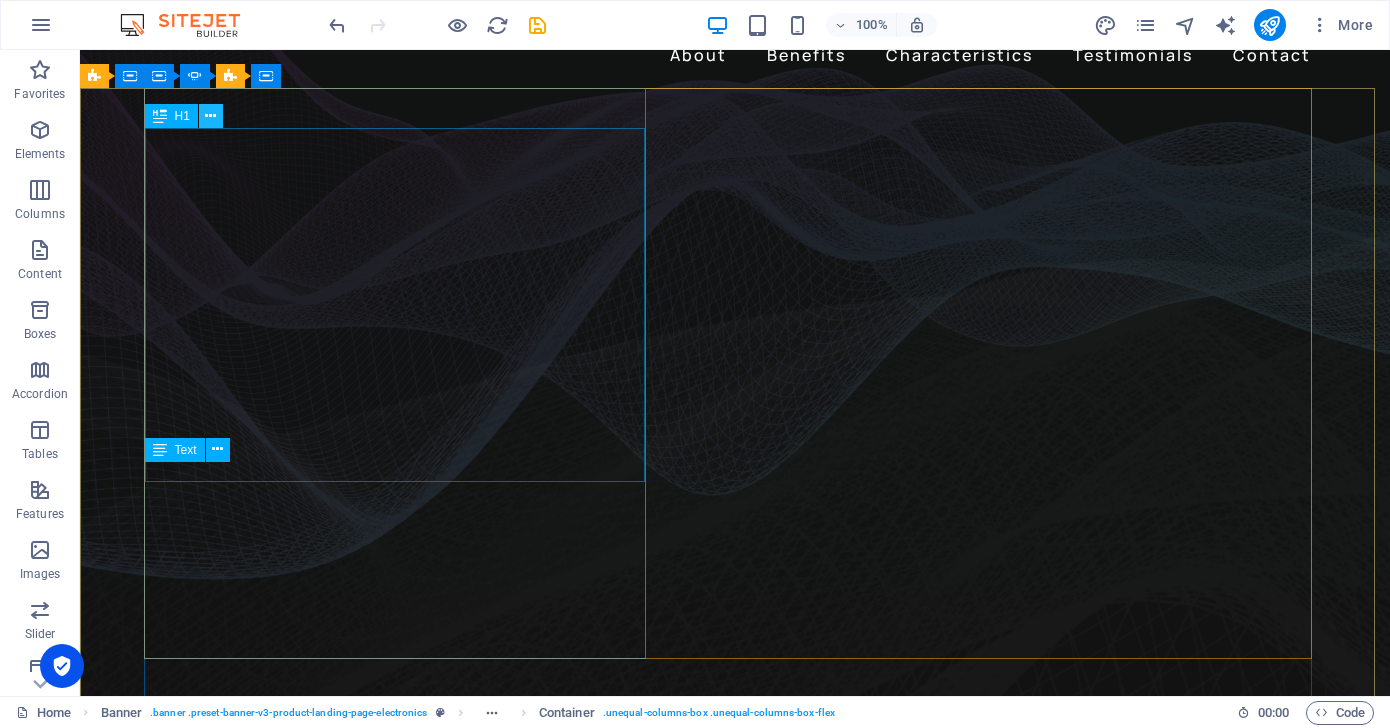 click at bounding box center (210, 116) 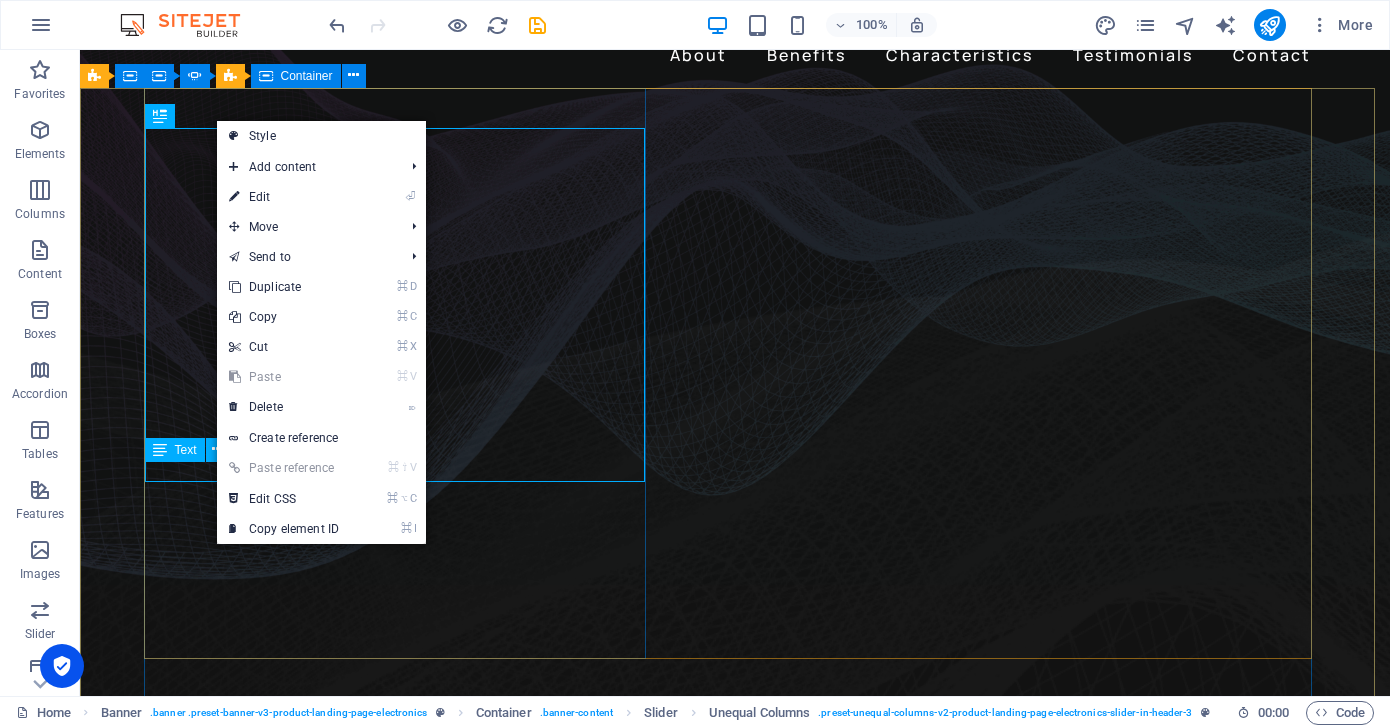 click on "Container" at bounding box center (307, 76) 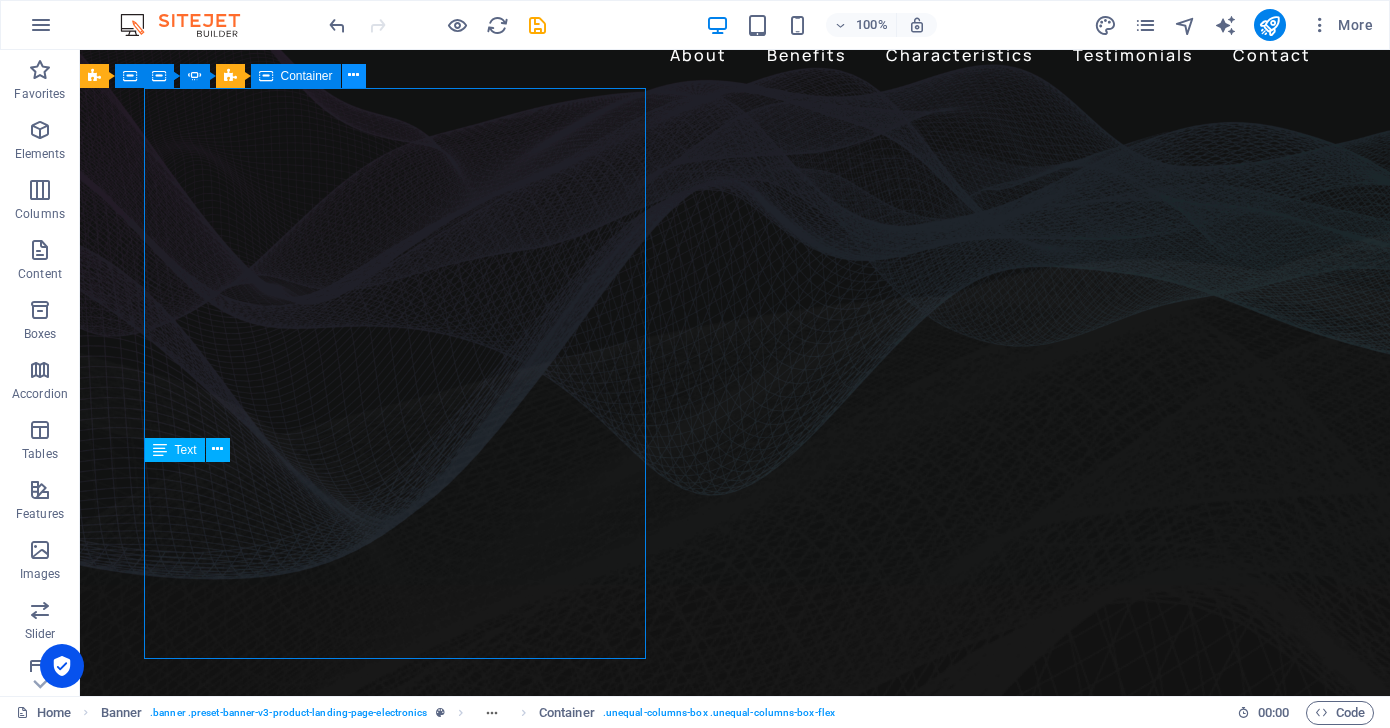 click at bounding box center [353, 75] 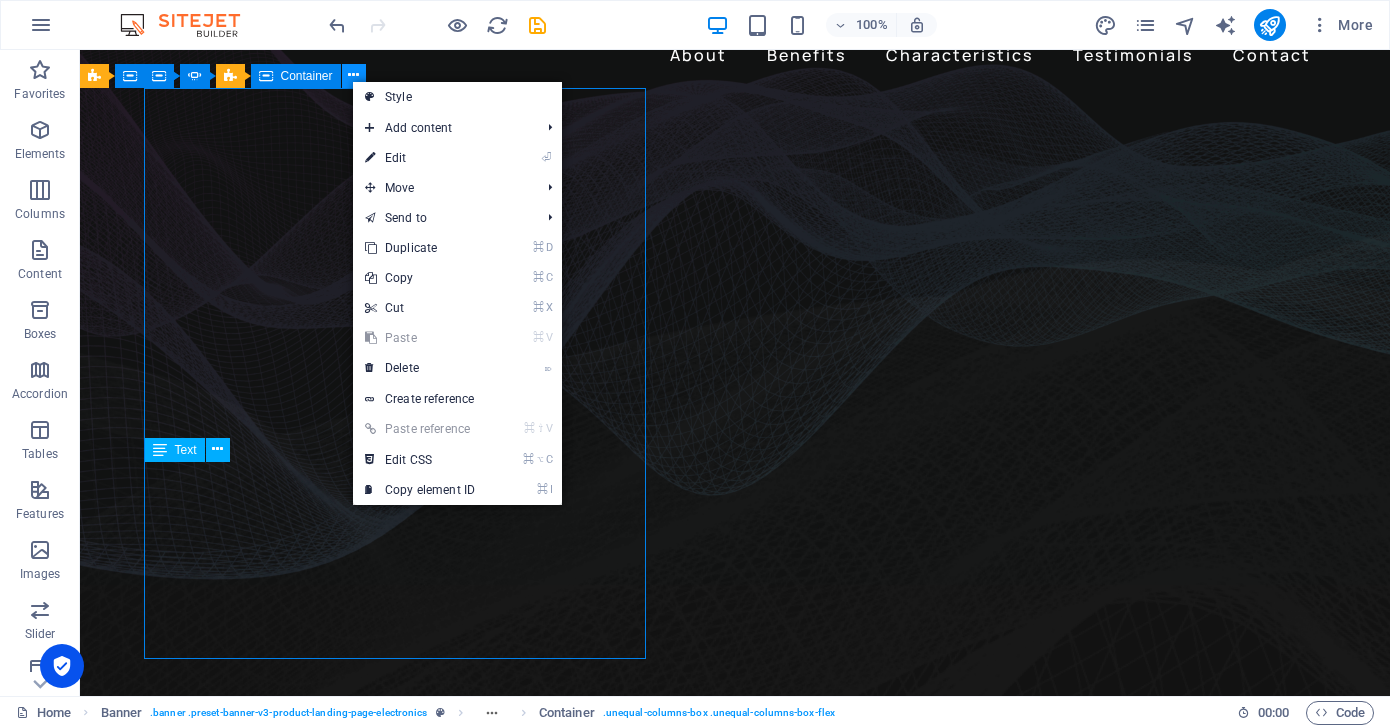 click at bounding box center (353, 75) 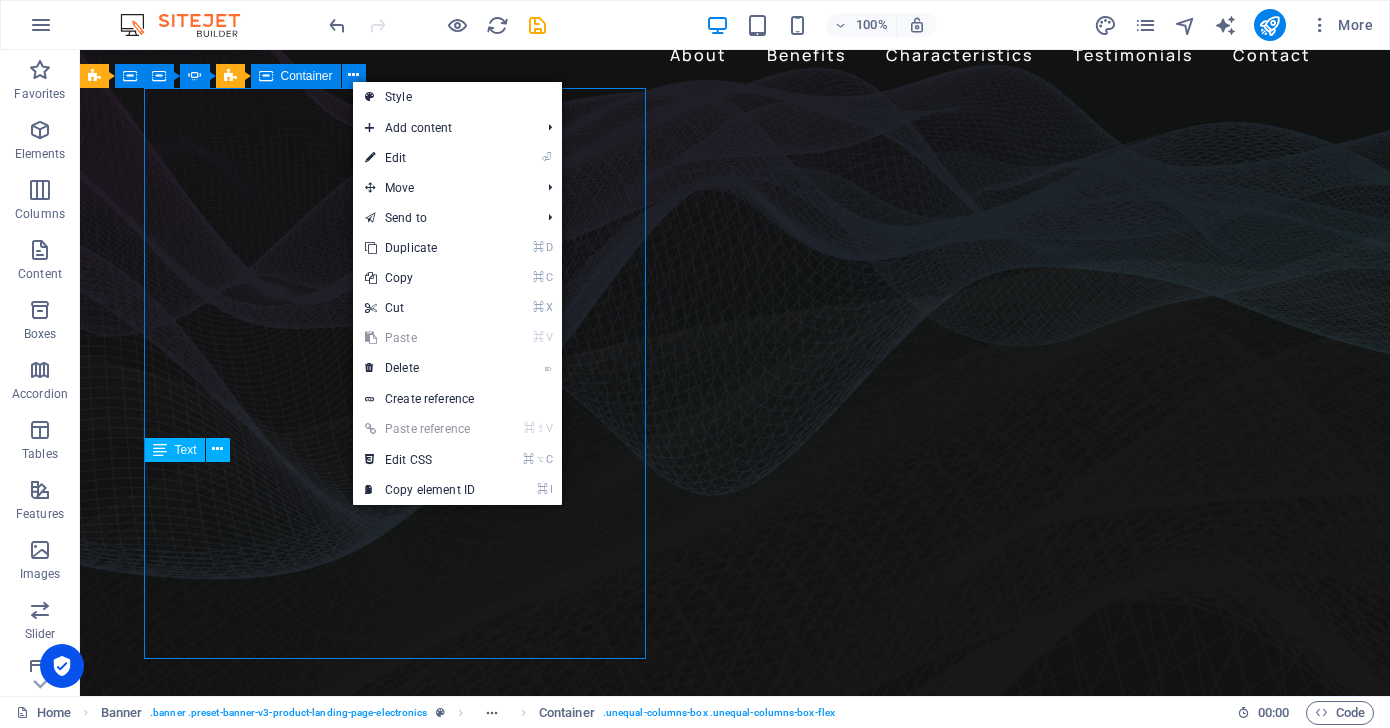 click on "Container" at bounding box center (307, 76) 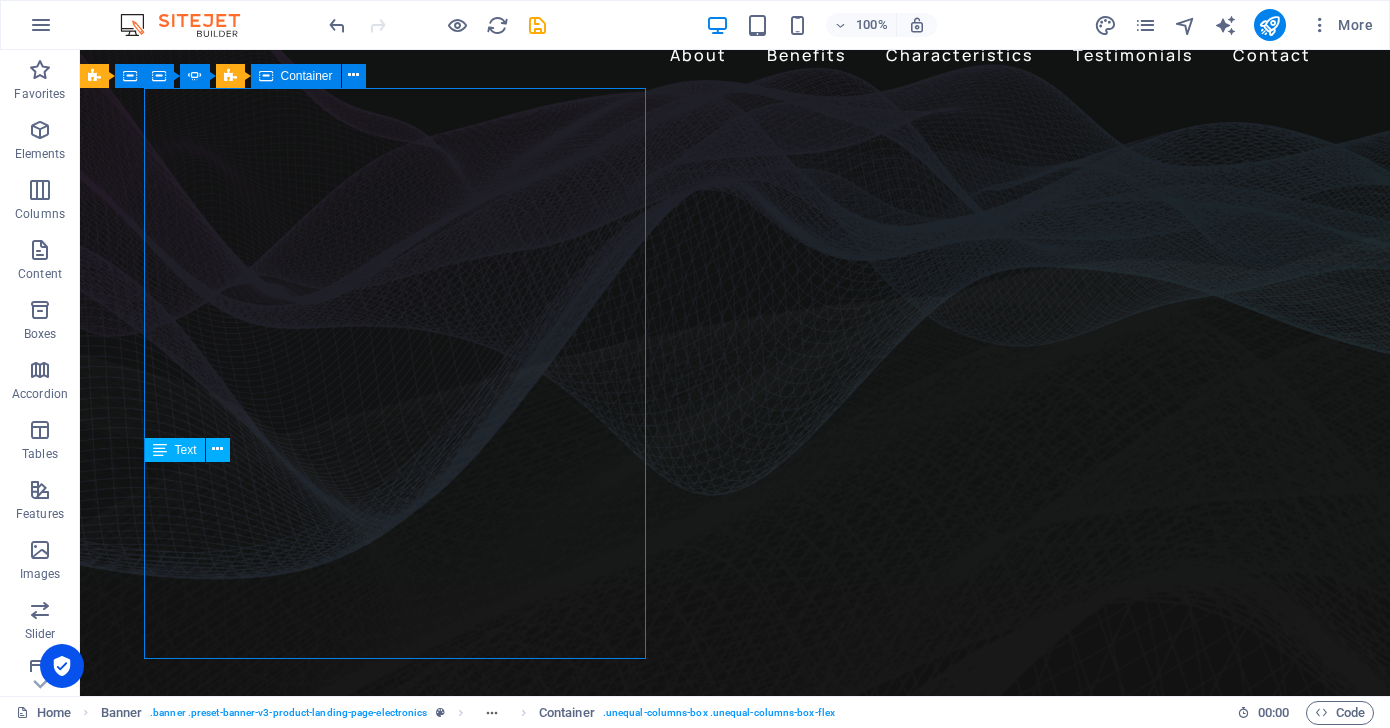 click on "Container" at bounding box center (296, 76) 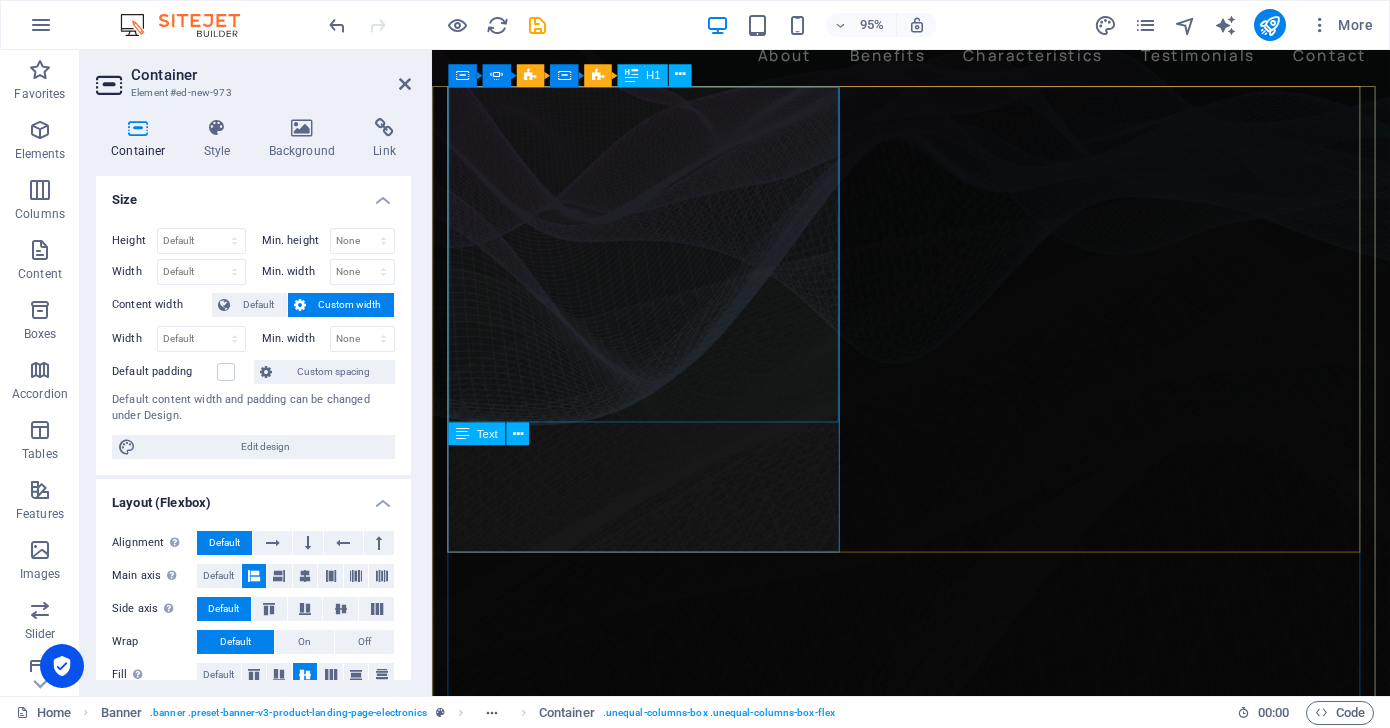 click on "Smart Technology. Real Protection." at bounding box center (-1955, 3839) 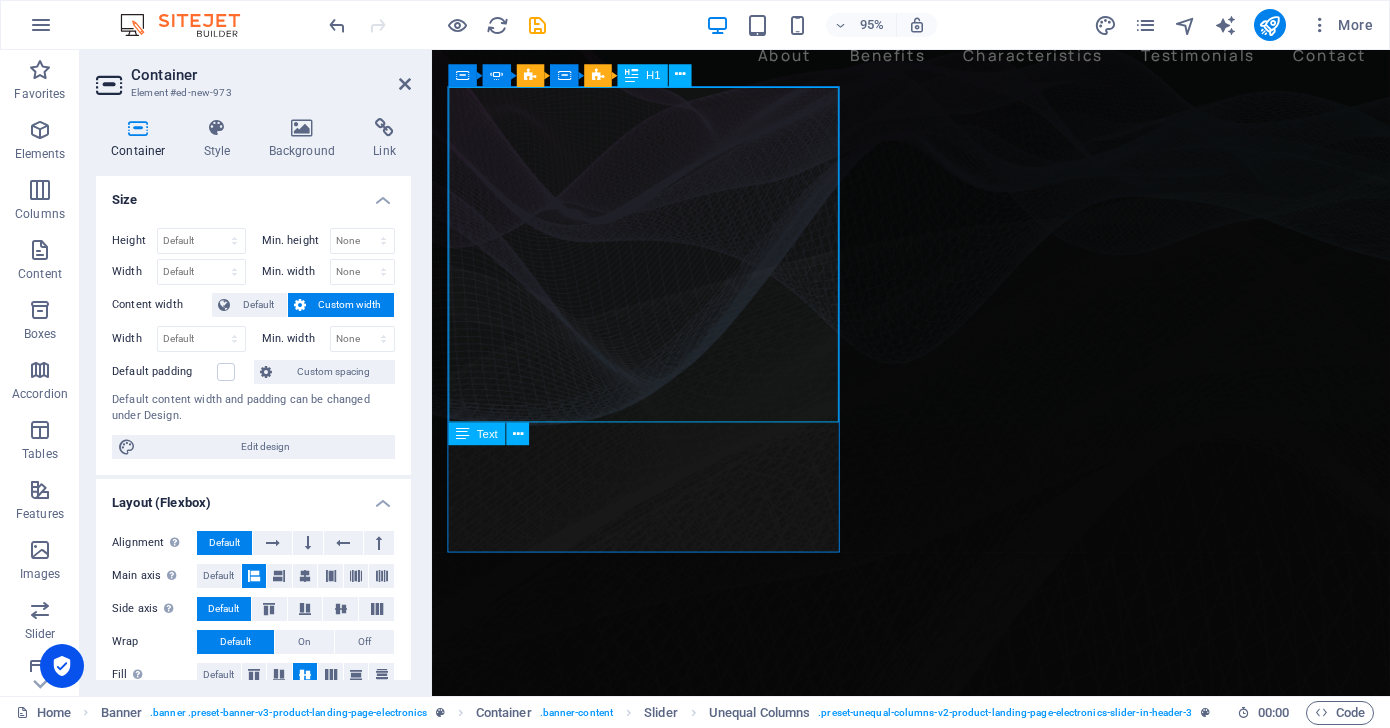 click on "Smart Technology. Real Protection." at bounding box center (-1955, 3839) 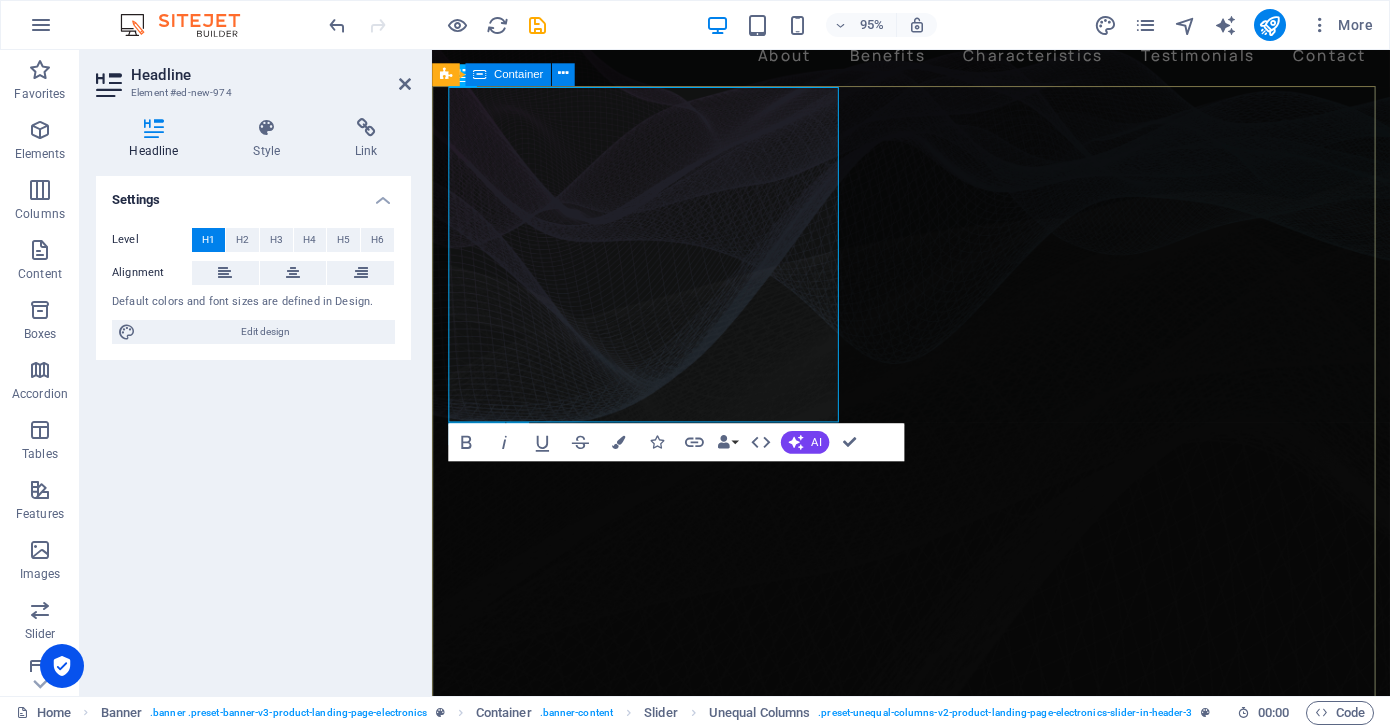 click on "Container" at bounding box center [518, 74] 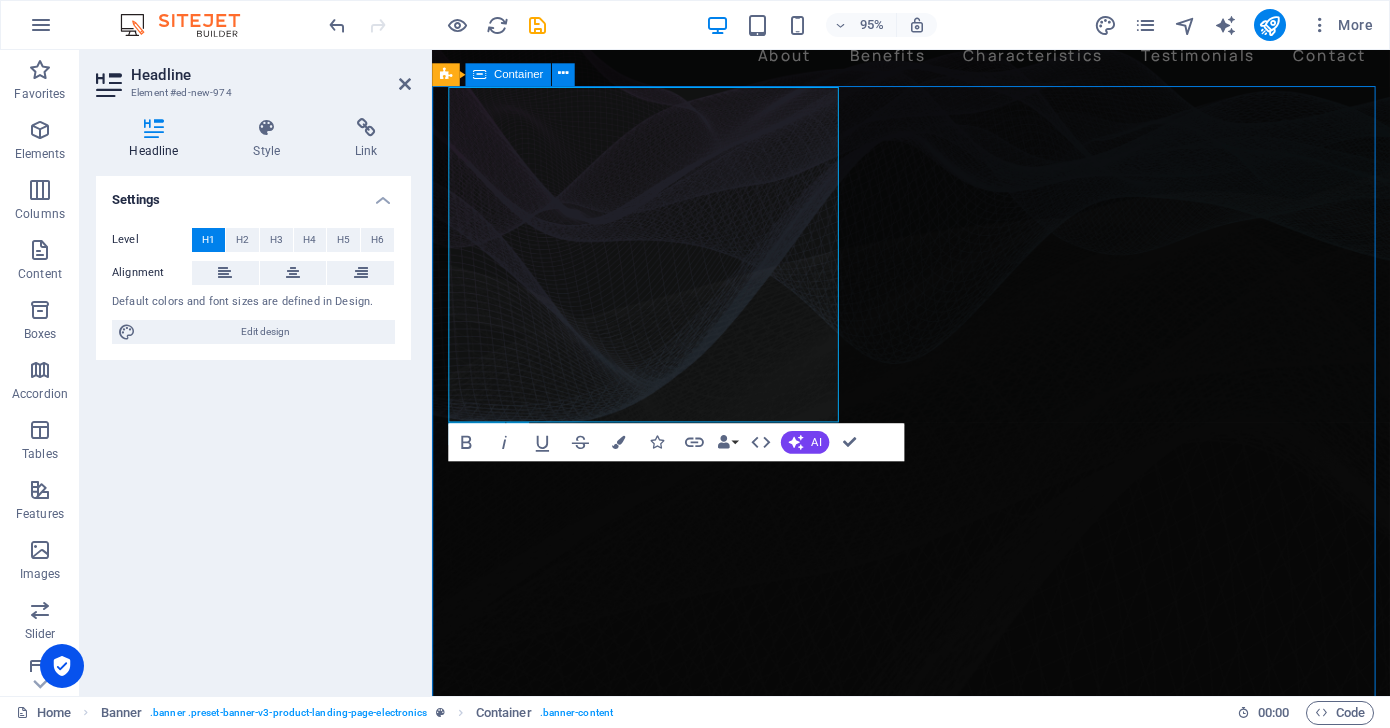 click on "Container" at bounding box center (518, 74) 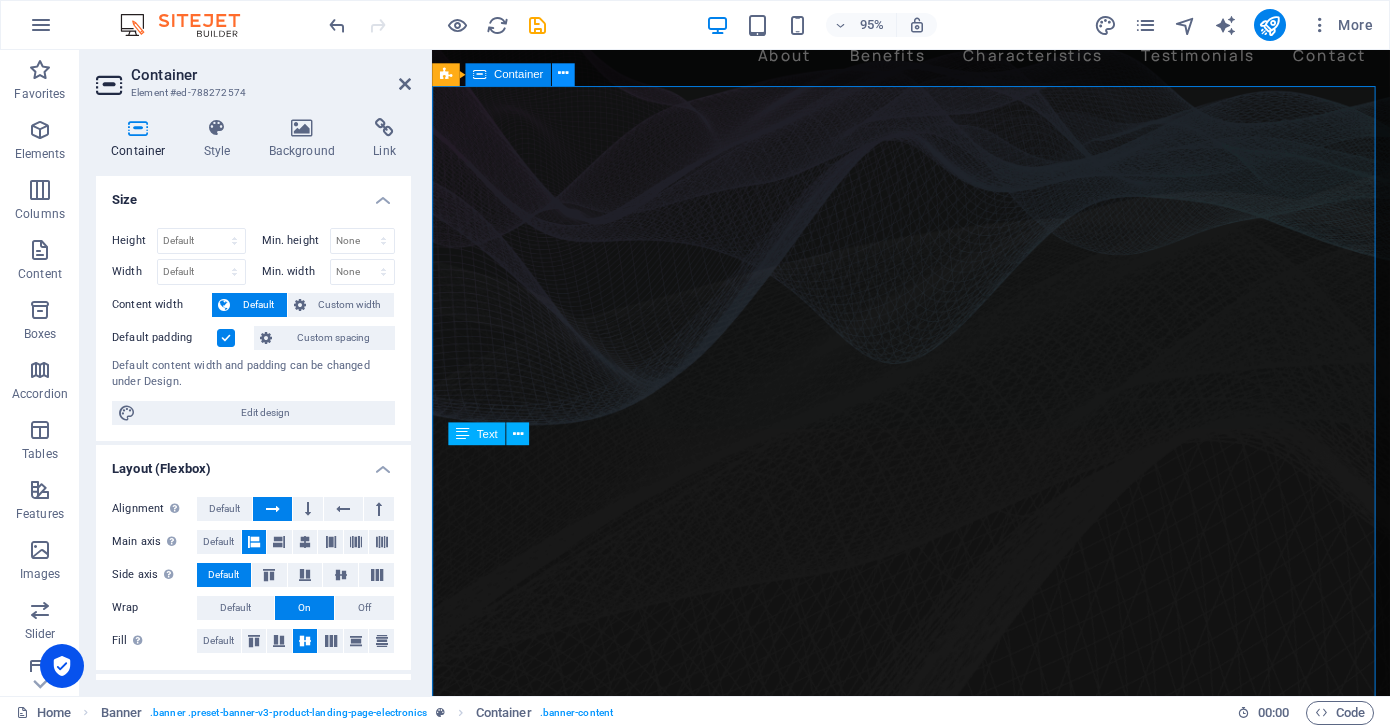 click at bounding box center (563, 75) 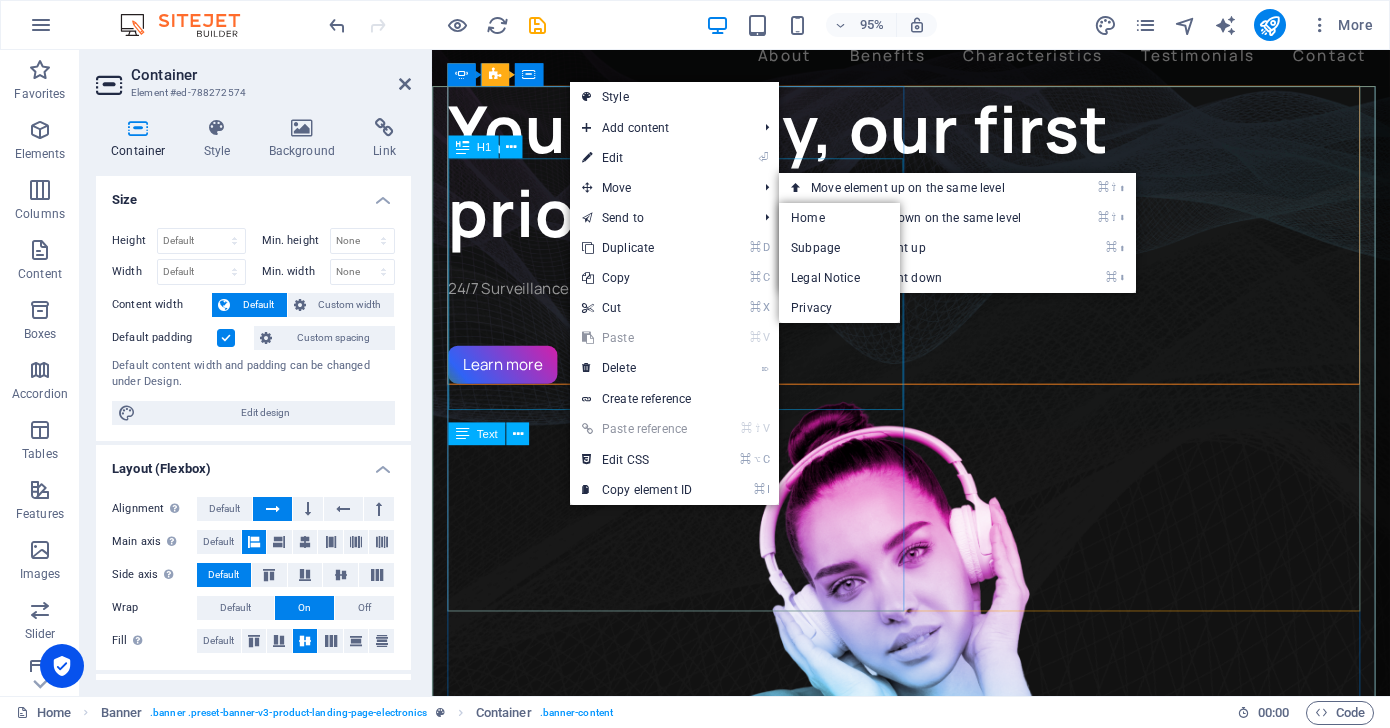 click on "Your Safety, our first priority." at bounding box center [928, 176] 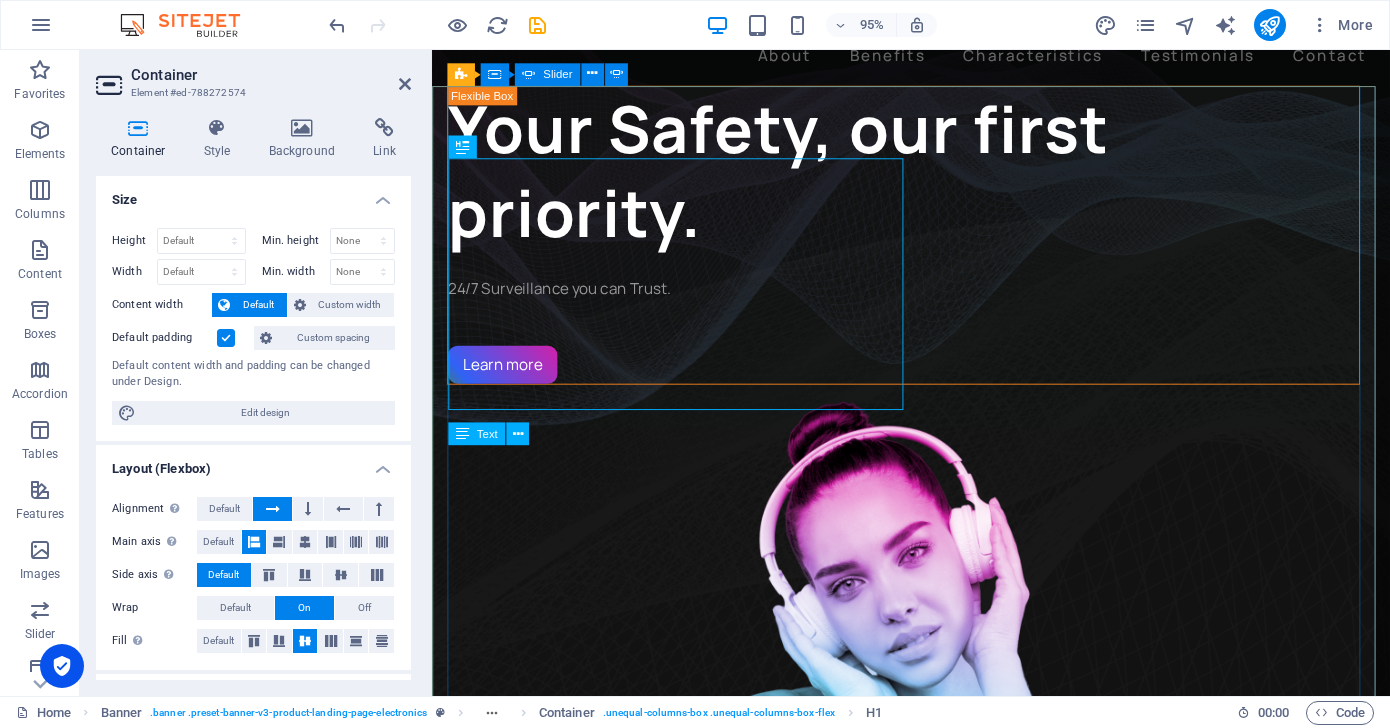 click on "Your Safety, our first priority. 24/7 Surveillance you can Trust. Learn more Your Trusted Partner in Smart Protection & Surveillance Solutions Smart Protection, Trusted Technology. Learn more Gaurding What Matters Most. Reliable Security for Safer Tomorrow. Learn more Smart Technology. Real Protection. Stay Safe. Stay SPARK Secure. Learn more" at bounding box center (936, 2487) 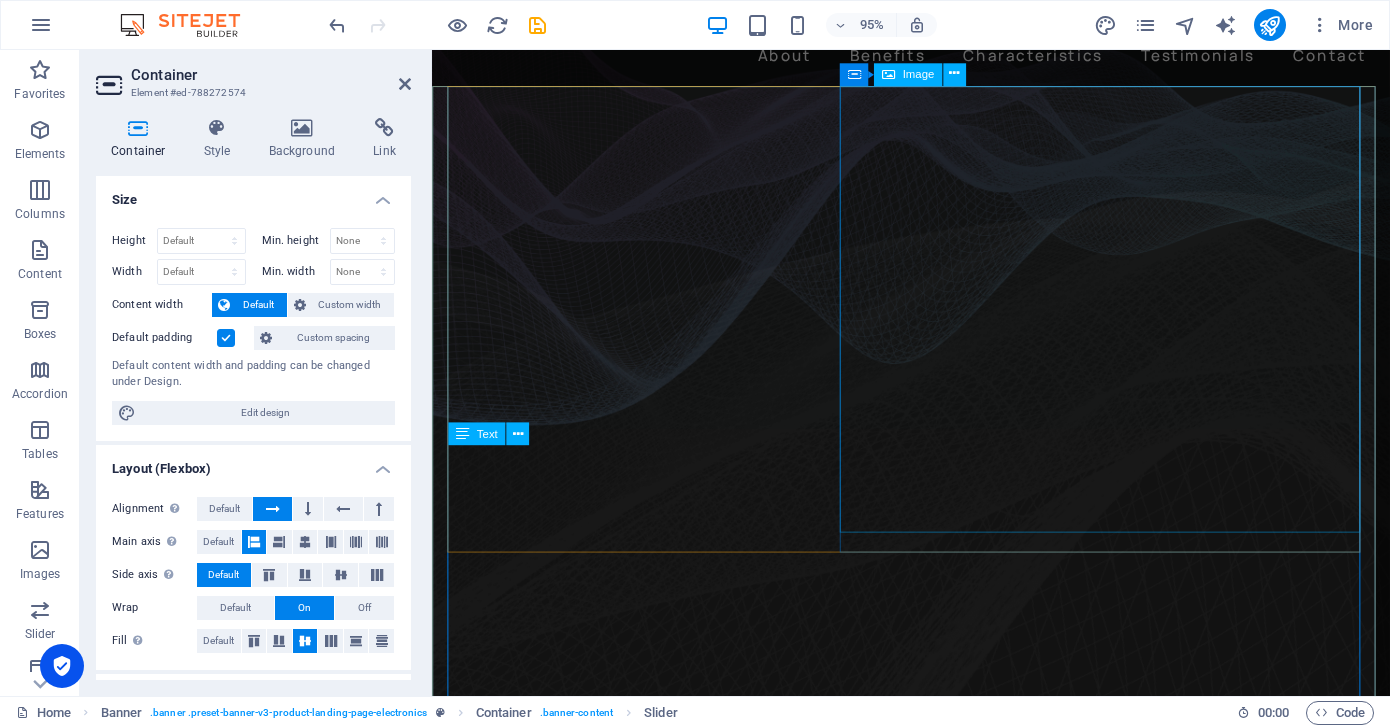 click at bounding box center [-994, 3338] 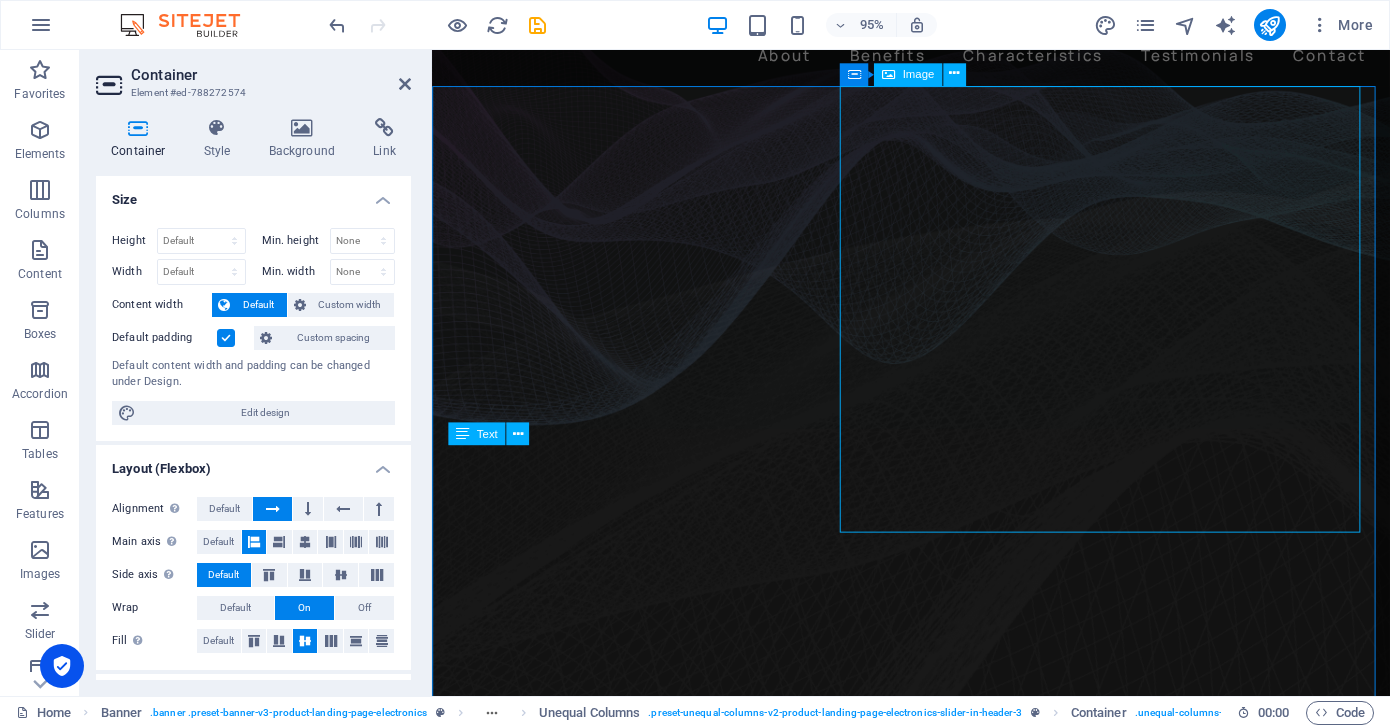 click at bounding box center (-994, 3338) 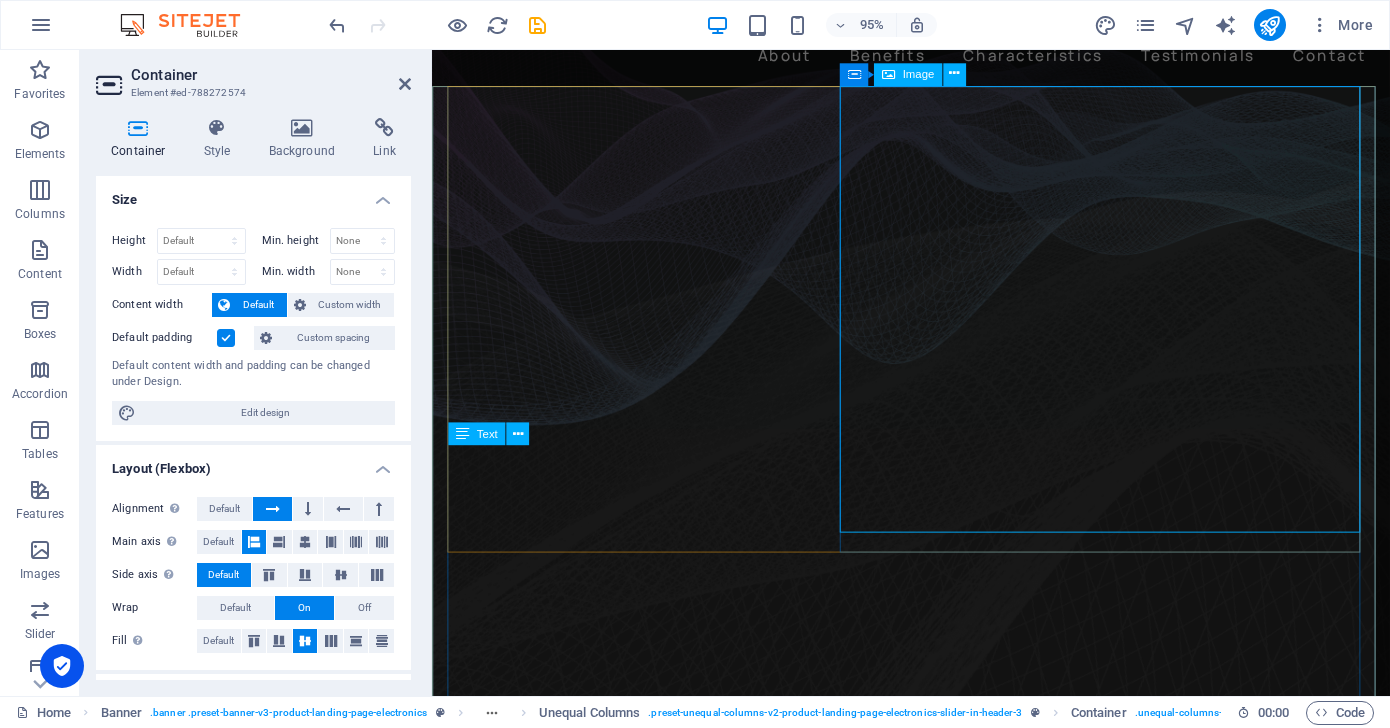 click on "Image" at bounding box center (918, 74) 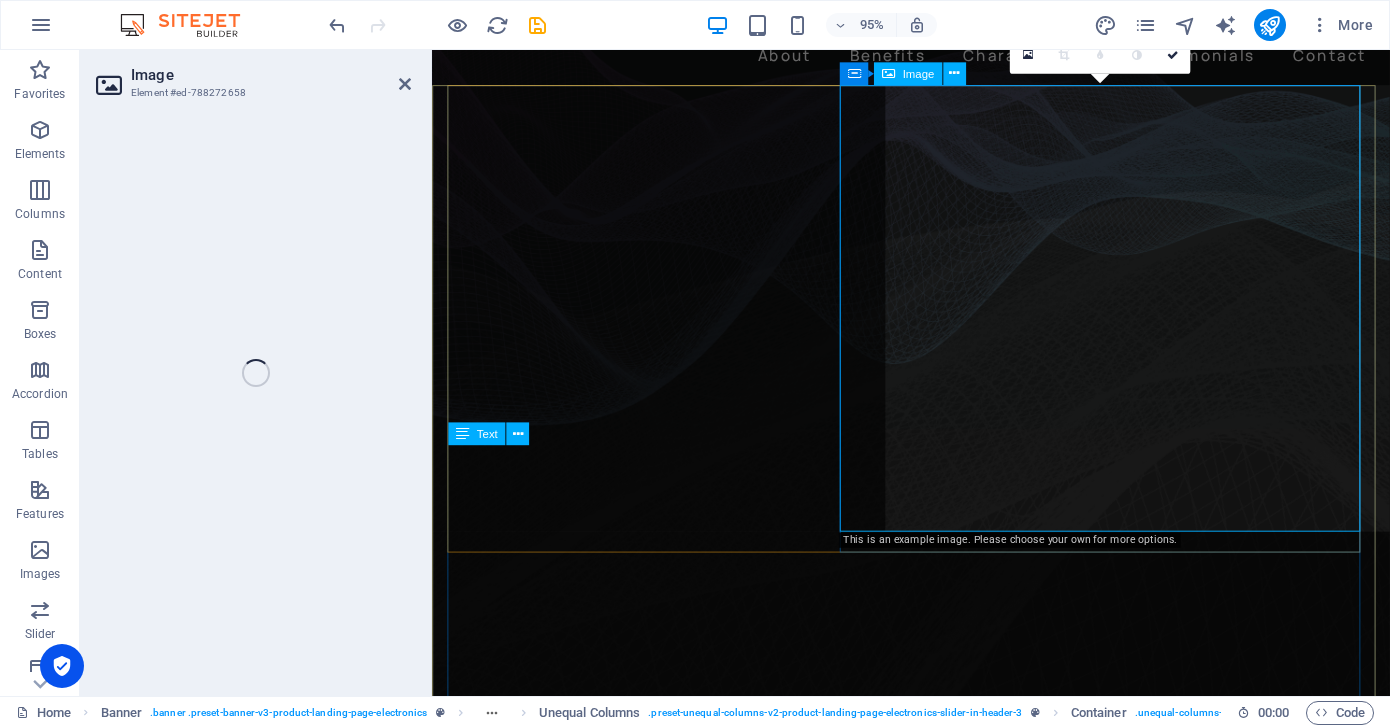 select on "%" 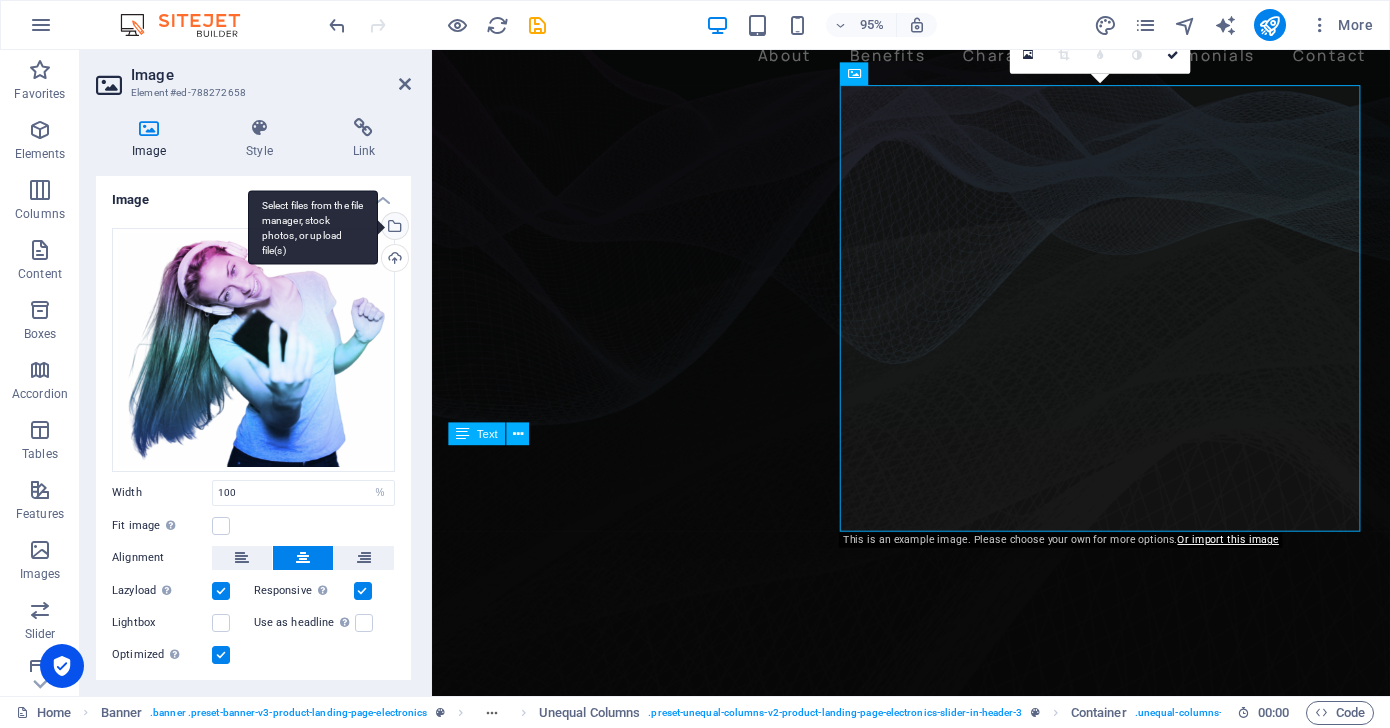 click on "Select files from the file manager, stock photos, or upload file(s)" at bounding box center (393, 228) 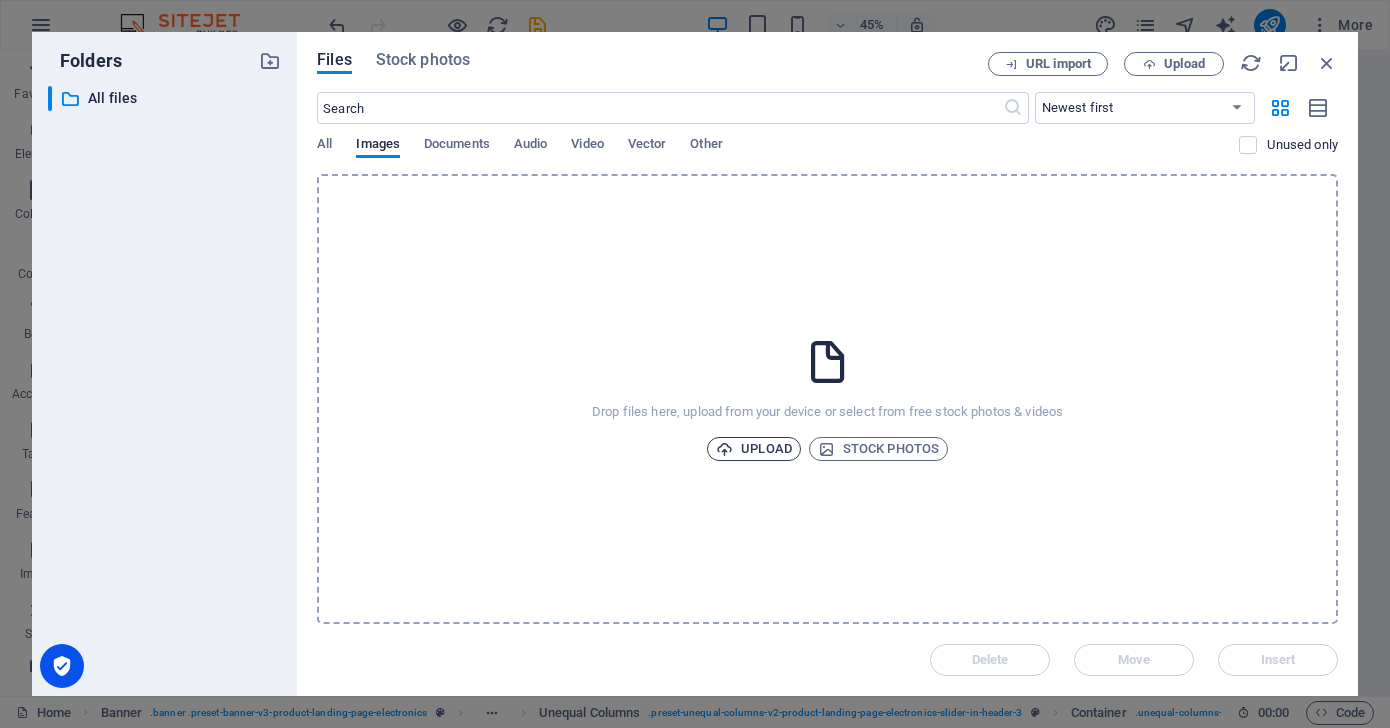 click on "Upload" at bounding box center (754, 449) 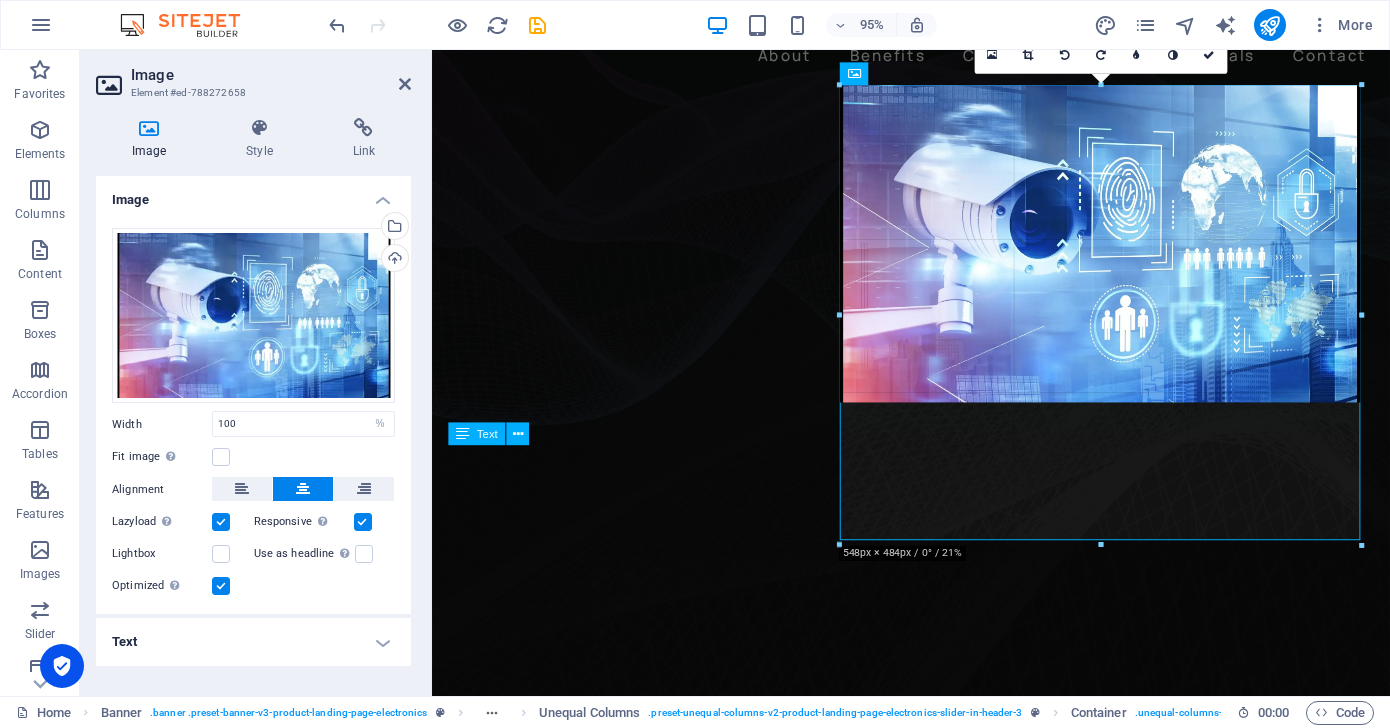 drag, startPoint x: 1101, startPoint y: 403, endPoint x: 1092, endPoint y: 555, distance: 152.26622 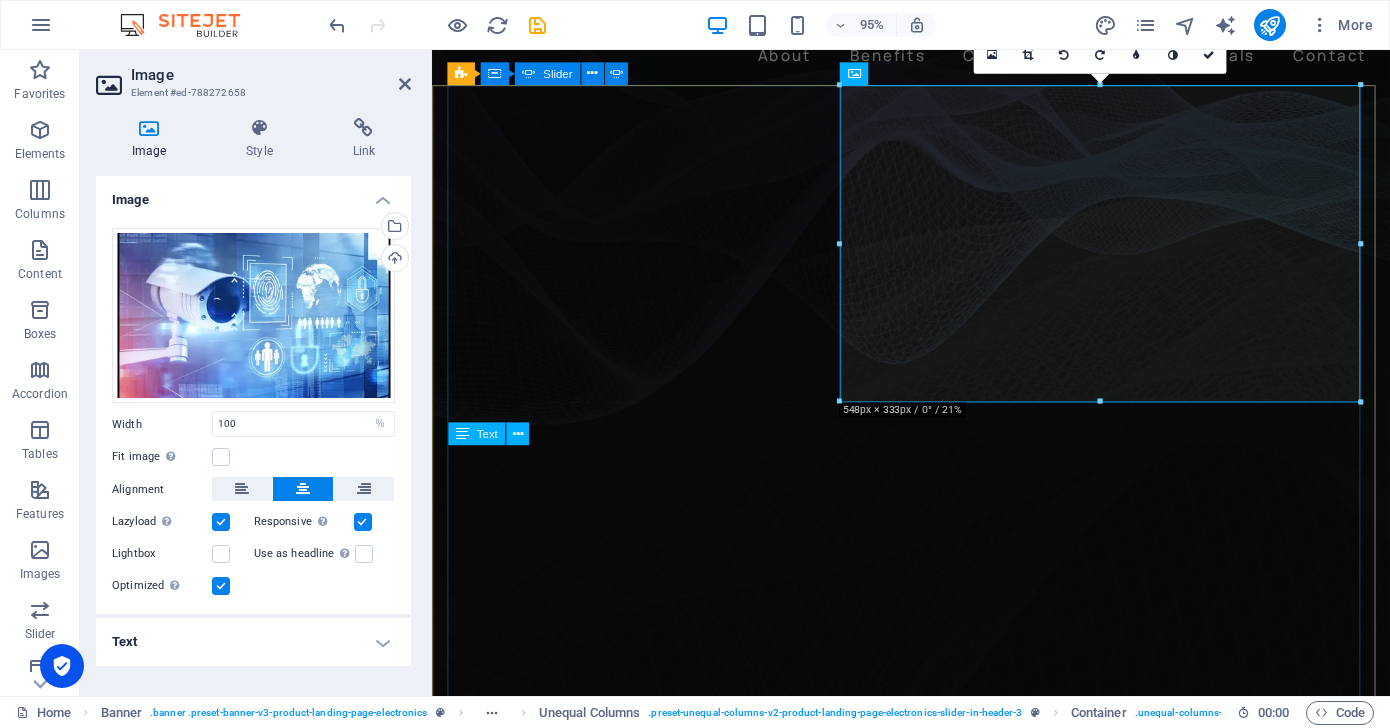 click on "Your Safety, our first priority. 24/7 Surveillance you can Trust. Learn more Your Trusted Partner in Smart Protection & Surveillance Solutions Smart Protection, Trusted Technology. Learn more Gaurding What Matters Most. Reliable Security for Safer Tomorrow. Learn more Smart Technology. Real Protection. Stay Safe. Stay SPARK Secure. Learn more" at bounding box center (936, 2368) 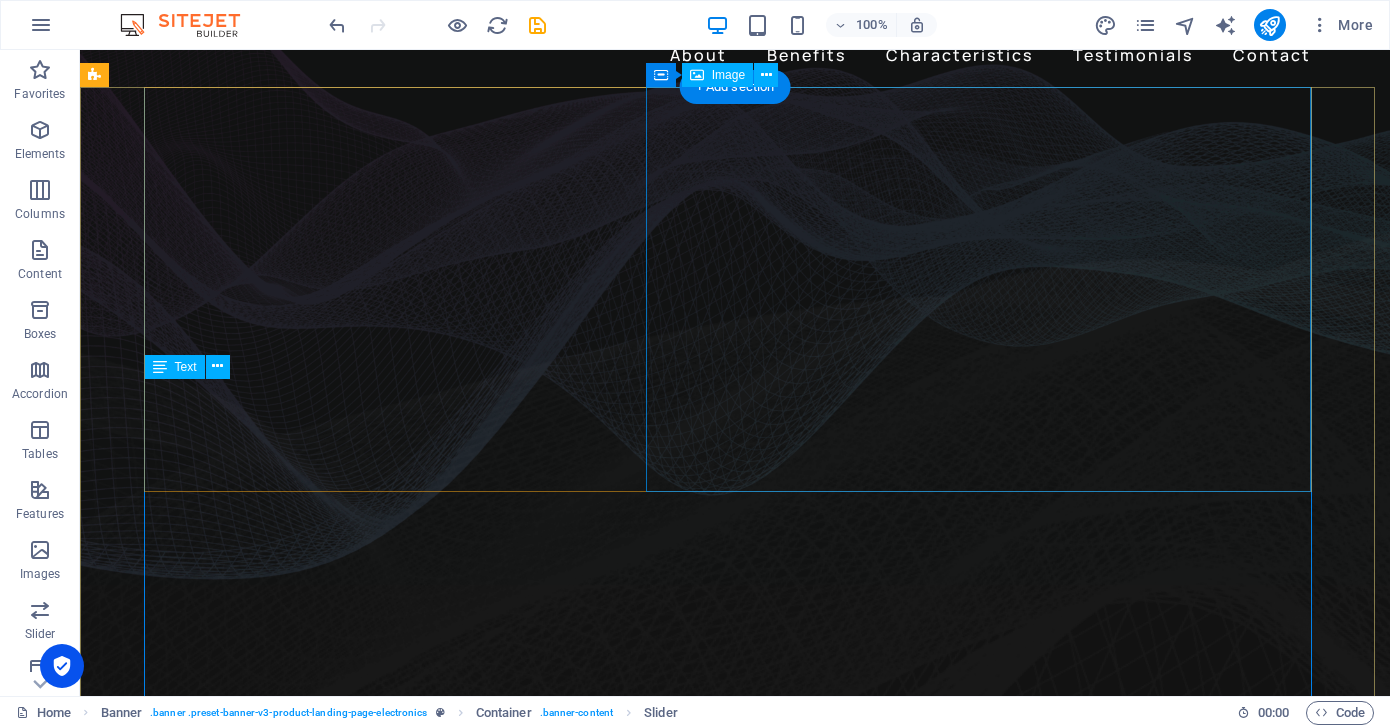 click at bounding box center (-1601, 3348) 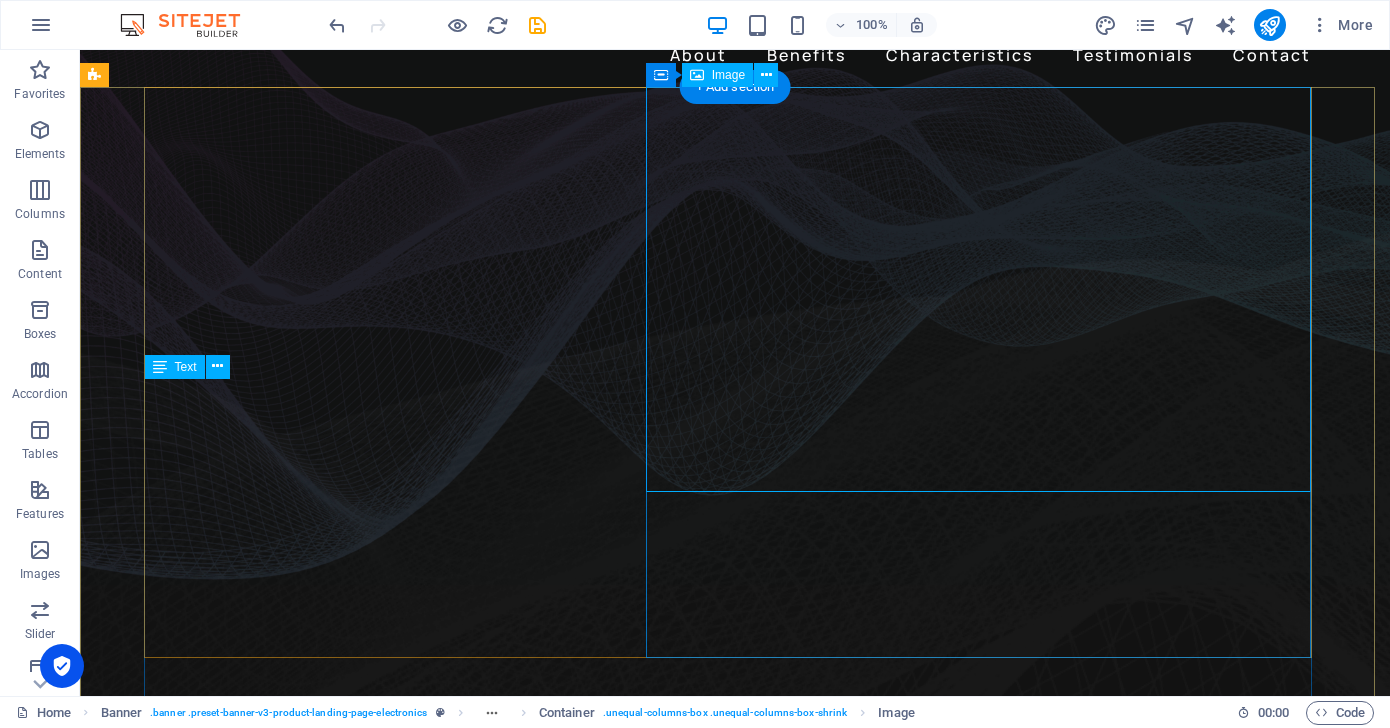 click at bounding box center [-2769, 4518] 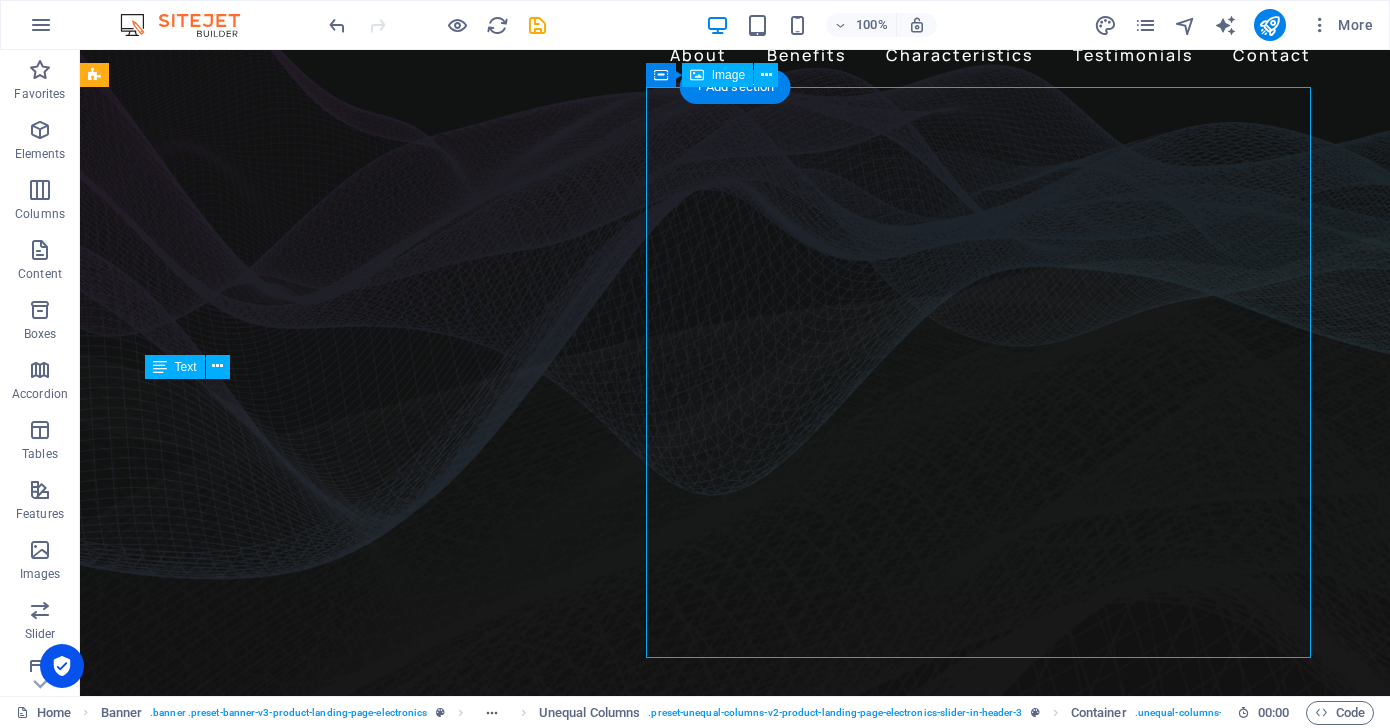 click at bounding box center [-2769, 4518] 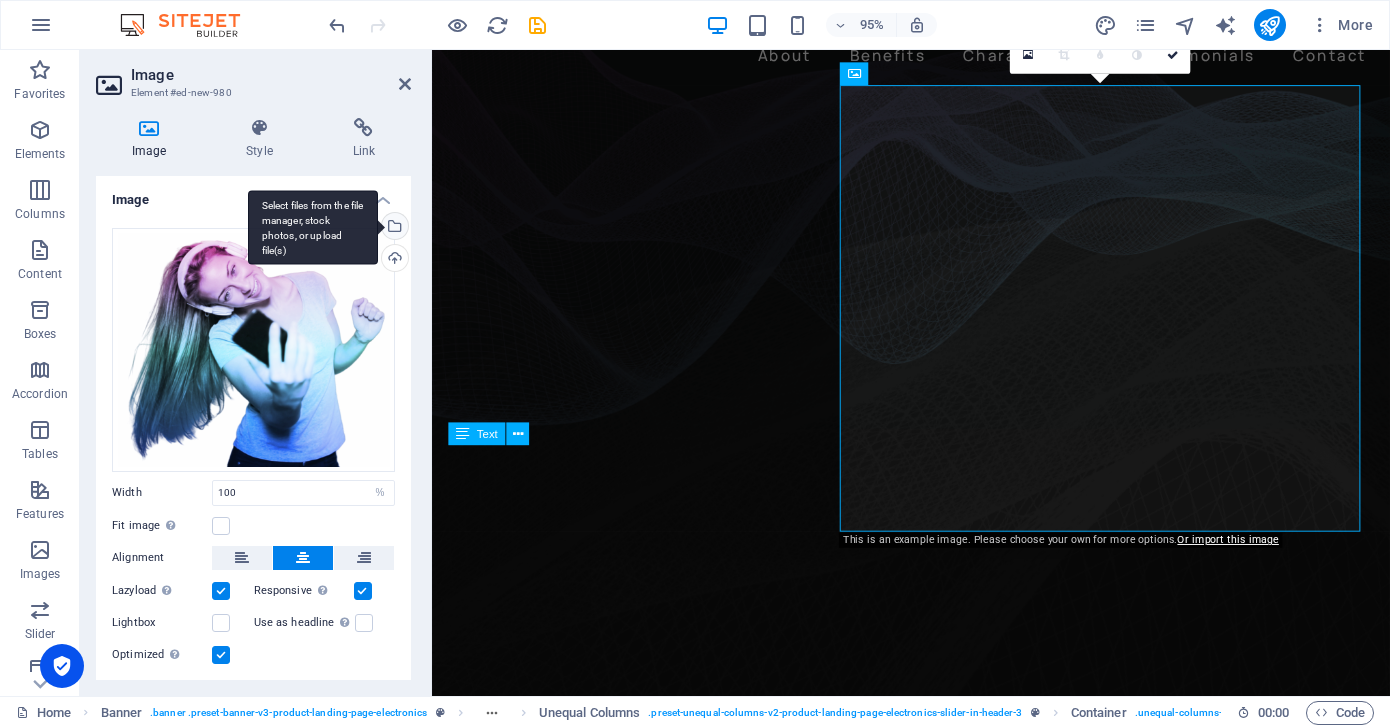 click on "Select files from the file manager, stock photos, or upload file(s)" at bounding box center (393, 228) 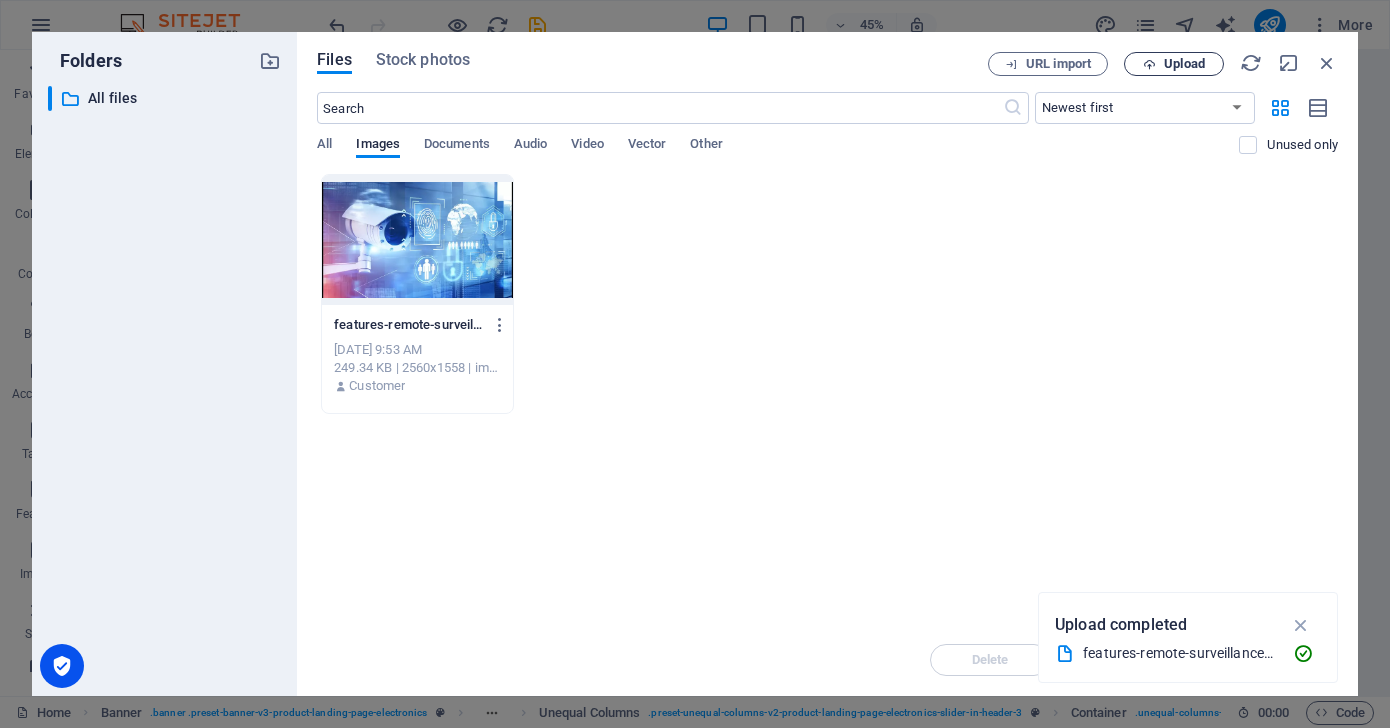 click on "Upload" at bounding box center [1174, 64] 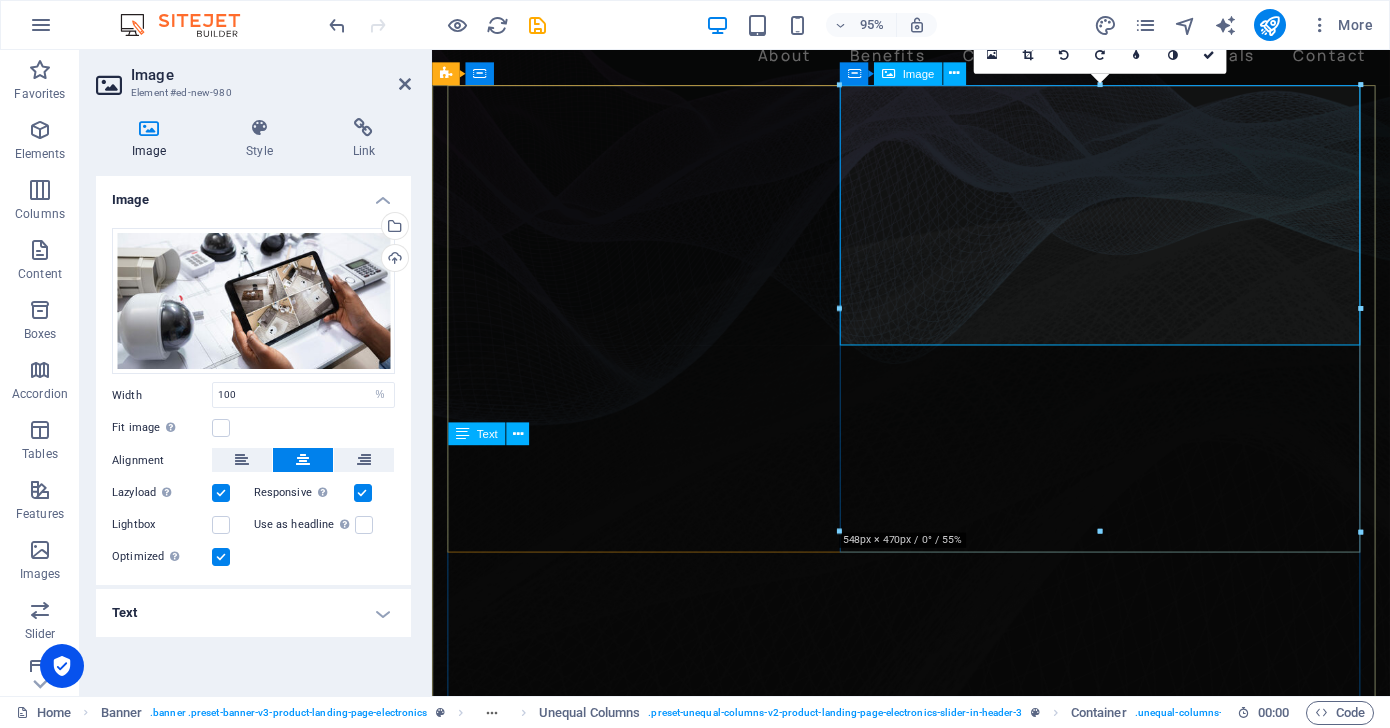 click at bounding box center (-1955, 4065) 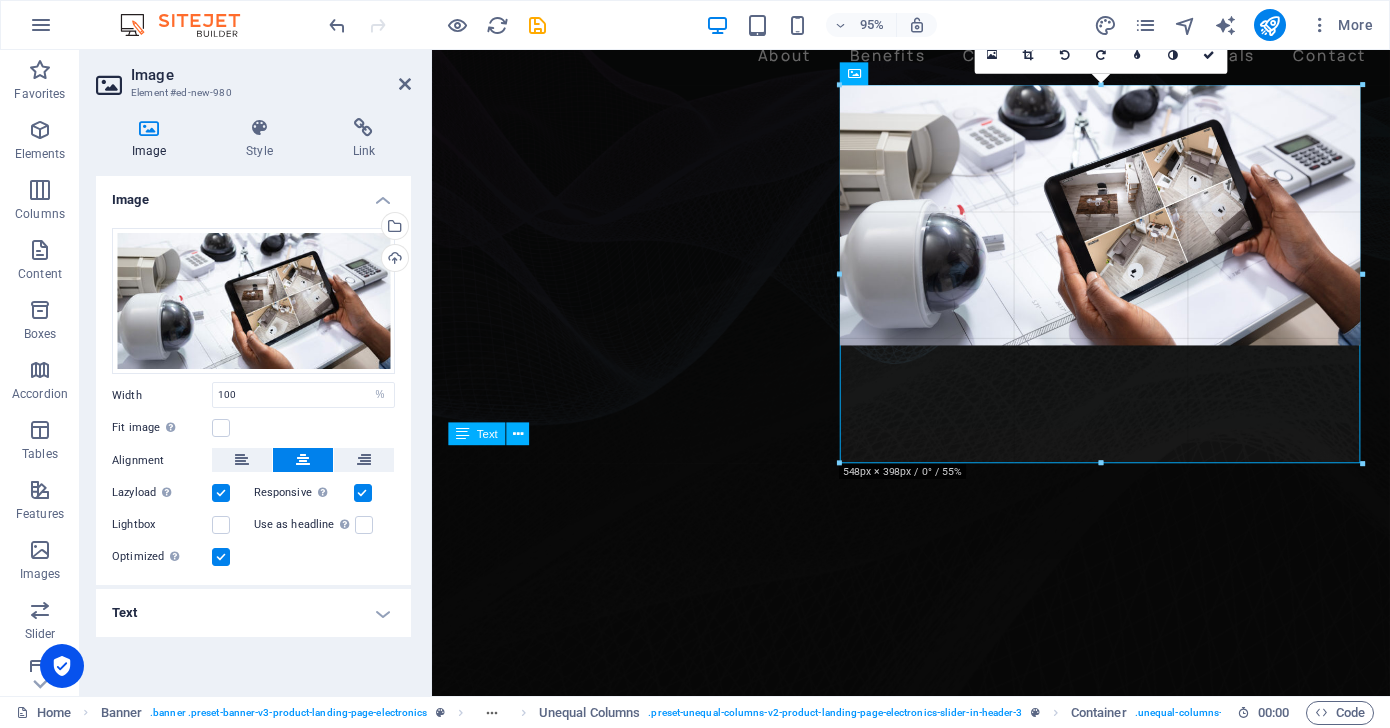 drag, startPoint x: 1103, startPoint y: 346, endPoint x: 1107, endPoint y: 470, distance: 124.0645 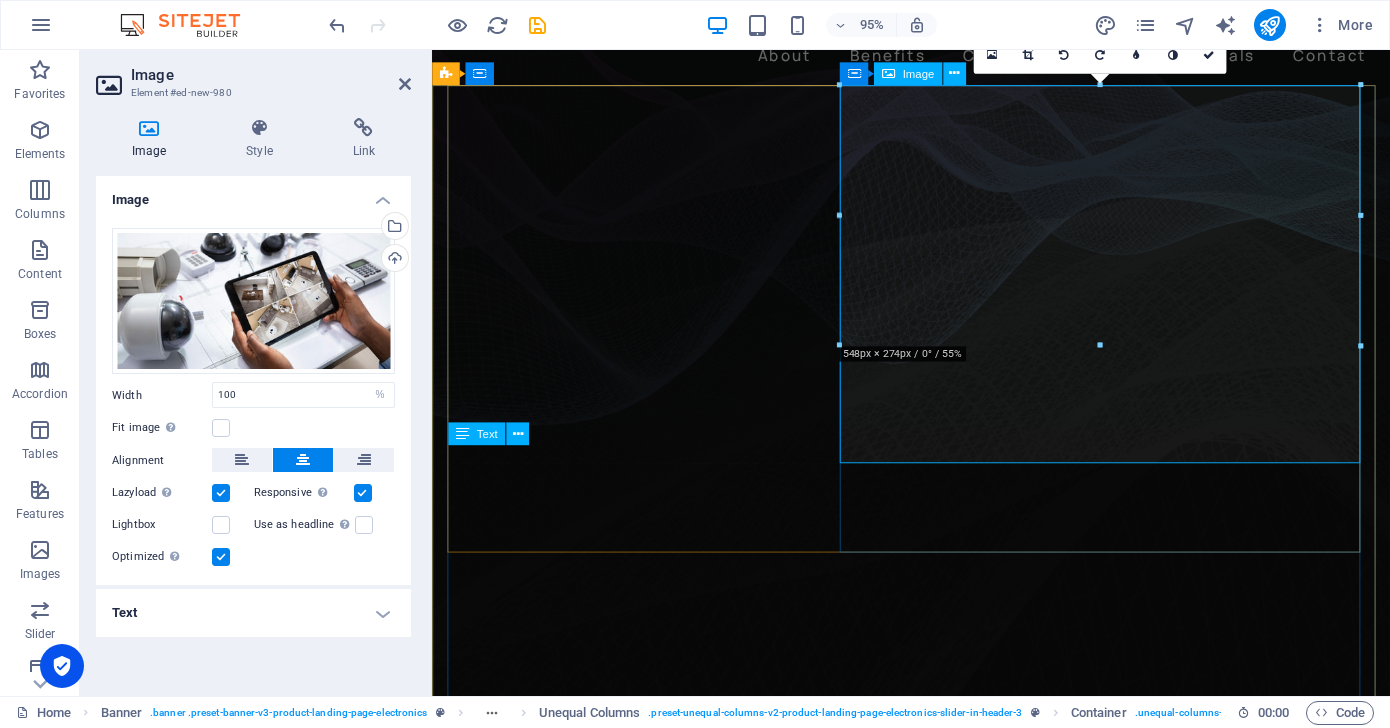 click at bounding box center [-1955, 4024] 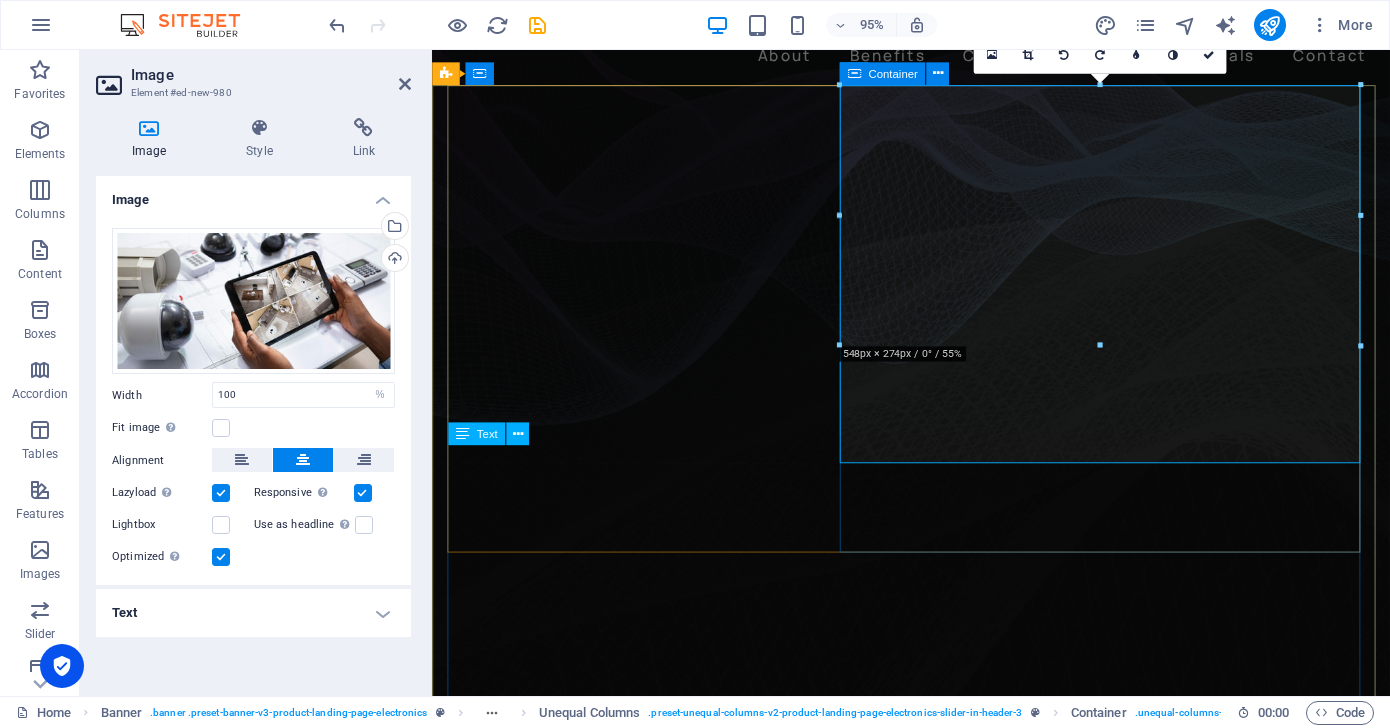 click at bounding box center (-1955, 4024) 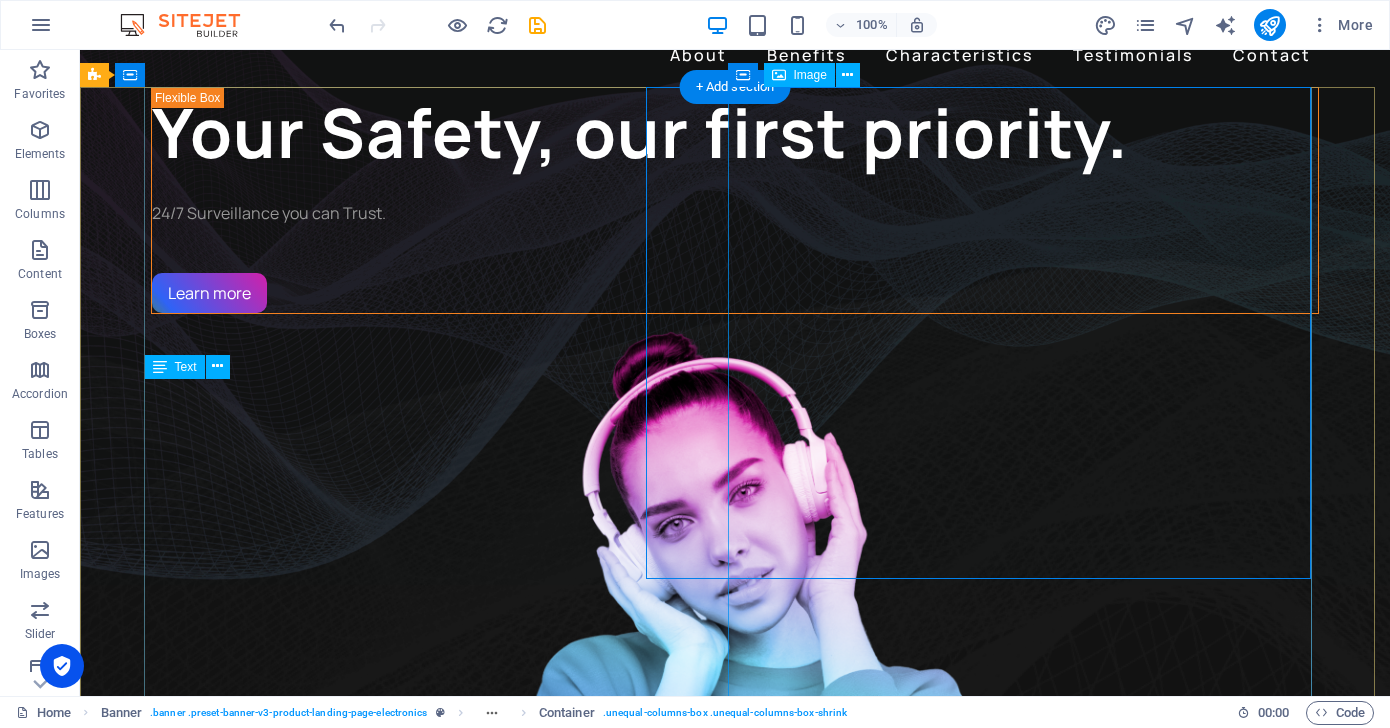 click at bounding box center (735, 650) 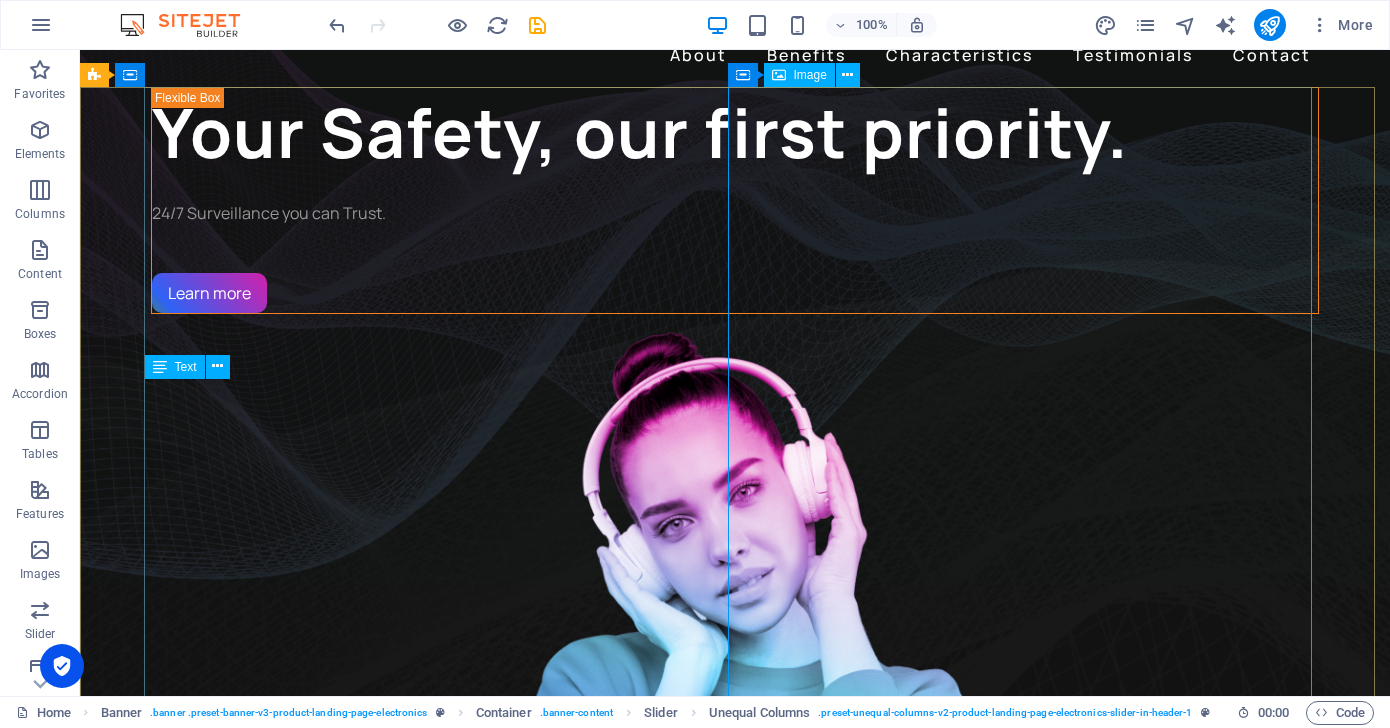 click on "Image" at bounding box center [810, 75] 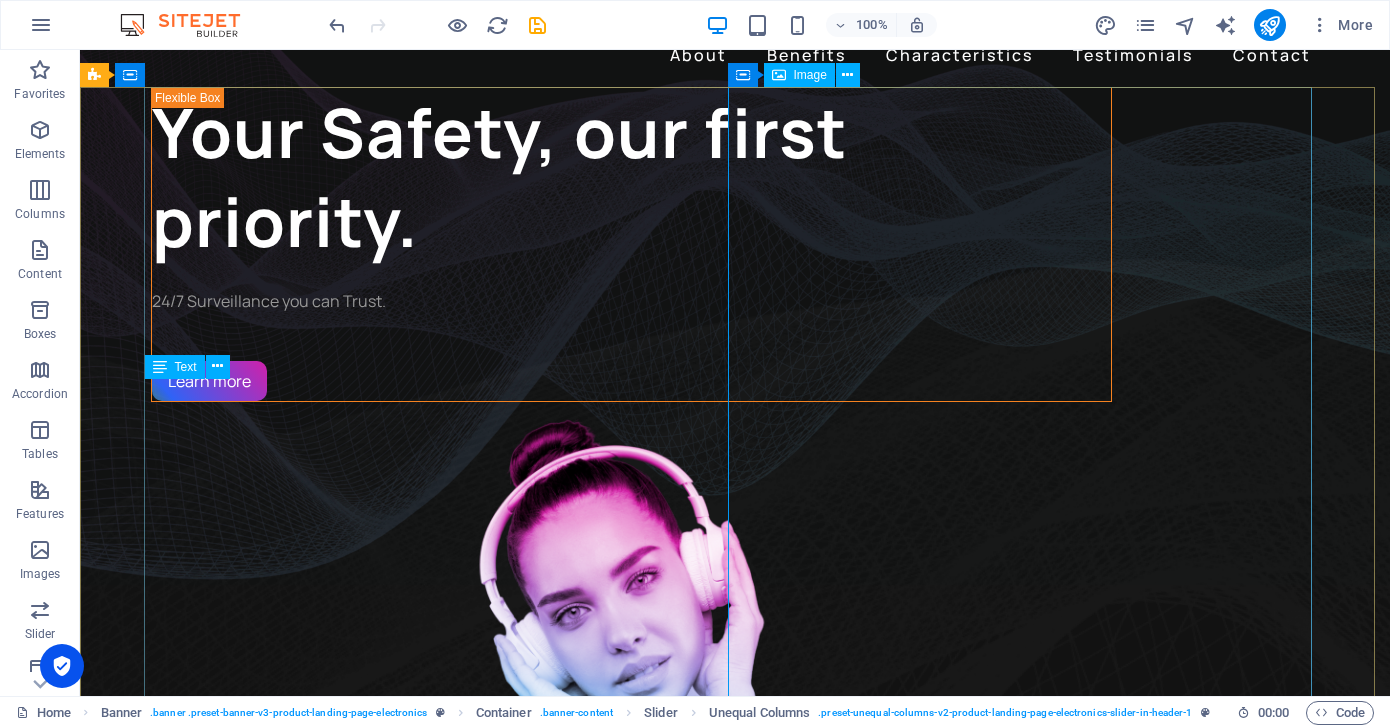 select on "px" 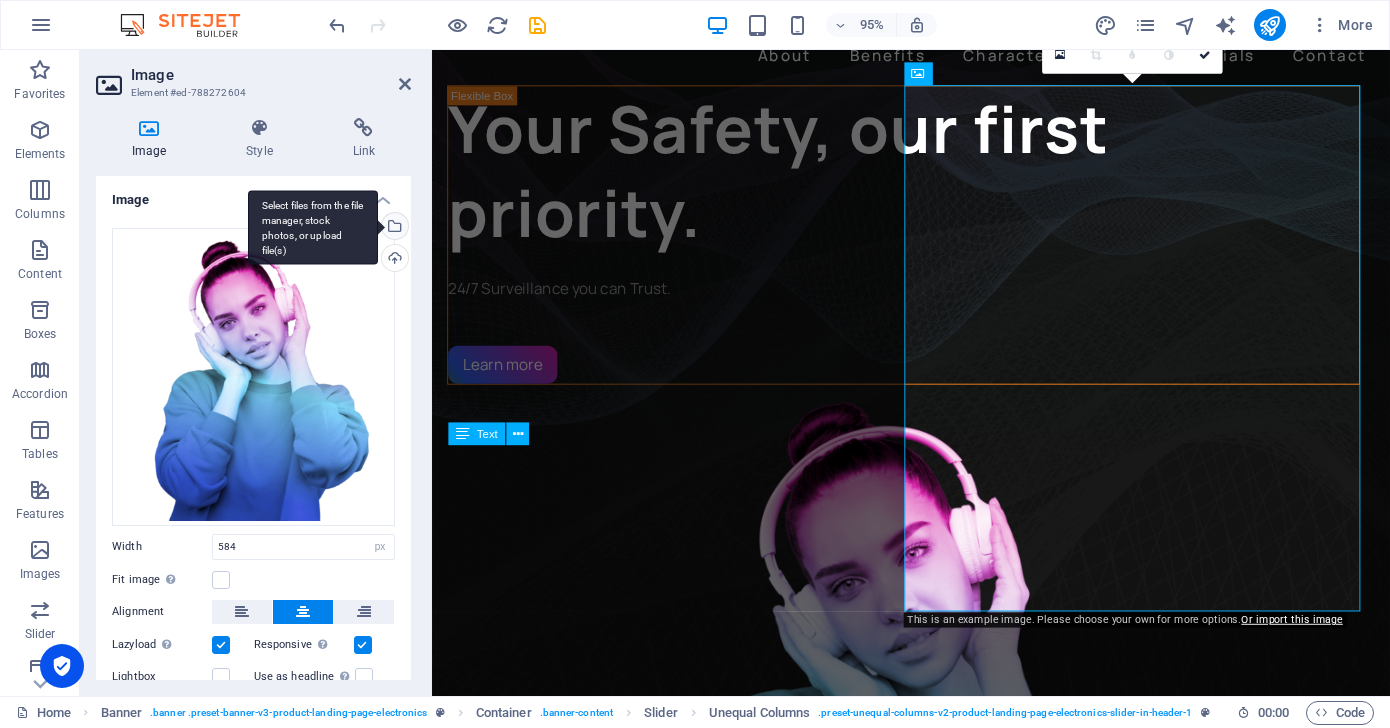click on "Select files from the file manager, stock photos, or upload file(s)" at bounding box center [393, 228] 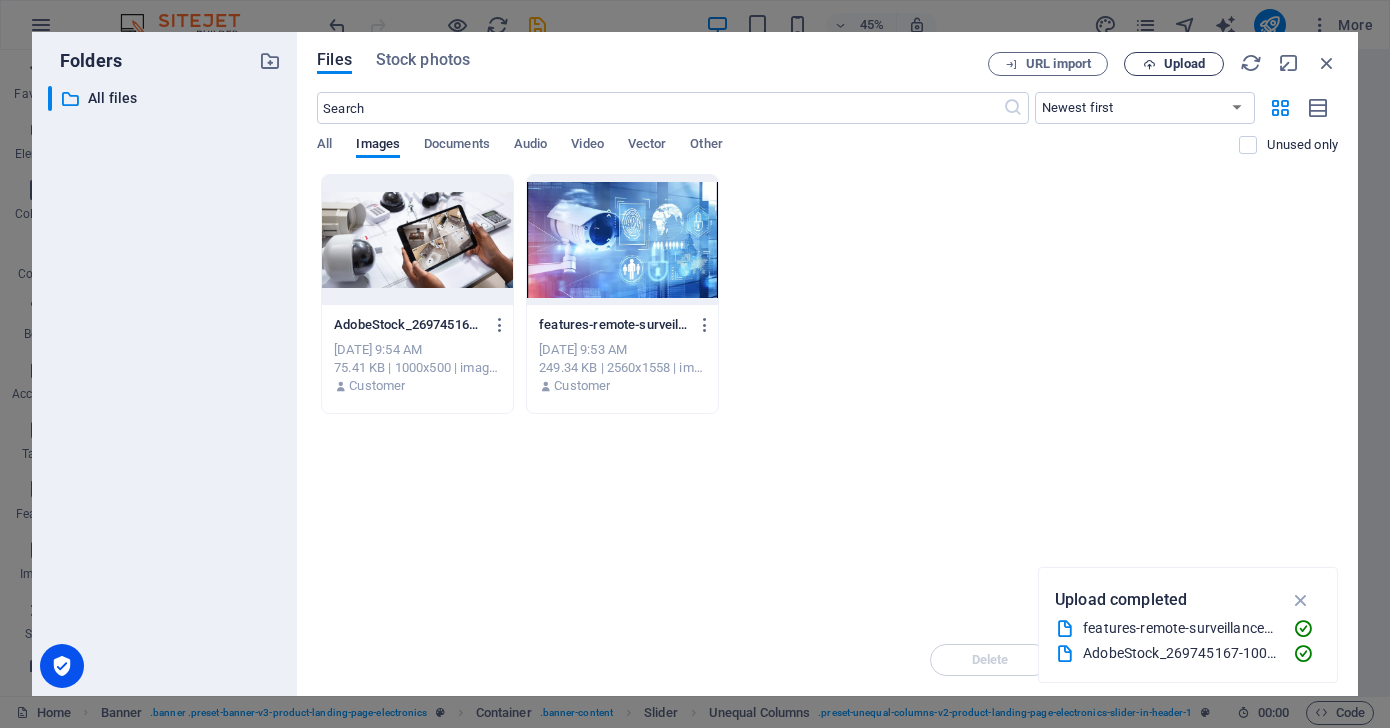 click on "Upload" at bounding box center (1174, 64) 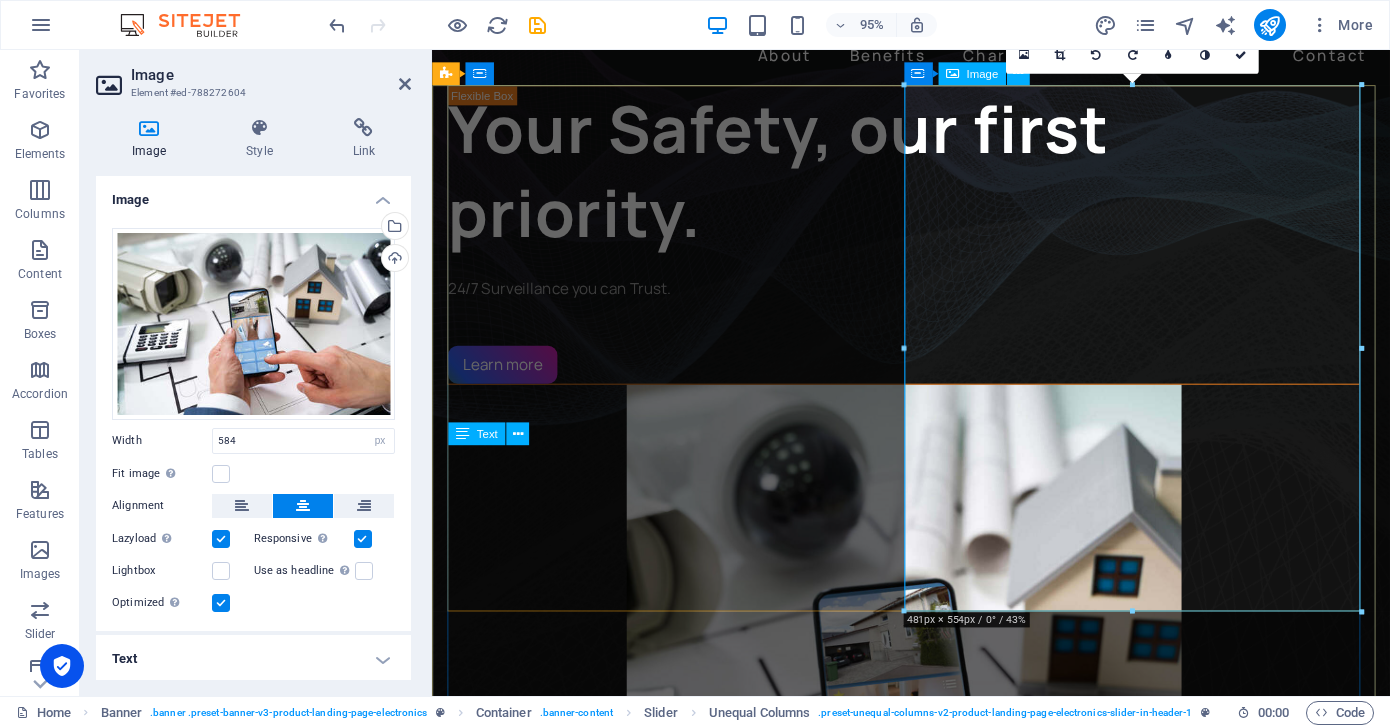 click at bounding box center [928, 738] 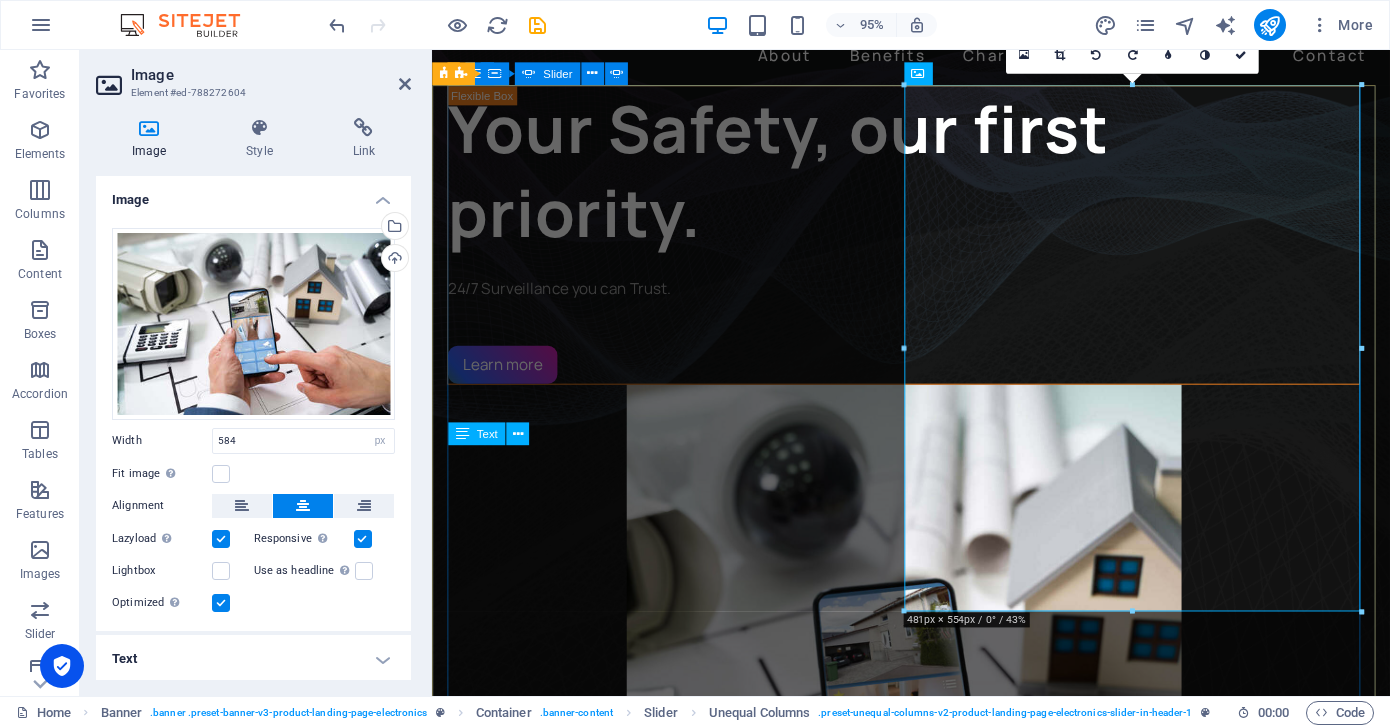 click on "Your Safety, our first priority. 24/7 Surveillance you can Trust. Learn more Your Trusted Partner in Smart Protection & Surveillance Solutions Smart Protection, Trusted Technology. Learn more Gaurding What Matters Most. Reliable Security for Safer Tomorrow. Learn more Smart Technology. Real Protection. Stay Safe. Stay SPARK Secure. Learn more" at bounding box center [936, 2155] 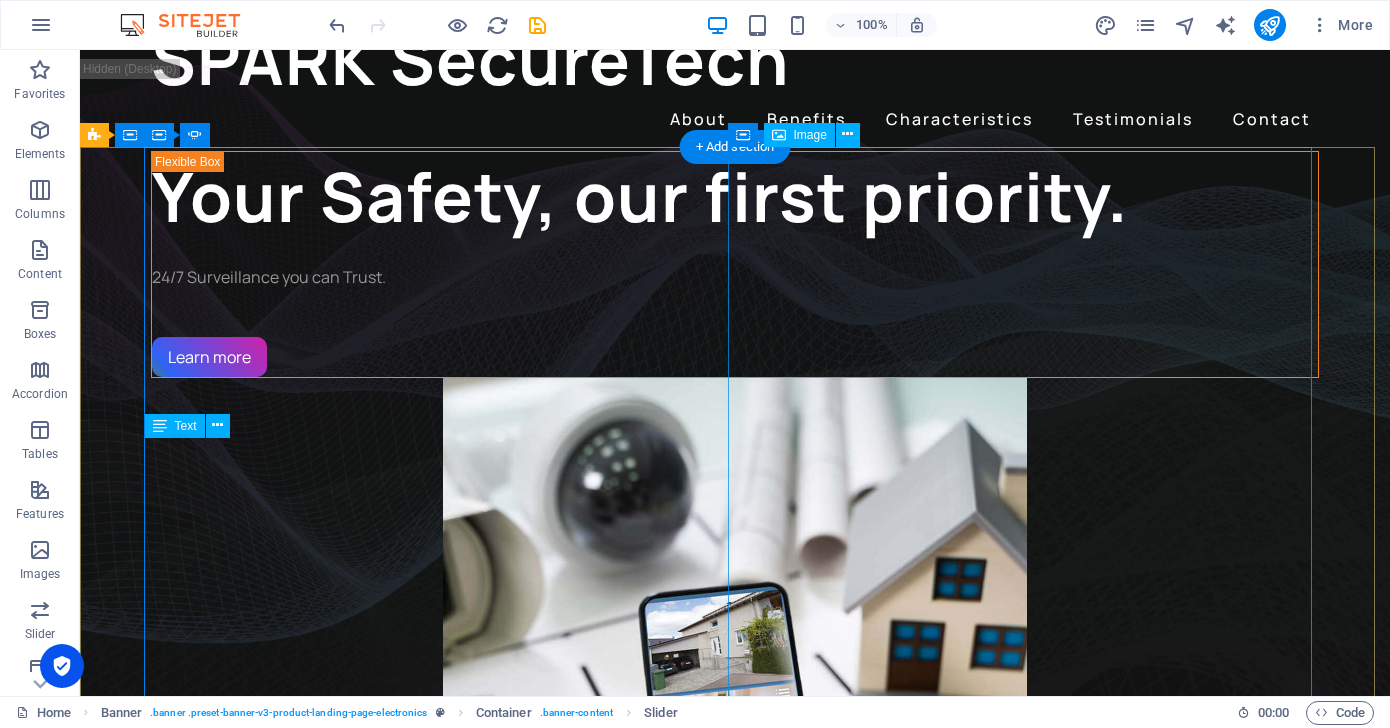 scroll, scrollTop: 83, scrollLeft: 0, axis: vertical 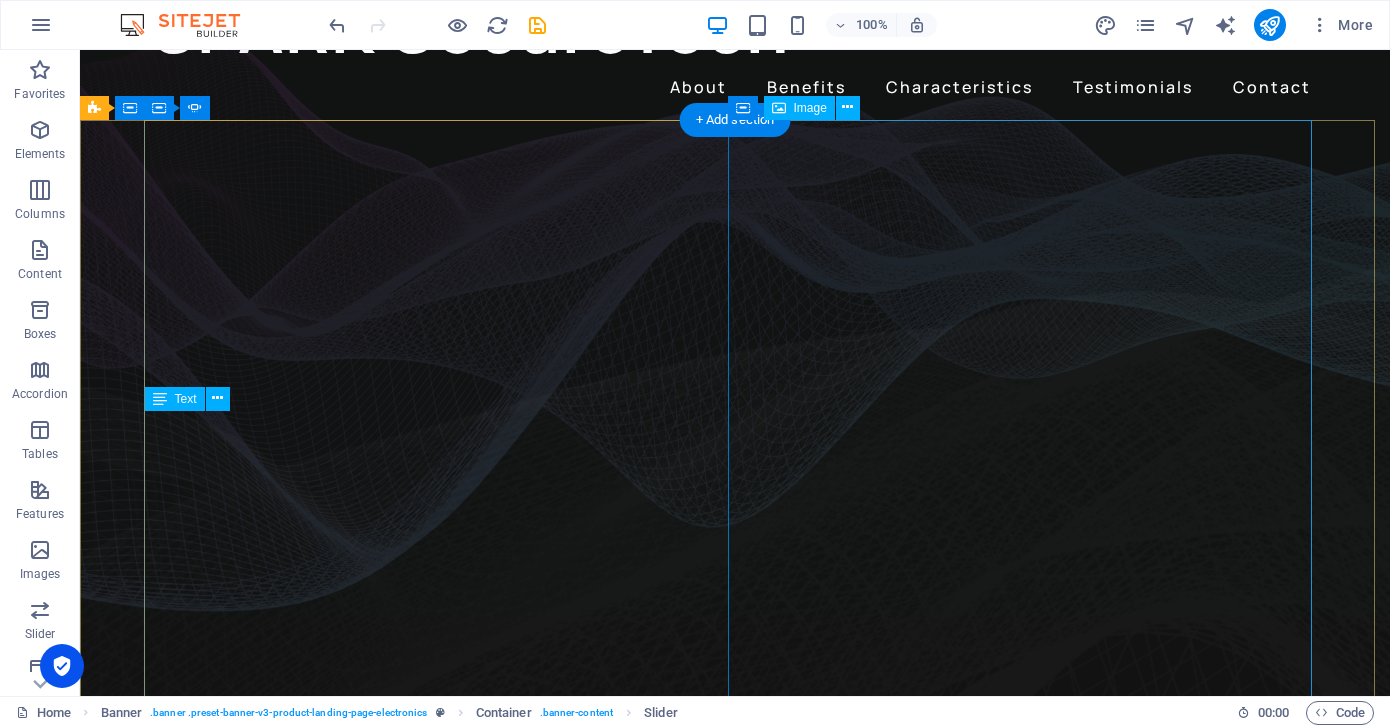 click at bounding box center [-433, 2110] 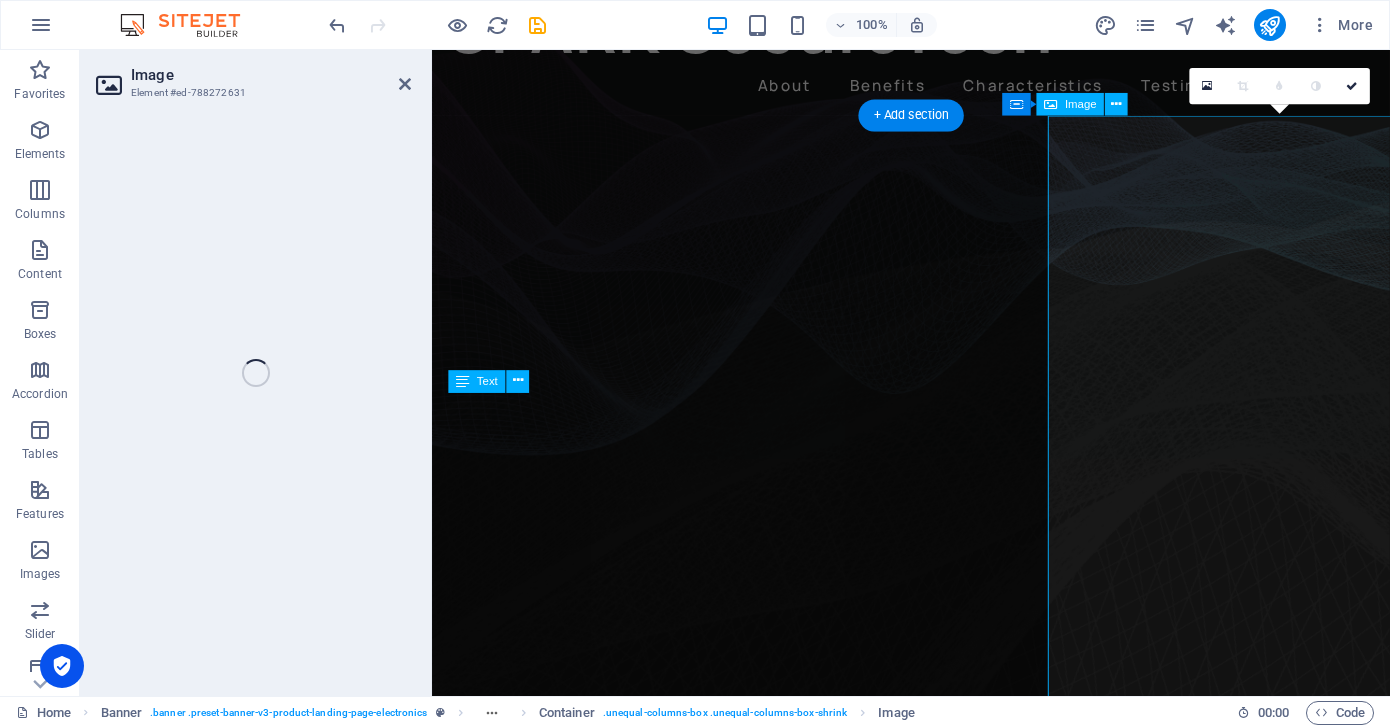 select on "%" 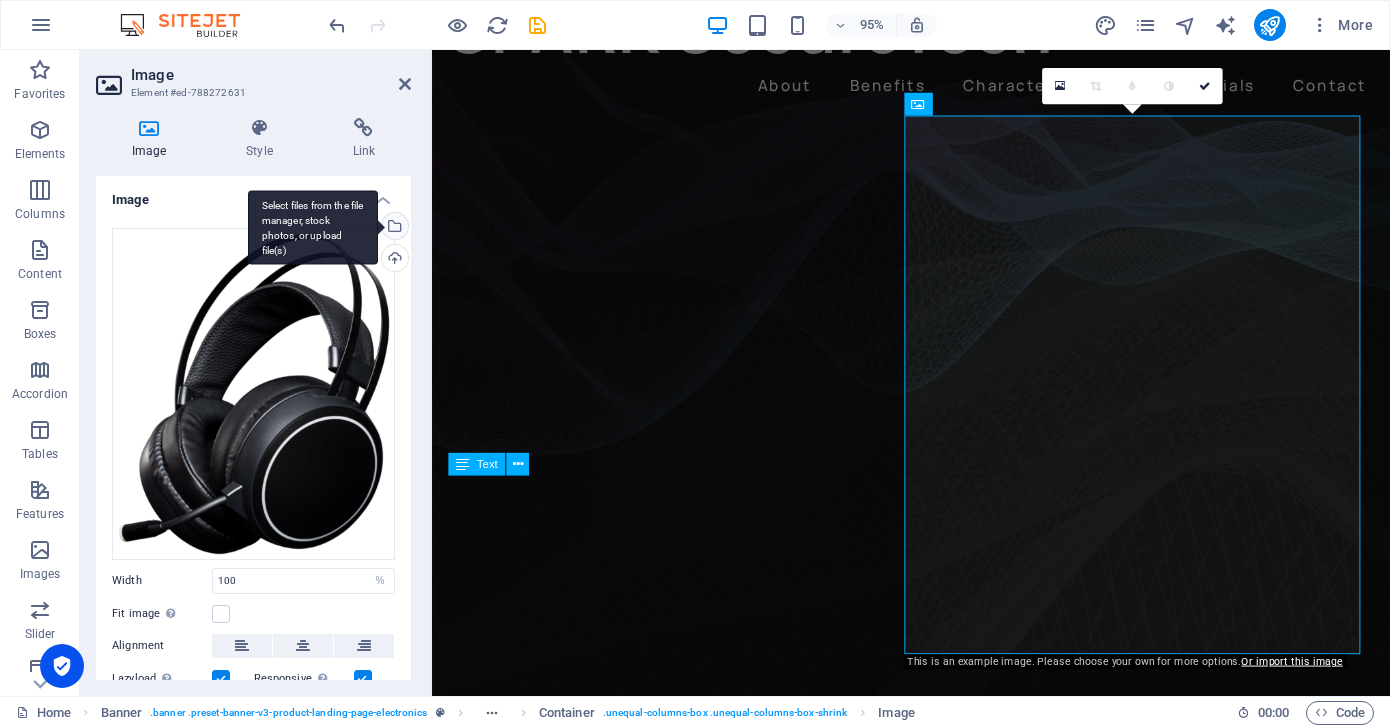 click on "Select files from the file manager, stock photos, or upload file(s)" at bounding box center [393, 228] 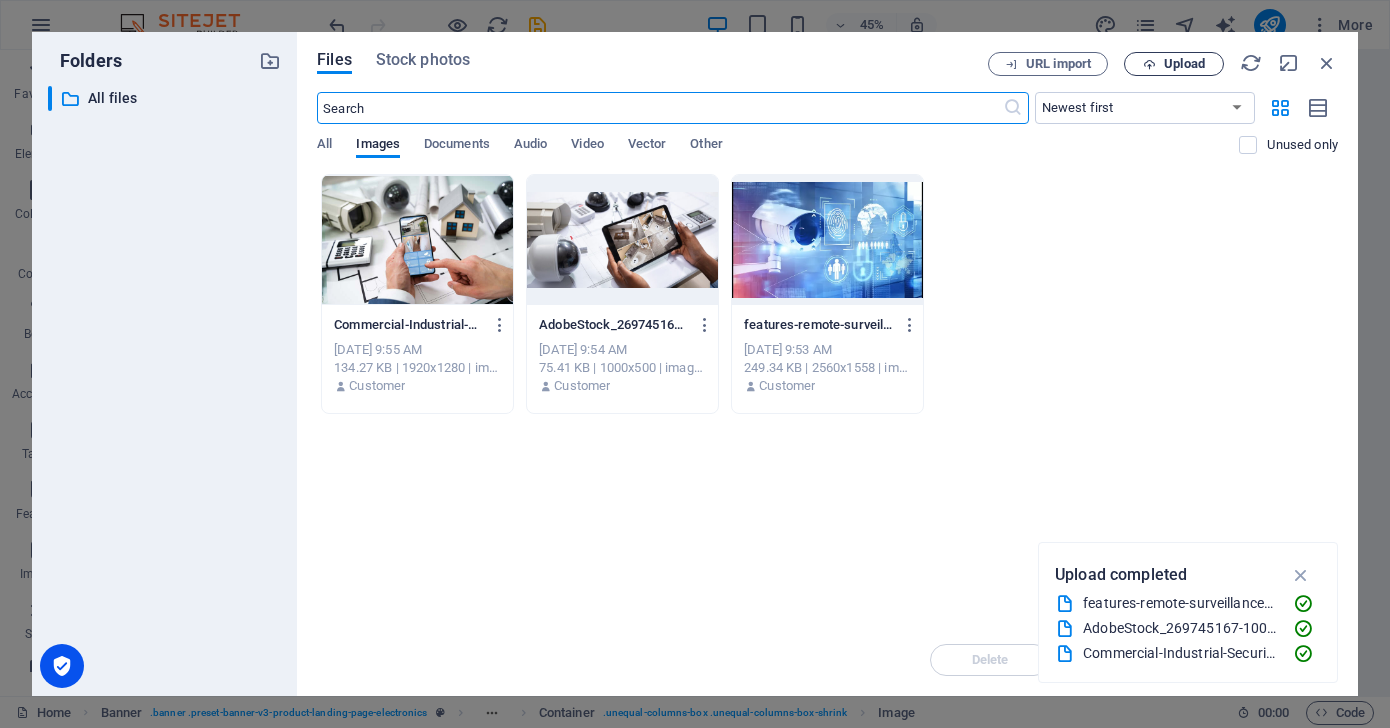 click on "Upload" at bounding box center [1174, 64] 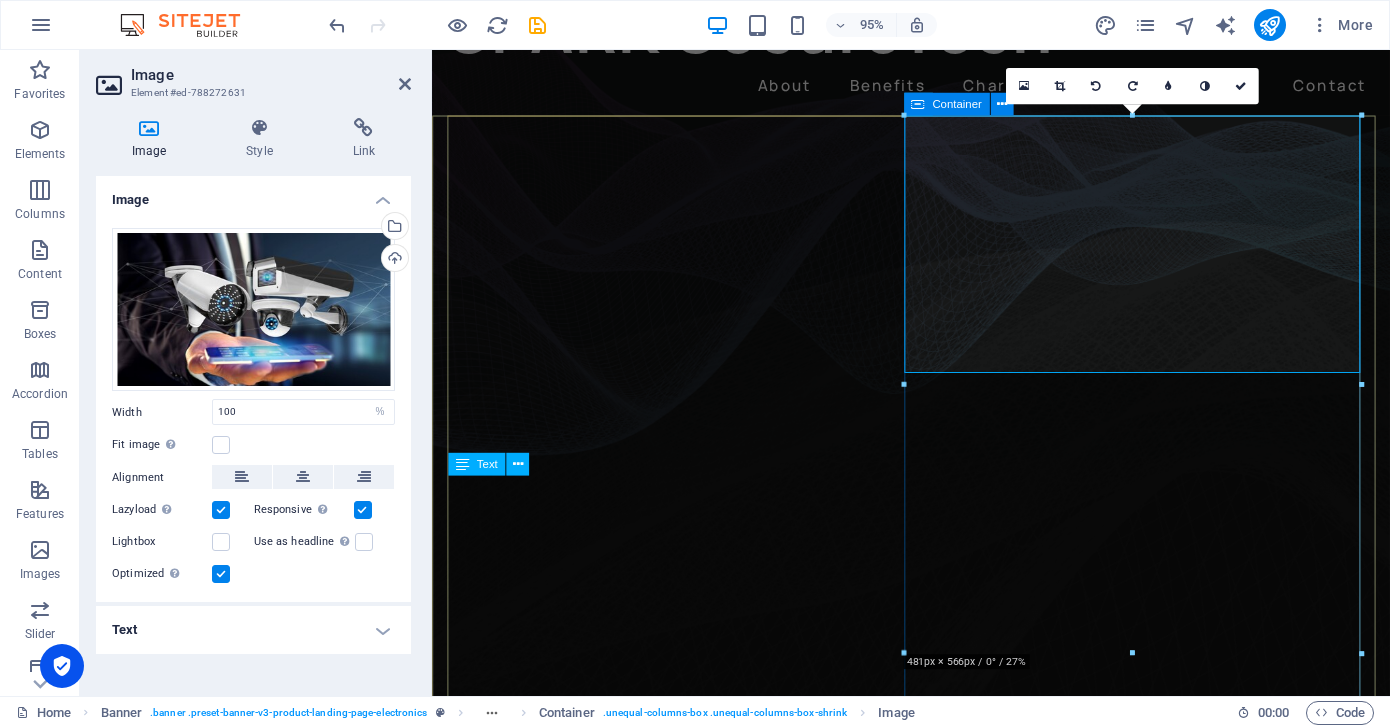 click at bounding box center (-33, 1780) 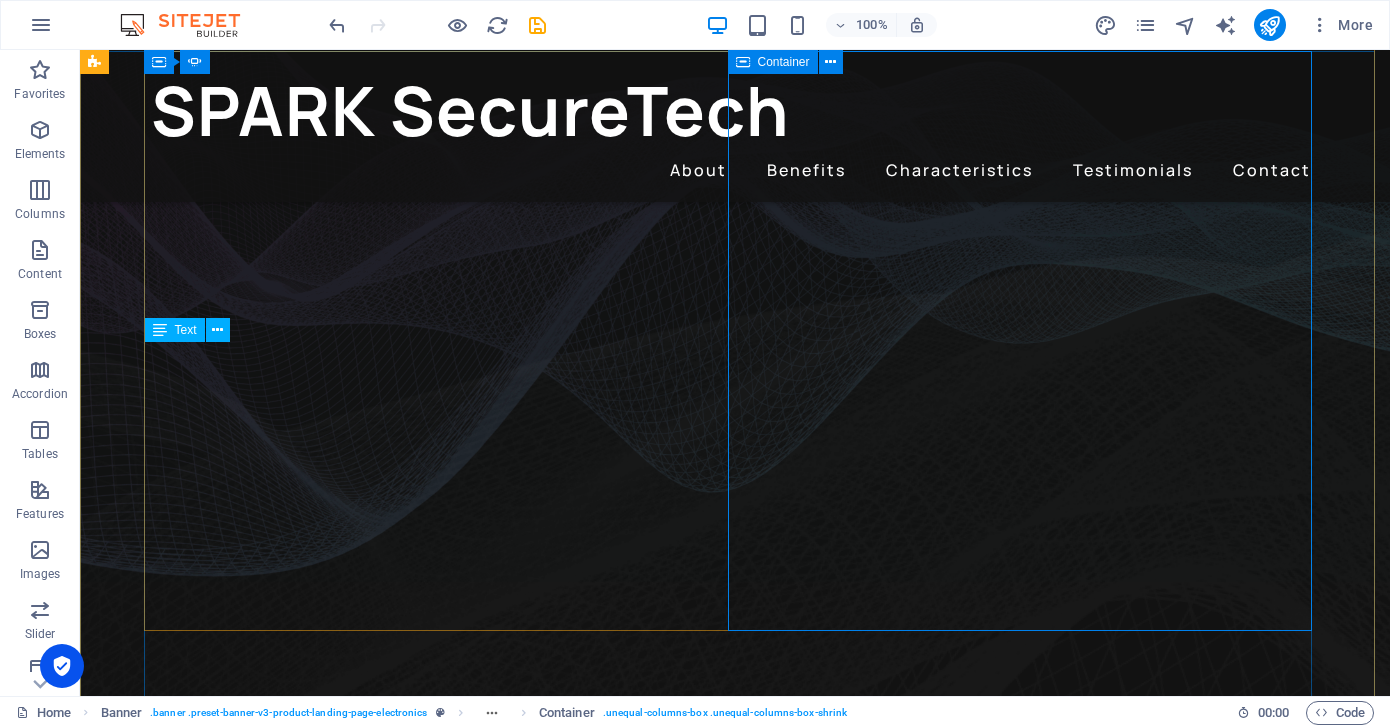 scroll, scrollTop: 115, scrollLeft: 0, axis: vertical 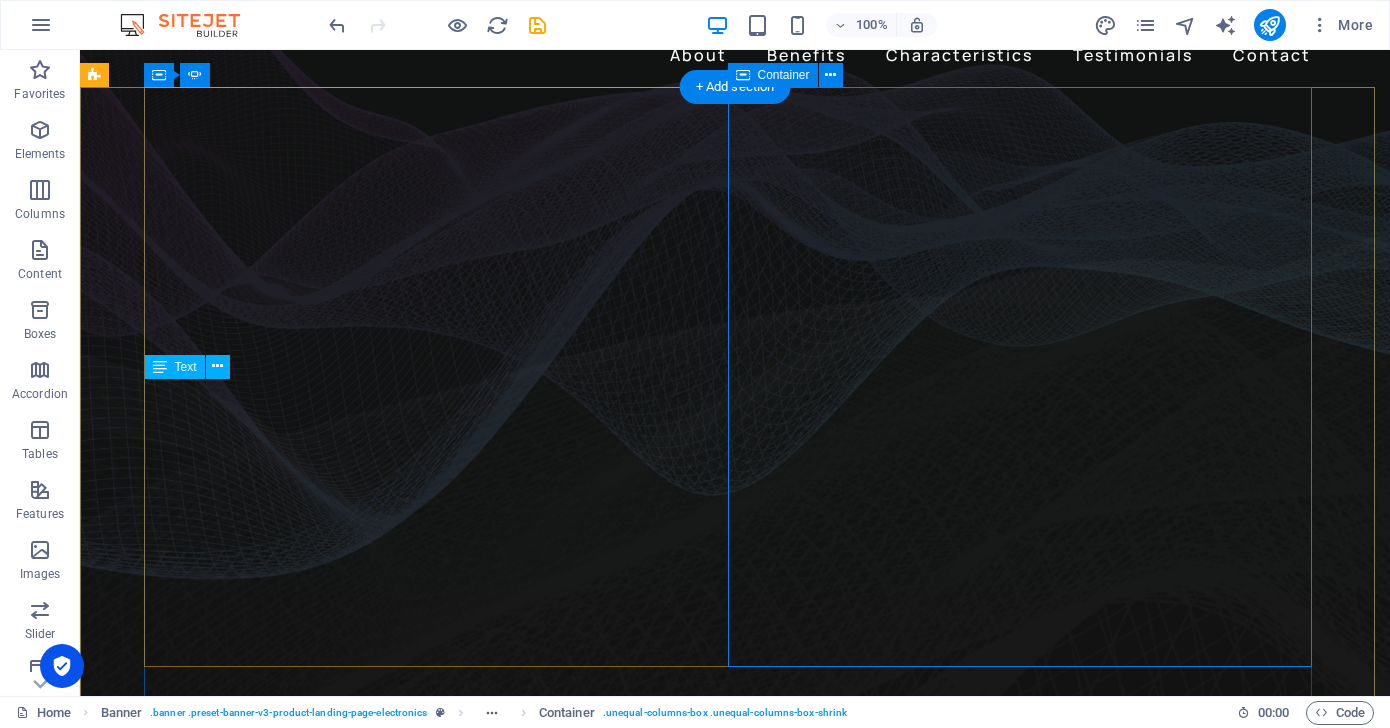 click at bounding box center [-433, 1718] 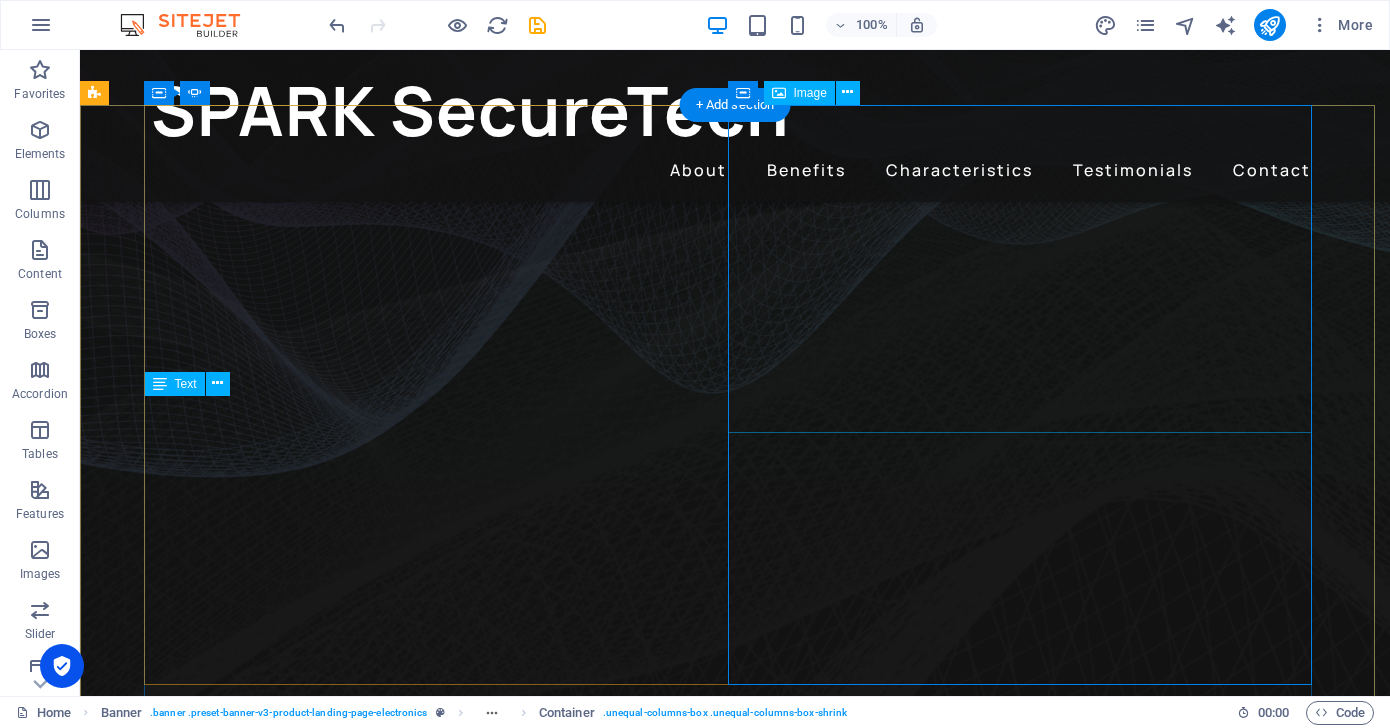 scroll, scrollTop: 240, scrollLeft: 0, axis: vertical 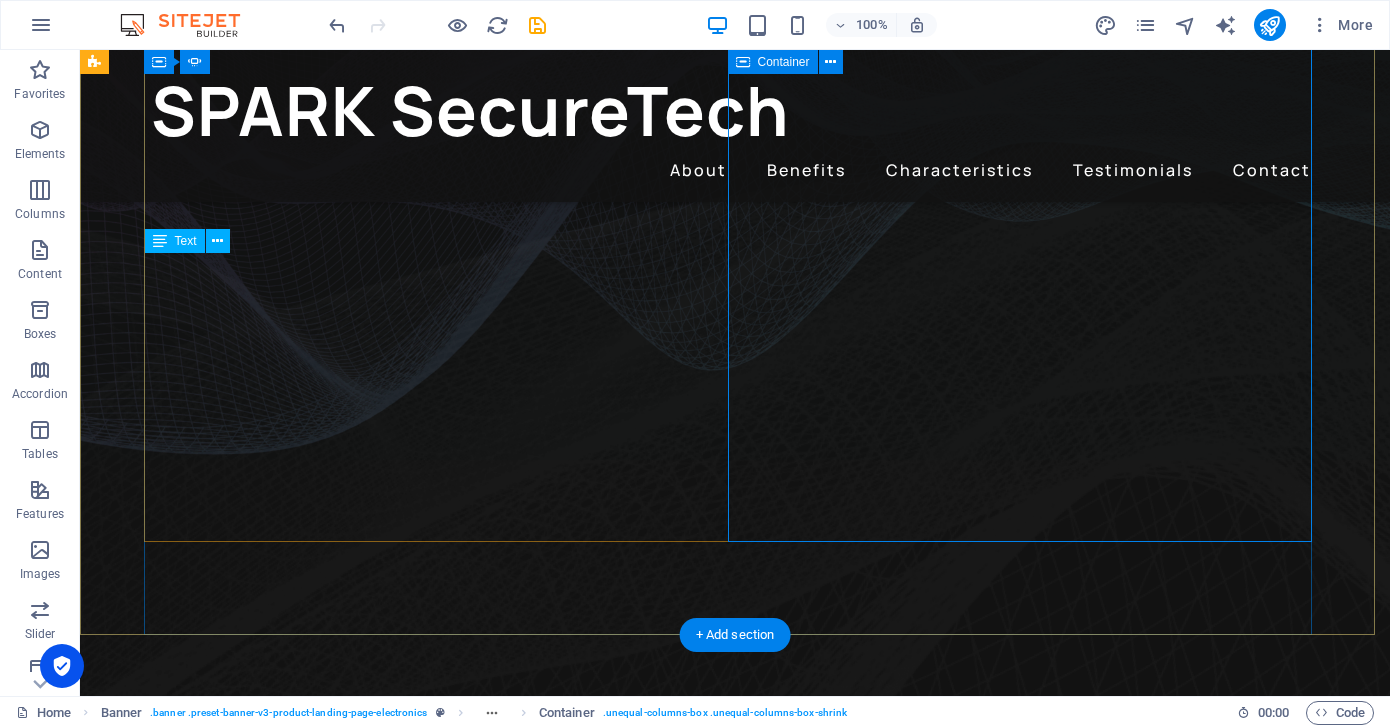 click at bounding box center (-433, 1593) 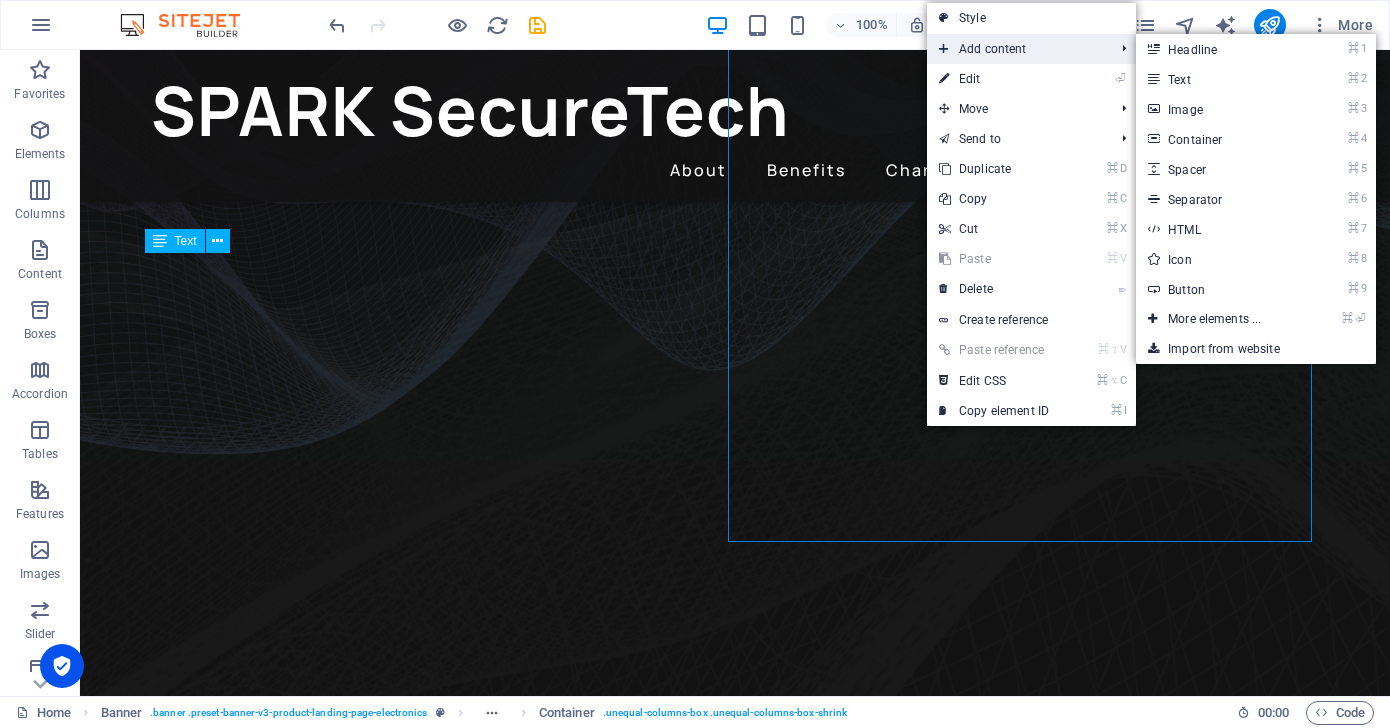click on "Add content" at bounding box center (1016, 49) 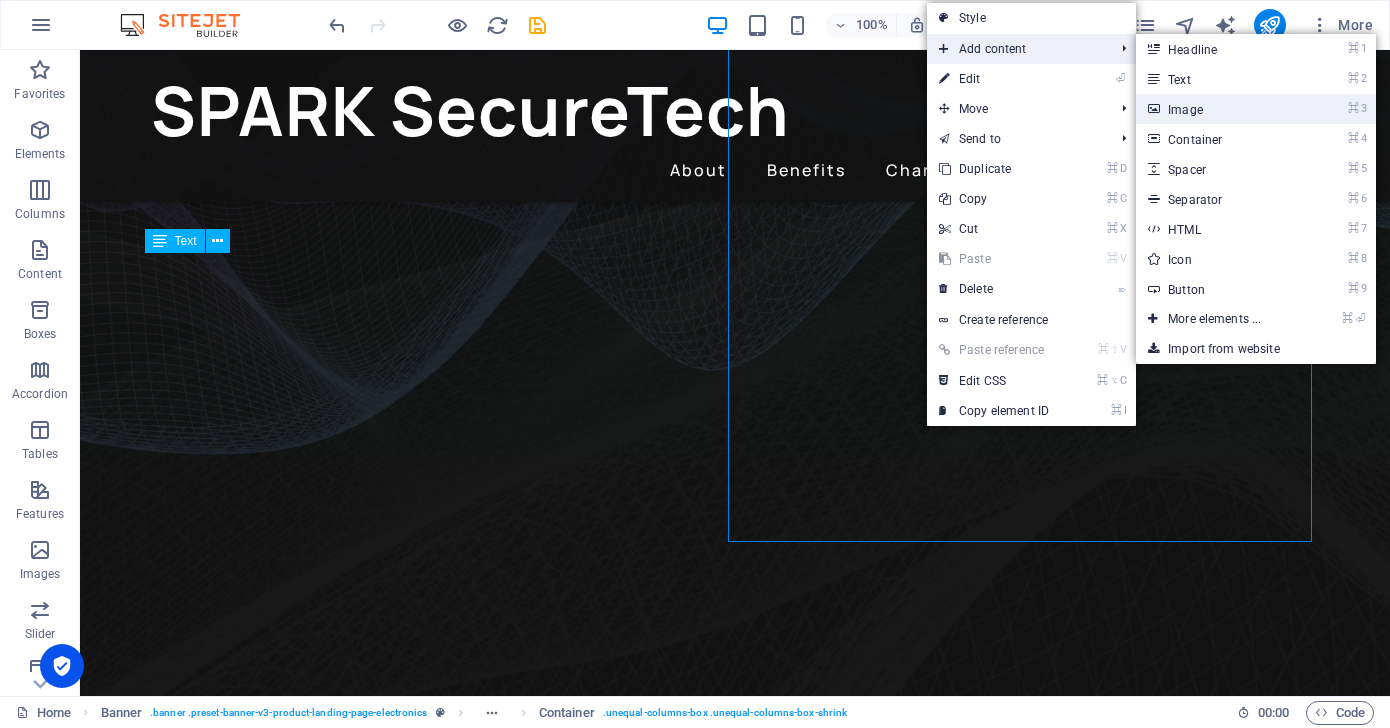 click on "⌘ 3  Image" at bounding box center [1218, 109] 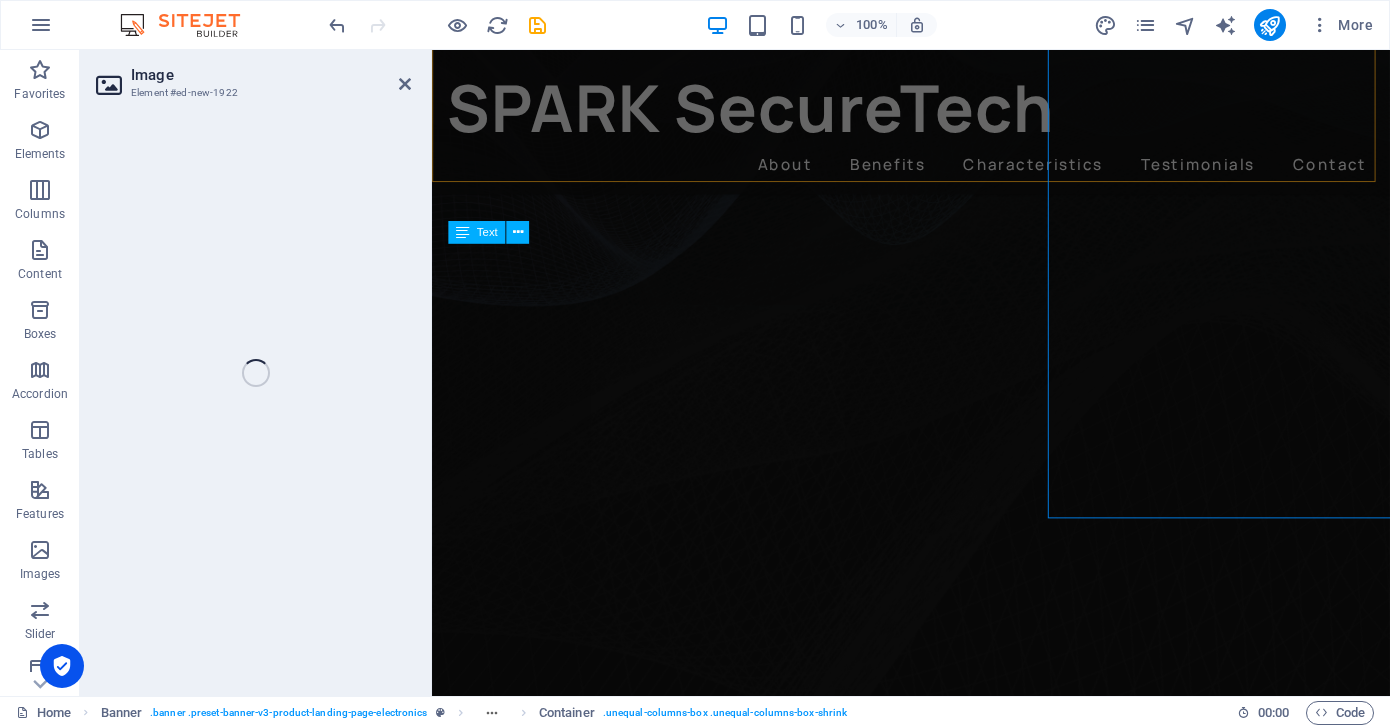 scroll, scrollTop: 0, scrollLeft: 0, axis: both 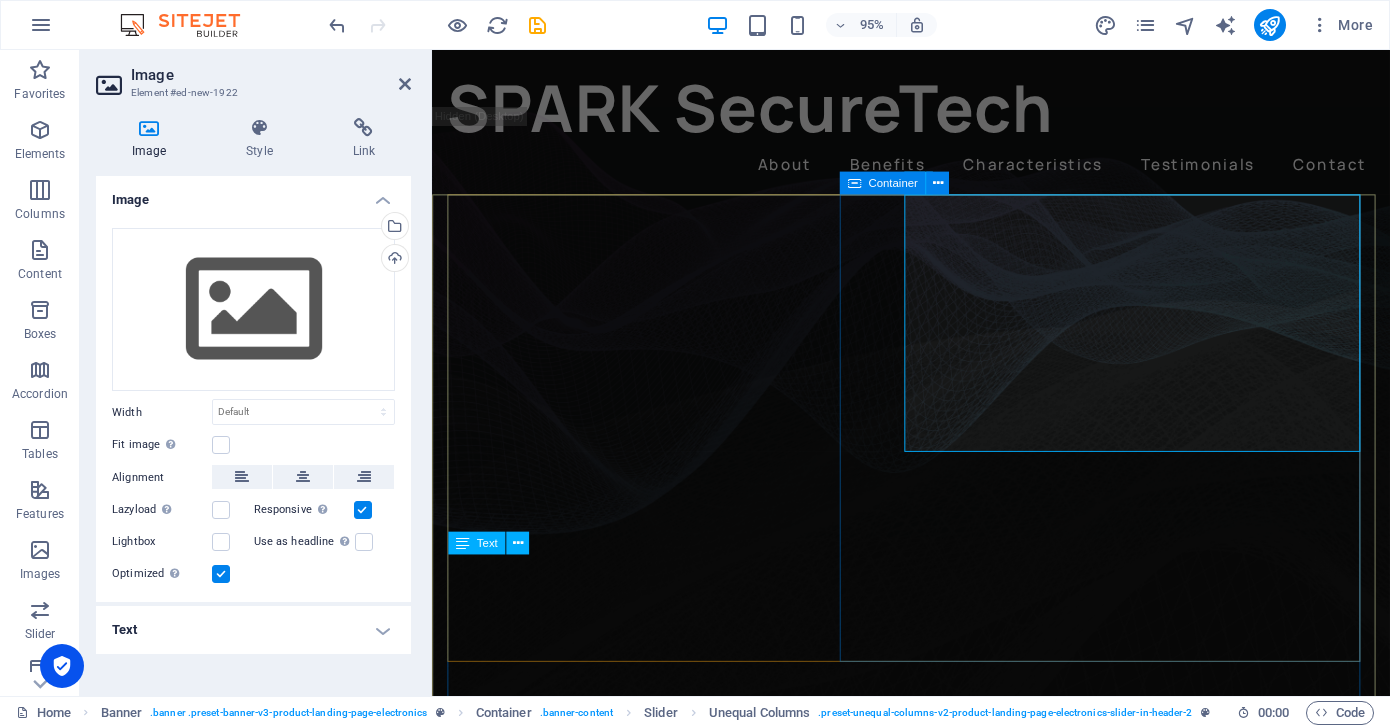 click at bounding box center (-994, 2966) 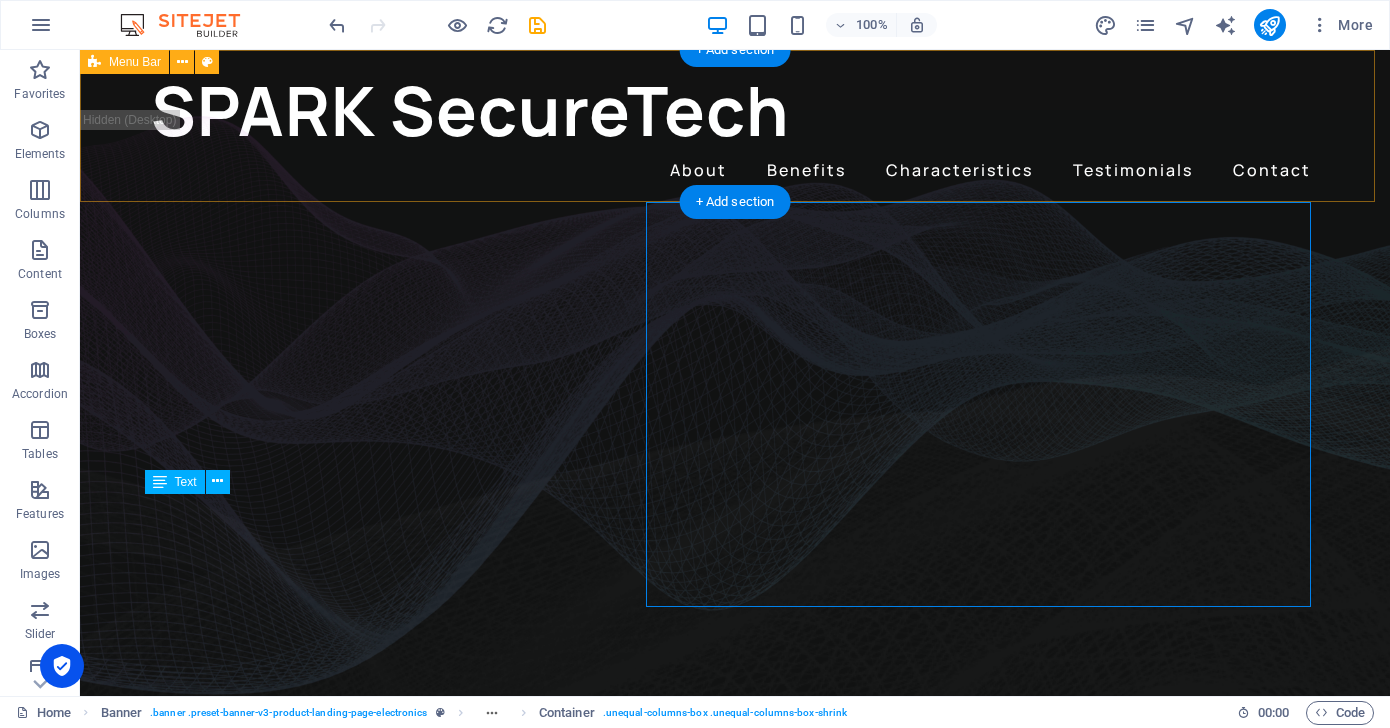 click on "SPARK SecureTech About Benefits Characteristics Testimonials Contact" at bounding box center (735, 126) 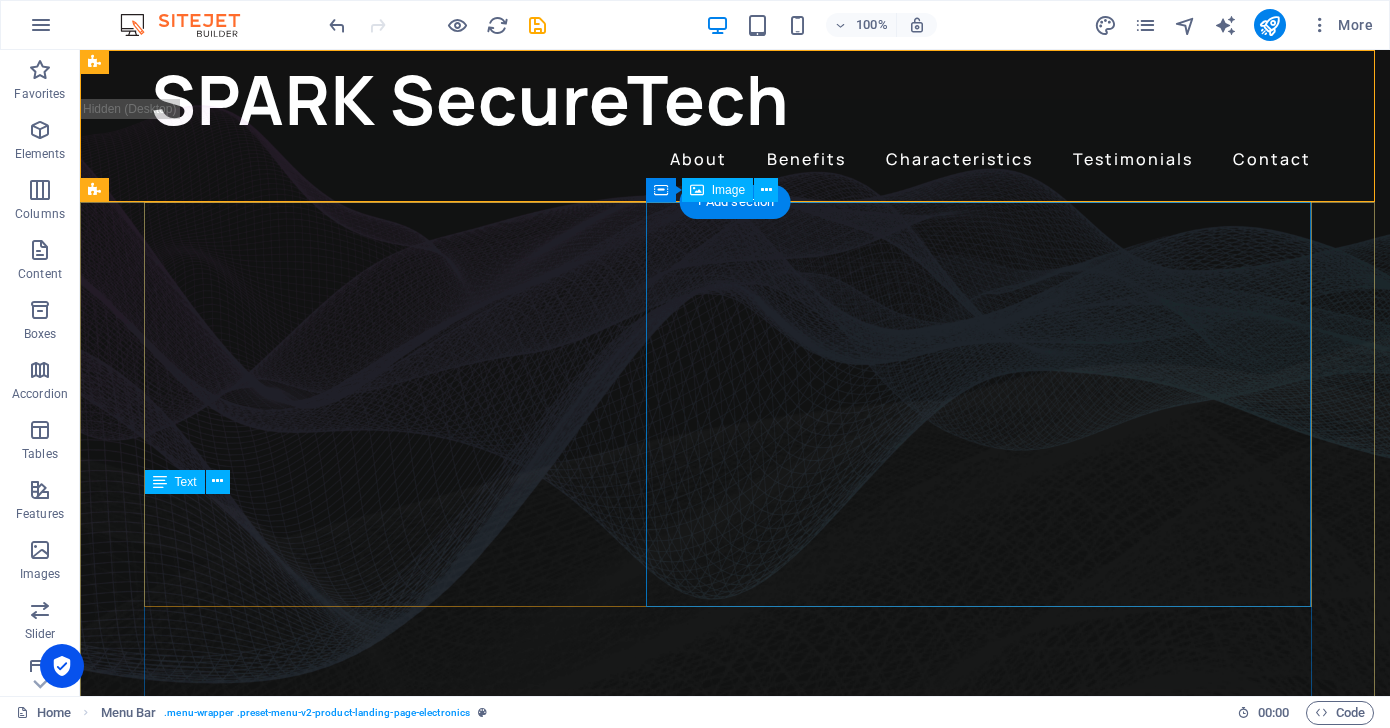 scroll, scrollTop: 64, scrollLeft: 0, axis: vertical 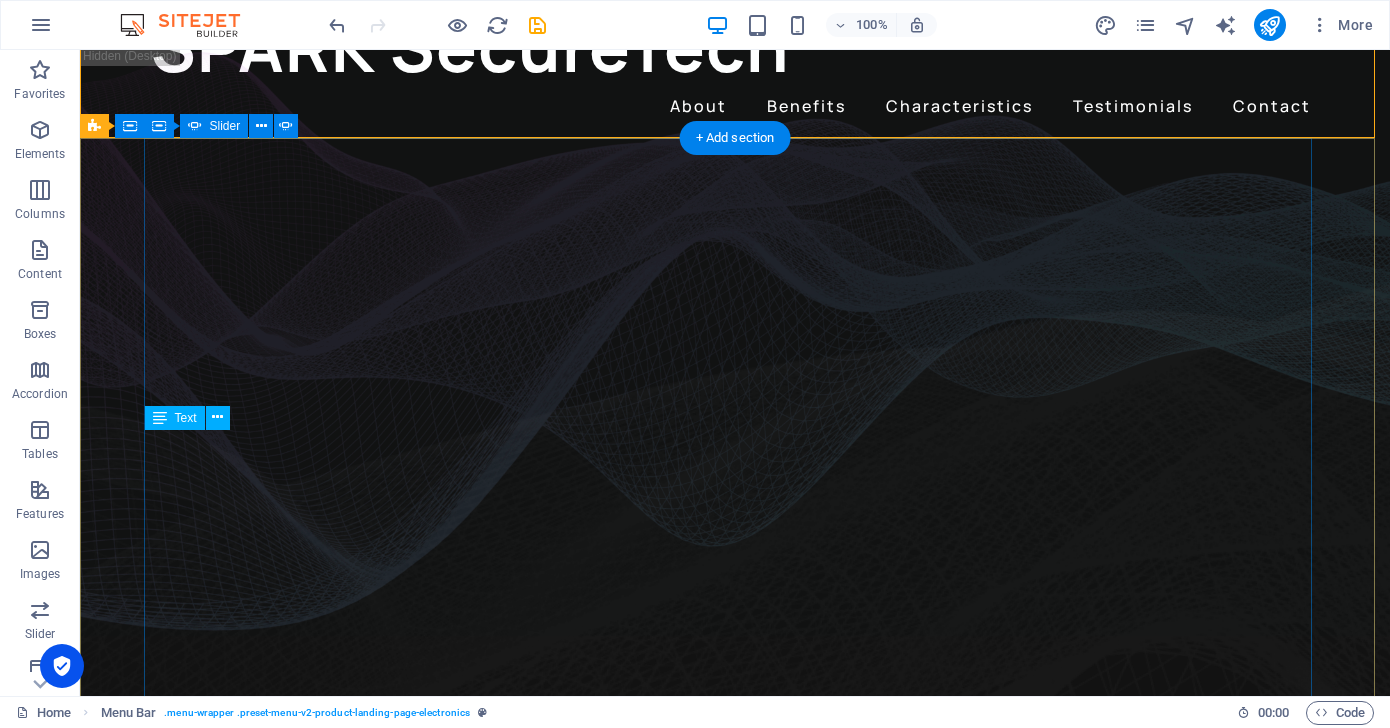 click on "Your Safety, our first priority. 24/7 Surveillance you can Trust. Learn more Your Trusted Partner in Smart Protection & Surveillance Solutions Smart Protection, Trusted Technology. Learn more Gaurding What Matters Most. Reliable Security for Safer Tomorrow. Learn more Smart Technology. Real Protection. Stay Safe. Stay SPARK Secure. Learn more" at bounding box center (735, 2055) 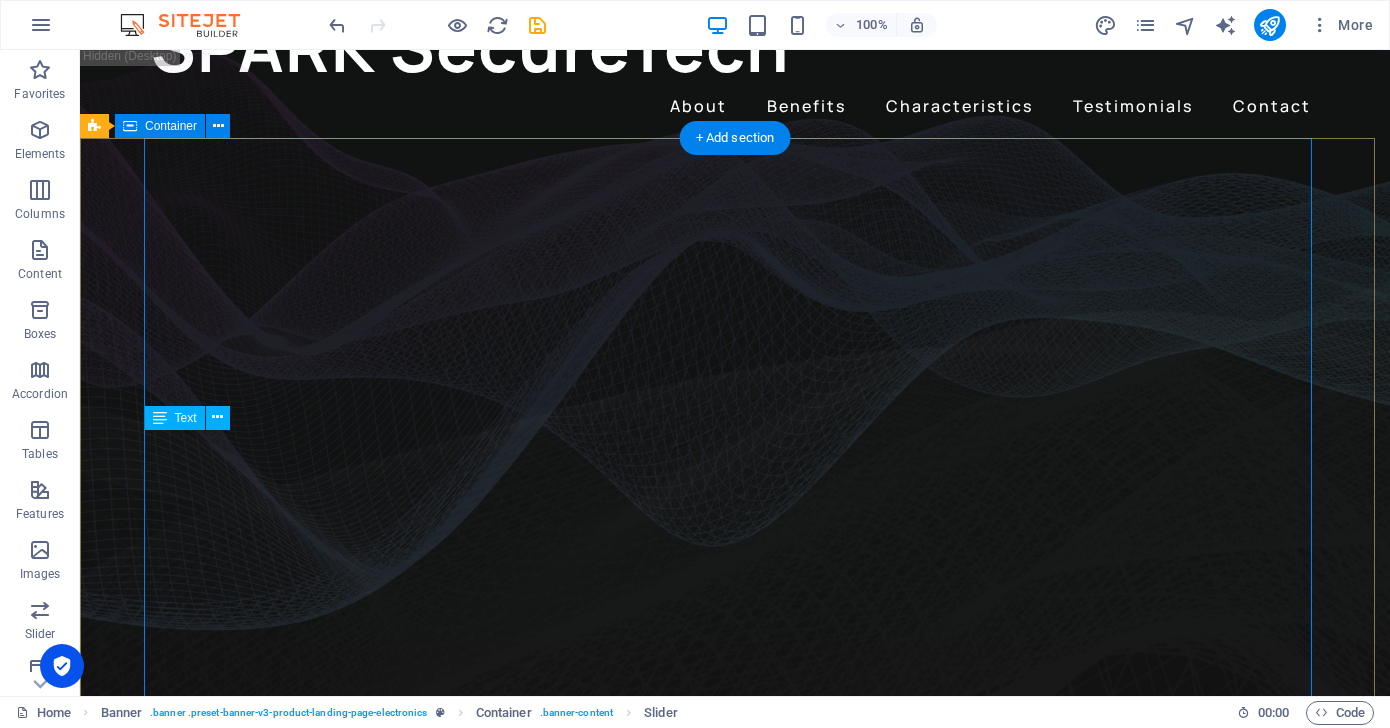 click on "Your Safety, our first priority. 24/7 Surveillance you can Trust. Learn more Your Trusted Partner in Smart Protection & Surveillance Solutions Smart Protection, Trusted Technology. Learn more Gaurding What Matters Most. Reliable Security for Safer Tomorrow. Learn more Smart Technology. Real Protection. Stay Safe. Stay SPARK Secure. Learn more" at bounding box center (735, 2055) 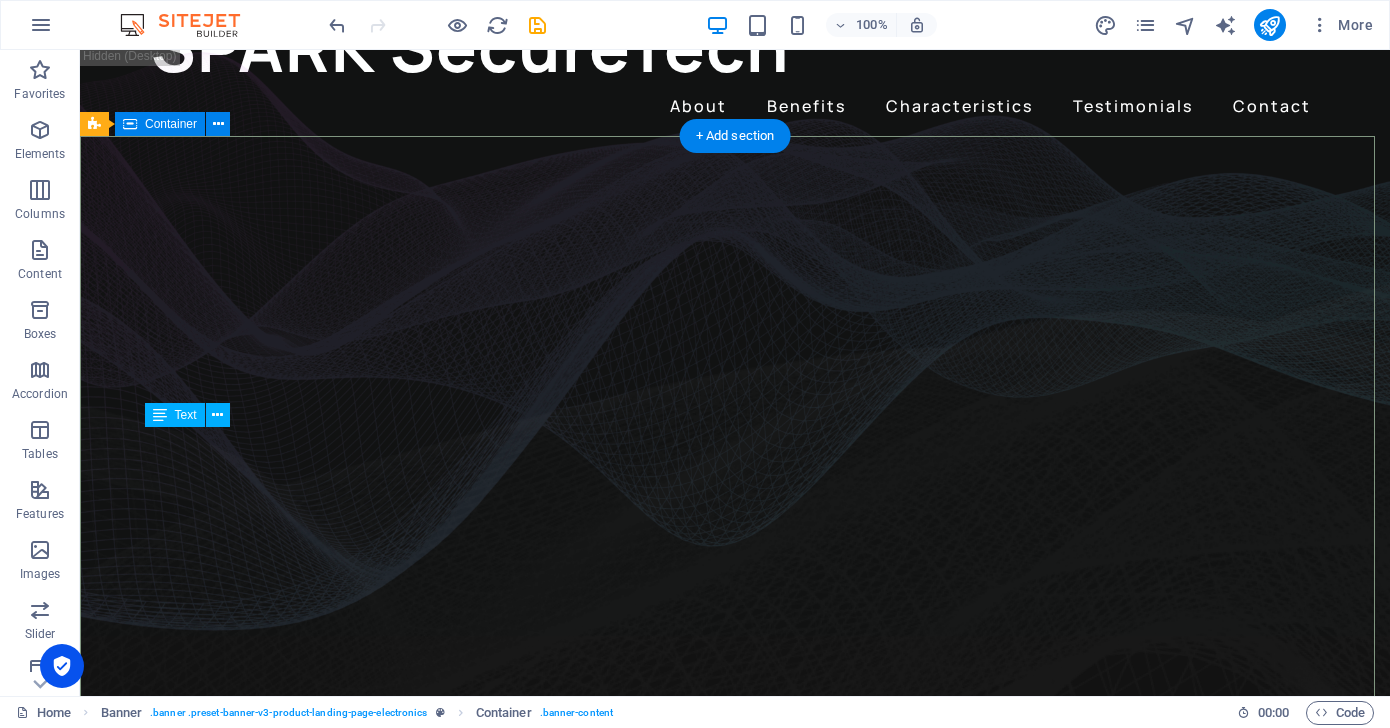 scroll, scrollTop: 96, scrollLeft: 0, axis: vertical 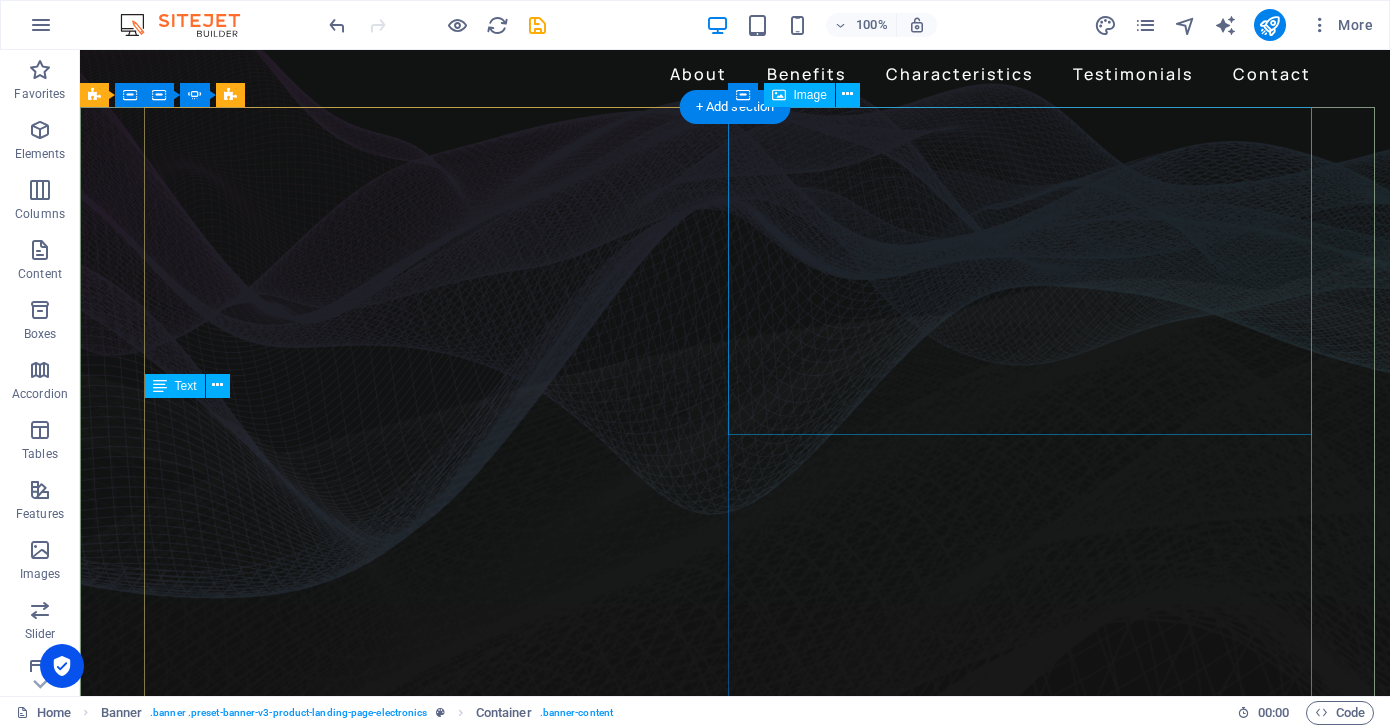 click at bounding box center [-433, 1521] 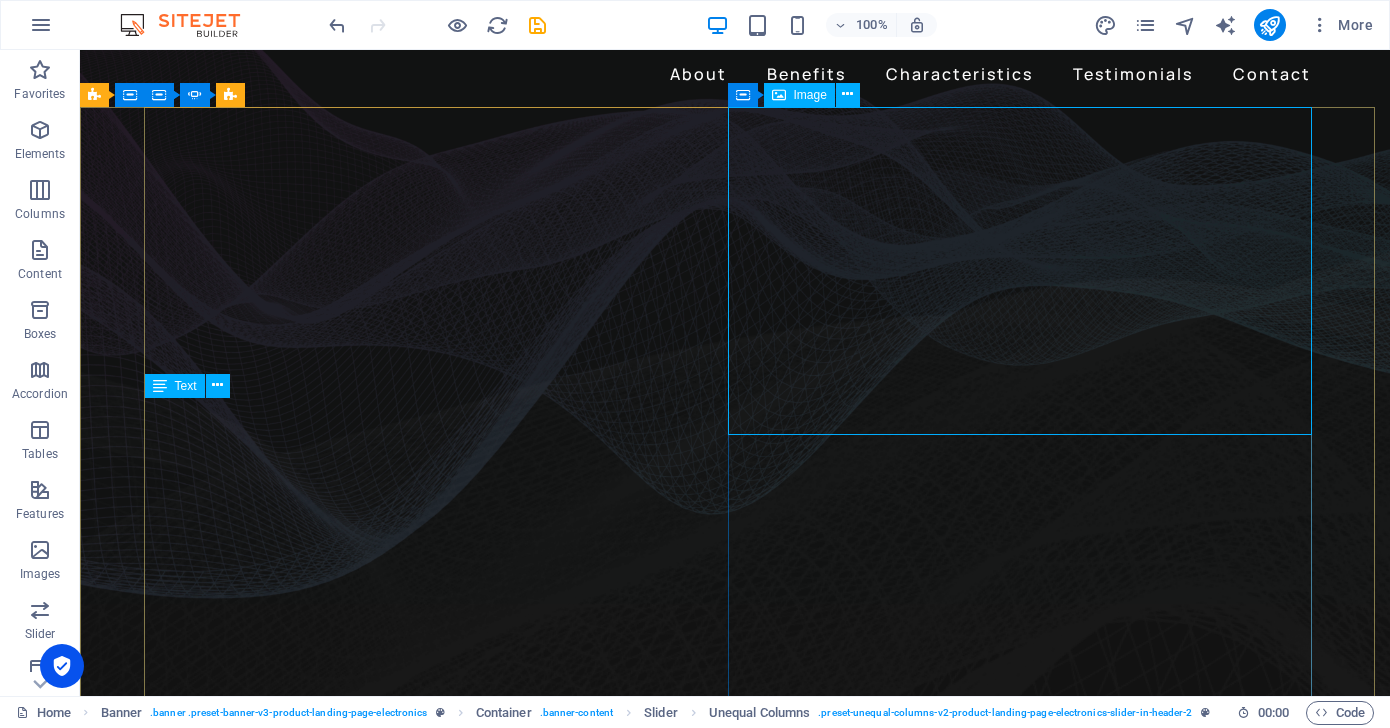 click on "Image" at bounding box center (799, 95) 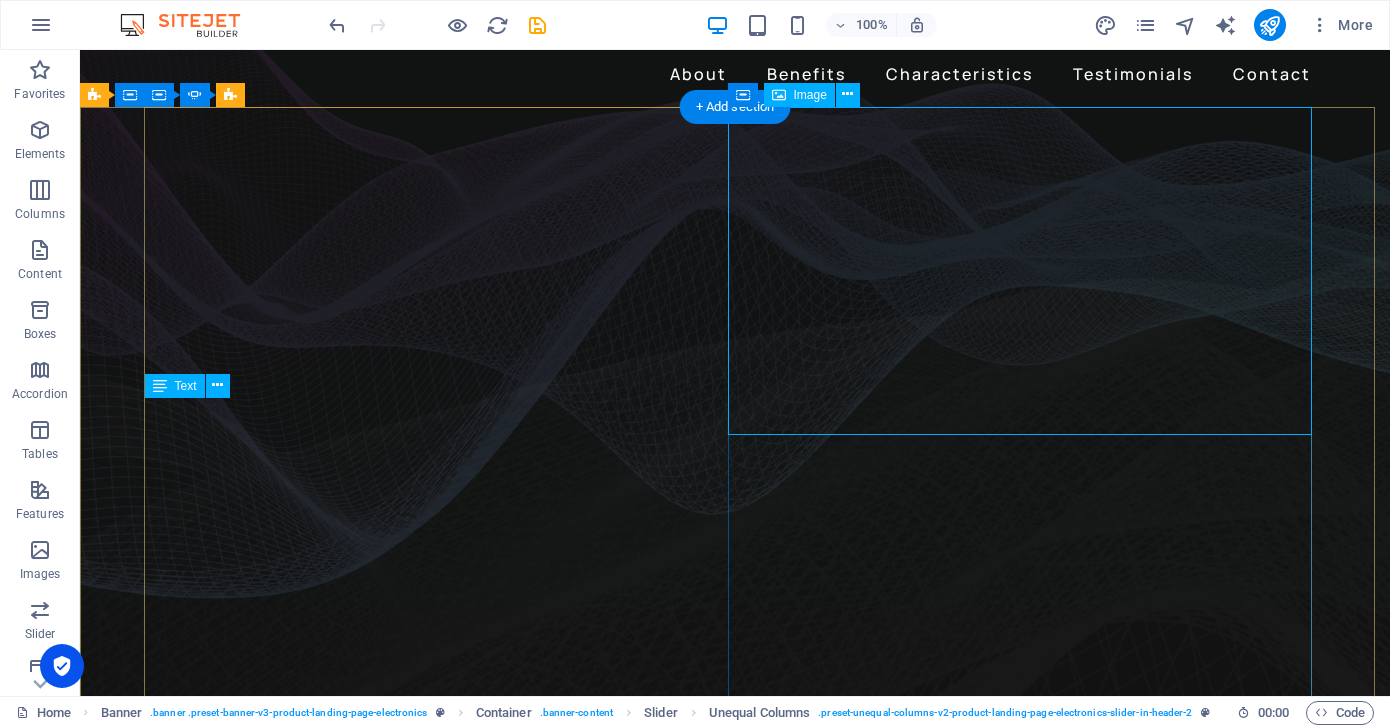 click at bounding box center (-433, 1521) 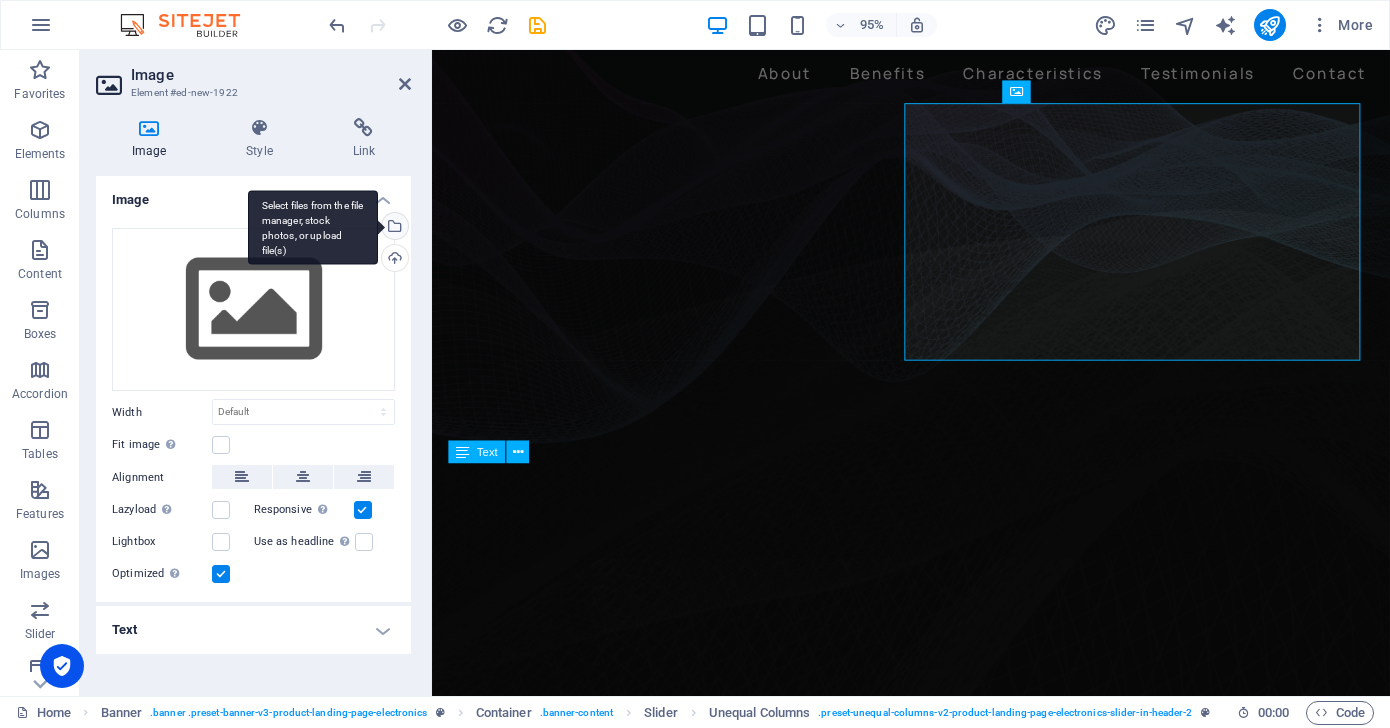 click on "Select files from the file manager, stock photos, or upload file(s)" at bounding box center (393, 228) 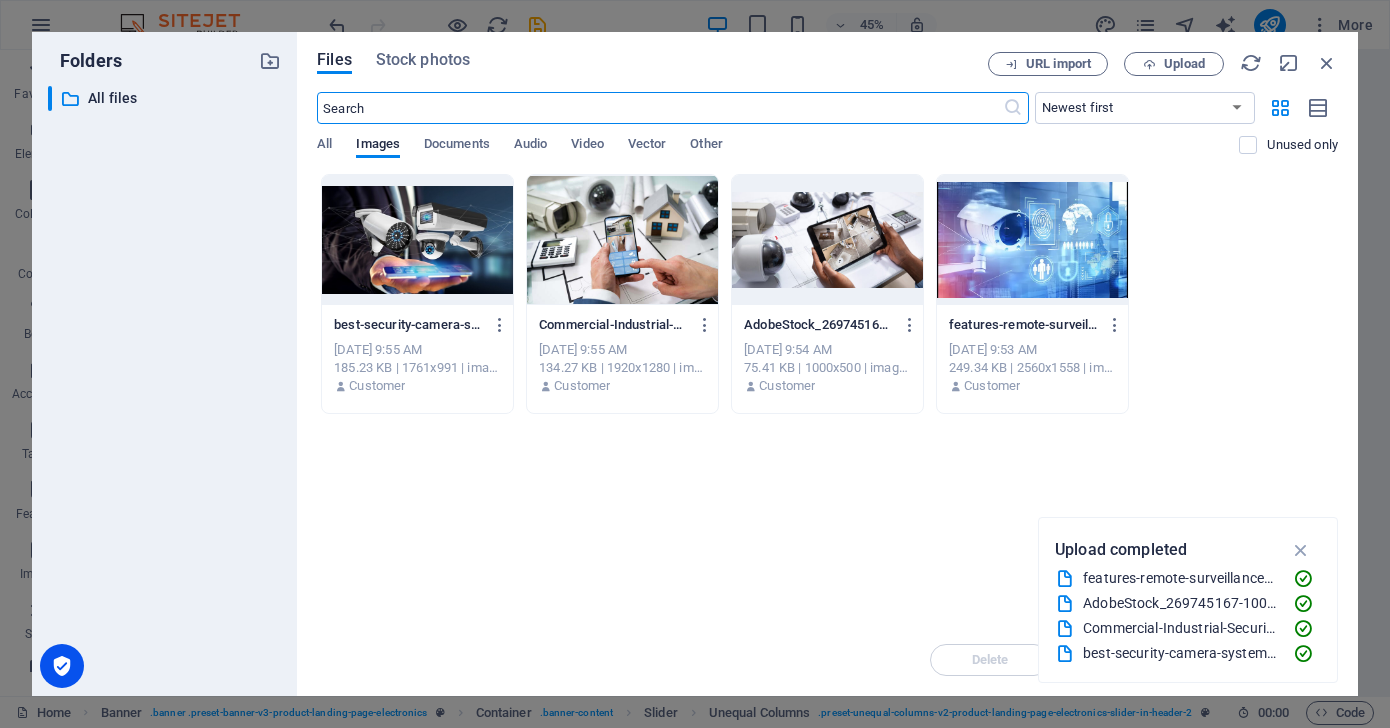 click at bounding box center (417, 240) 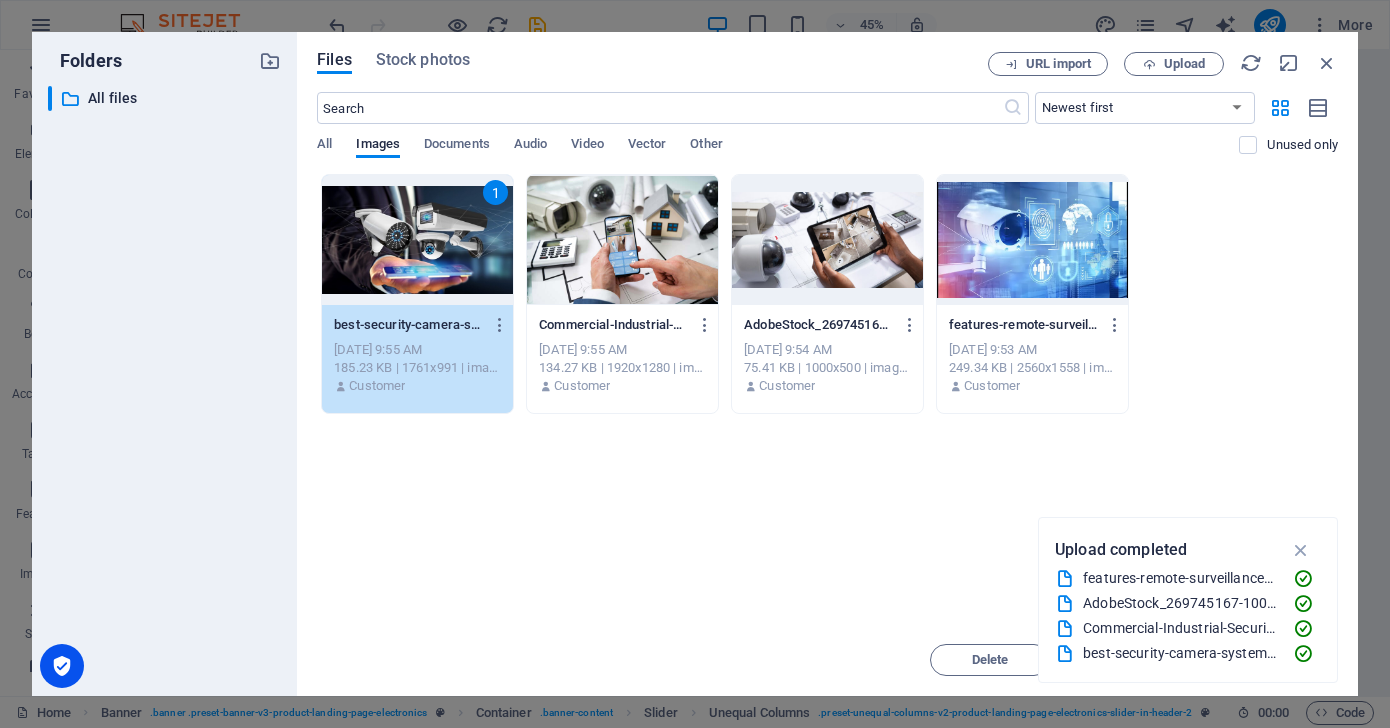 click at bounding box center (827, 240) 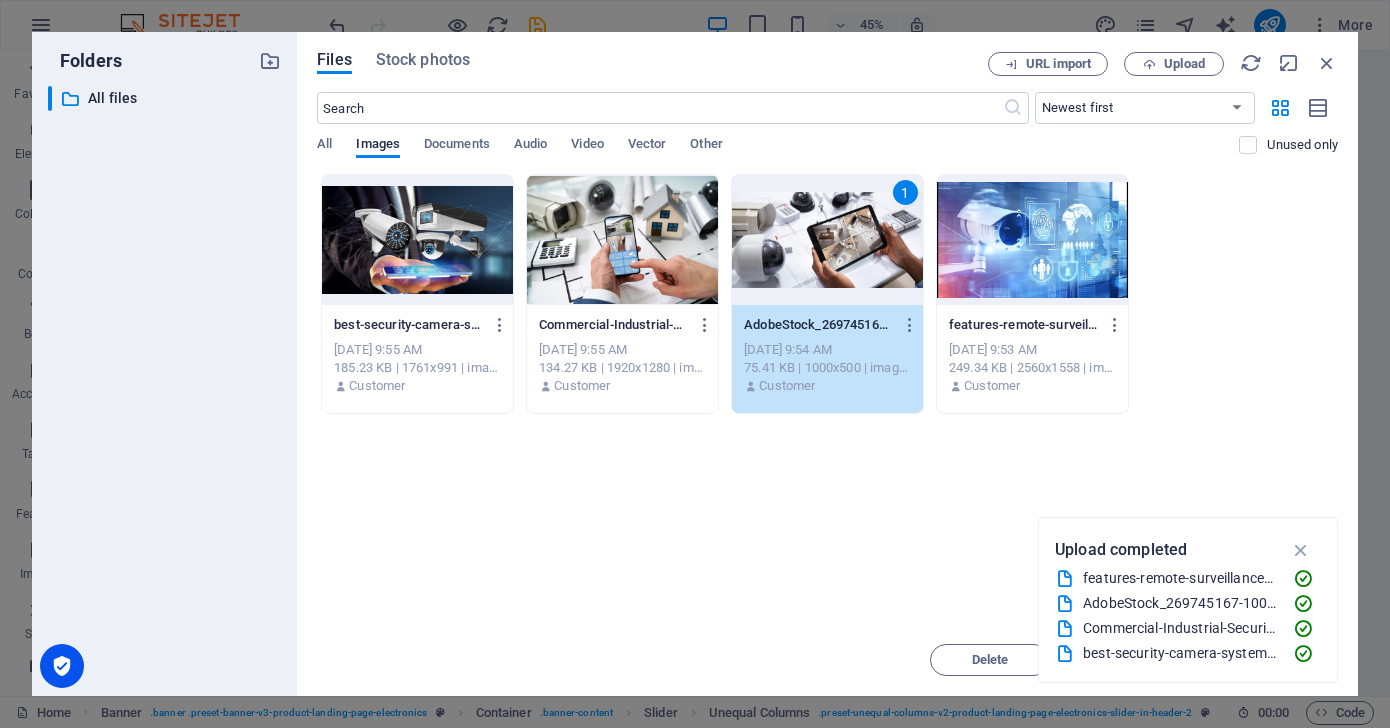click at bounding box center [1032, 240] 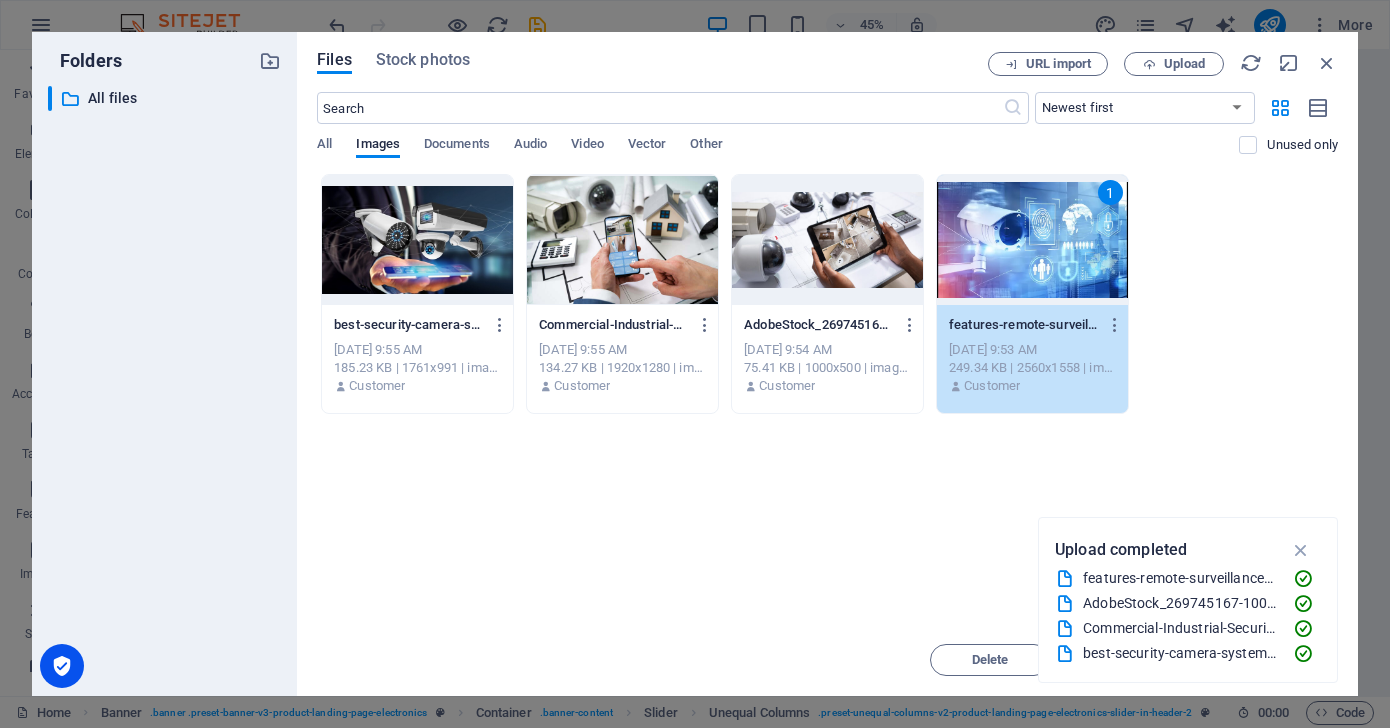 click at bounding box center [622, 240] 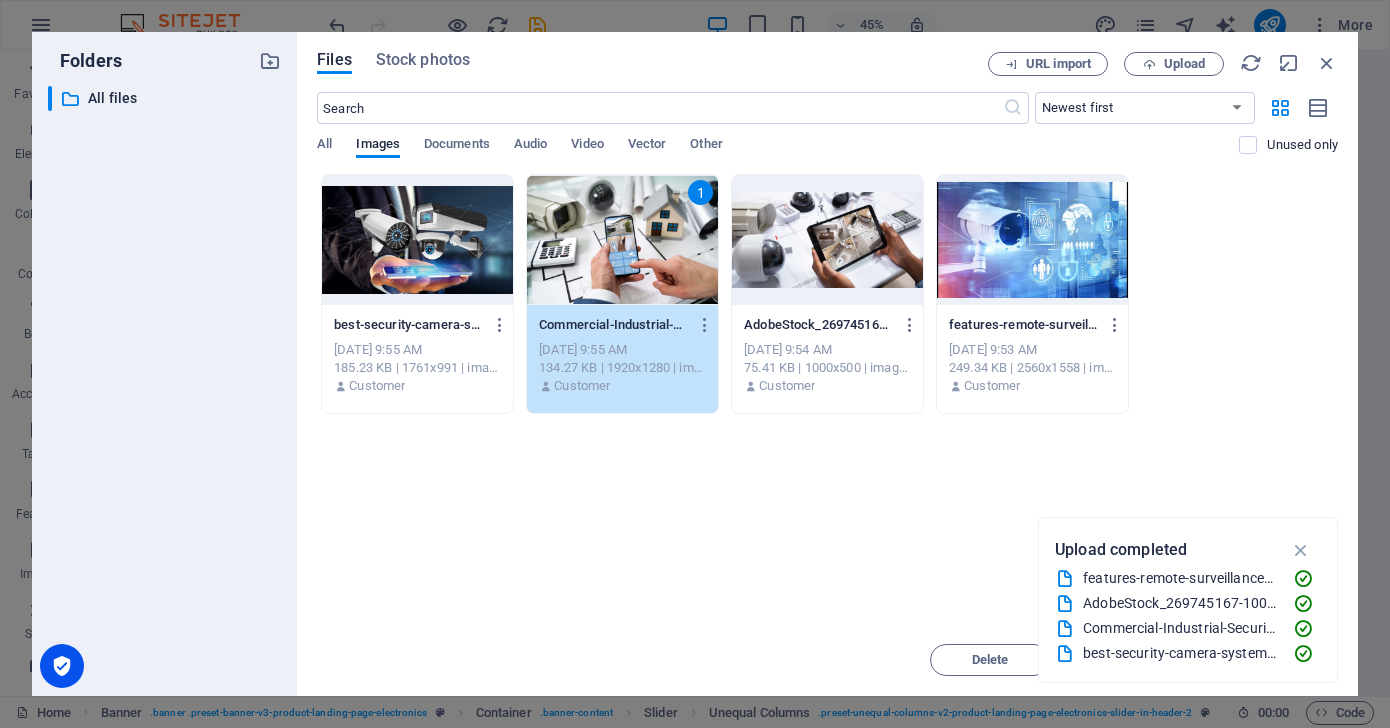 click at bounding box center (417, 240) 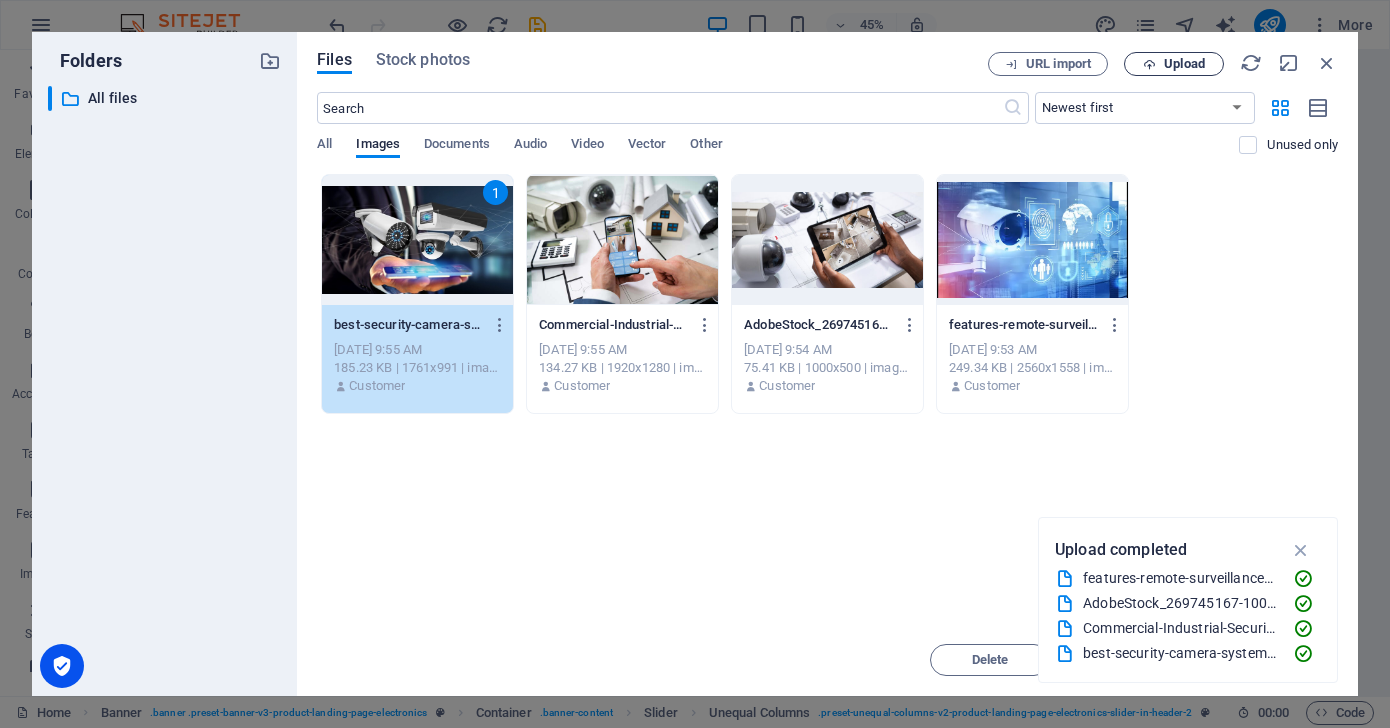 click on "Upload" at bounding box center [1184, 64] 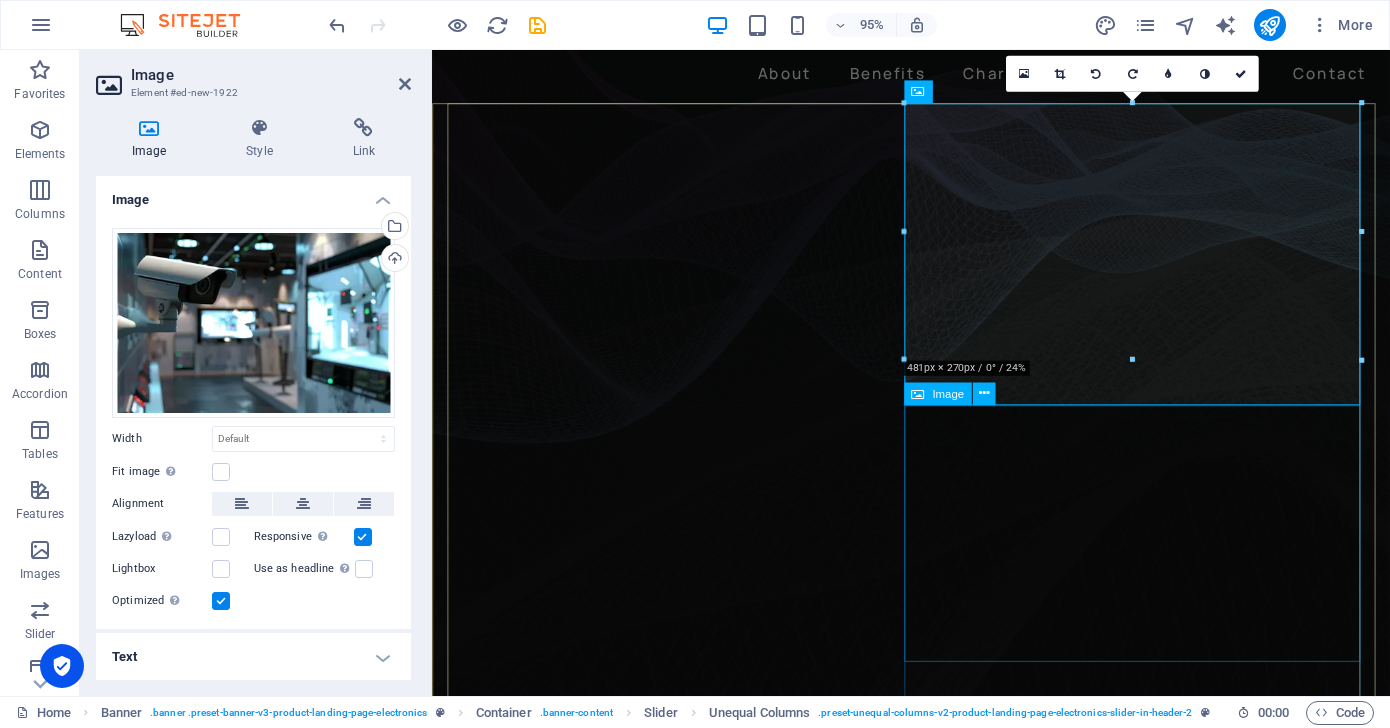 click at bounding box center (-33, 2433) 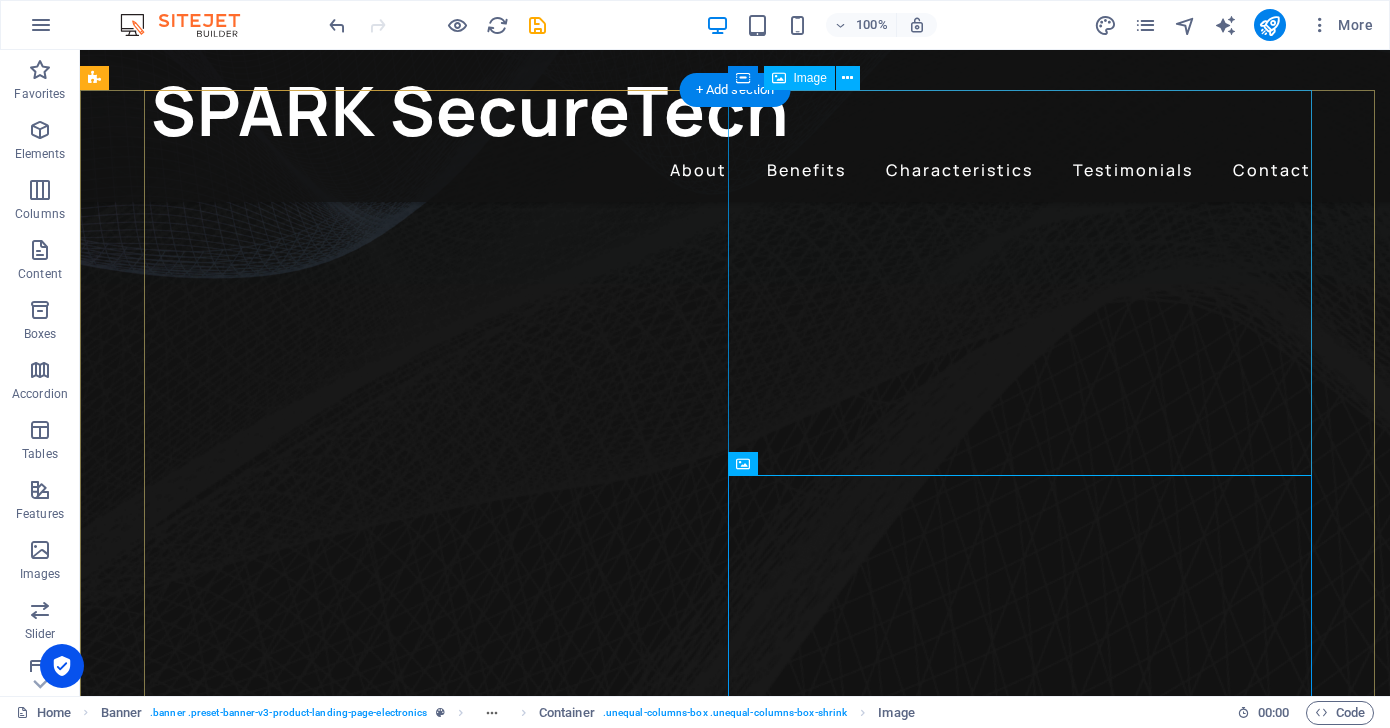 scroll, scrollTop: 0, scrollLeft: 0, axis: both 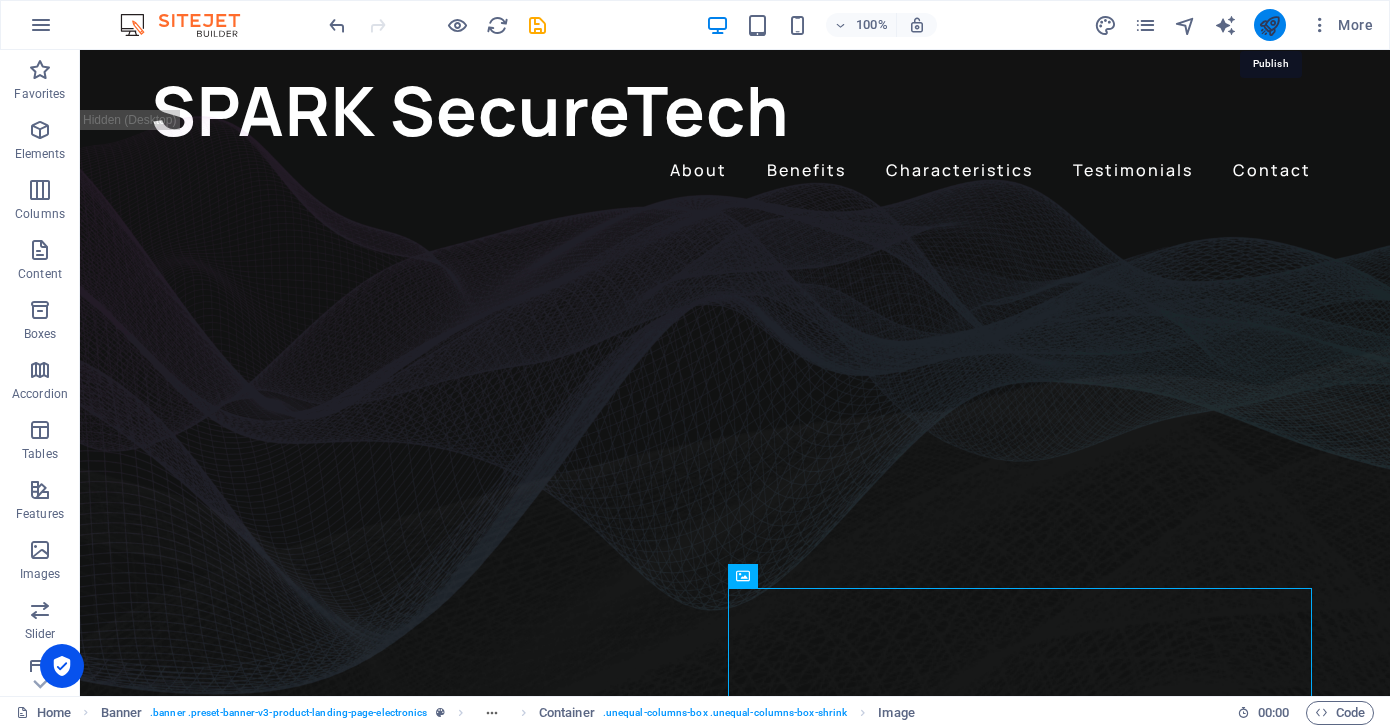 click at bounding box center [1269, 25] 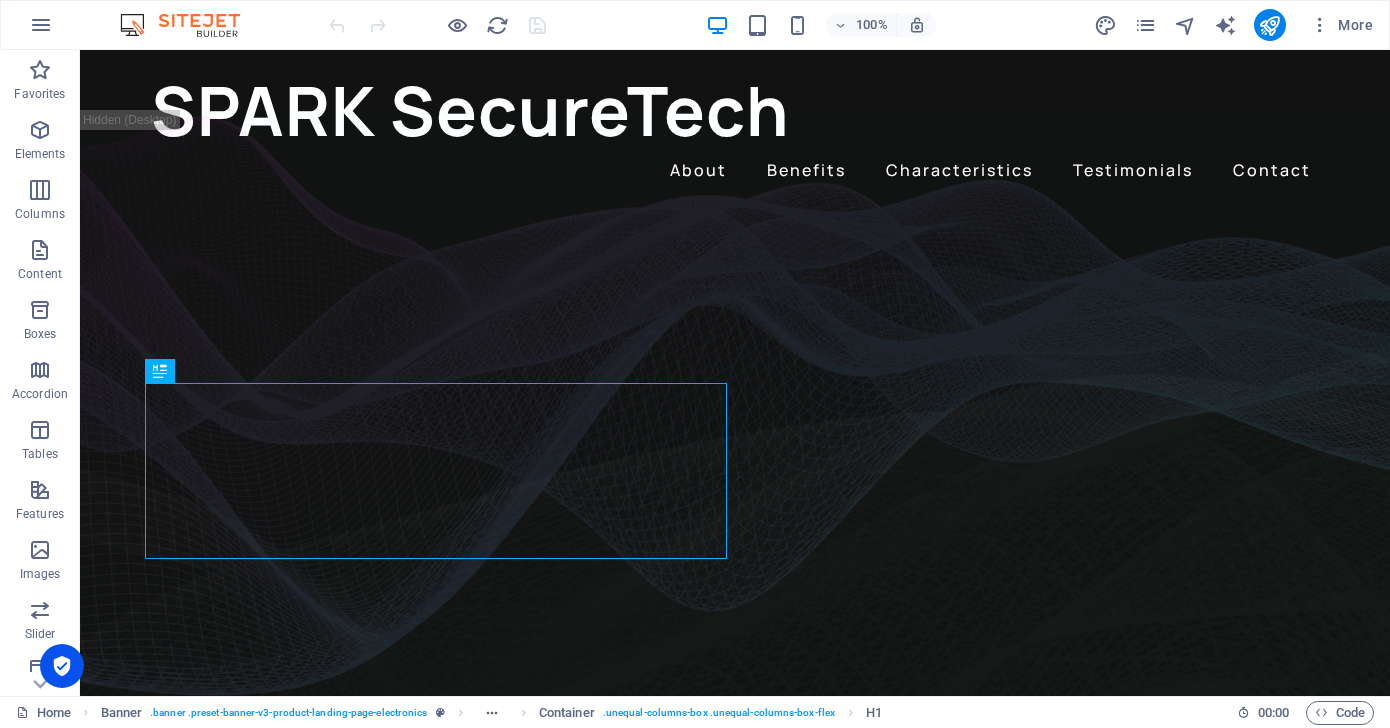 scroll, scrollTop: 0, scrollLeft: 0, axis: both 